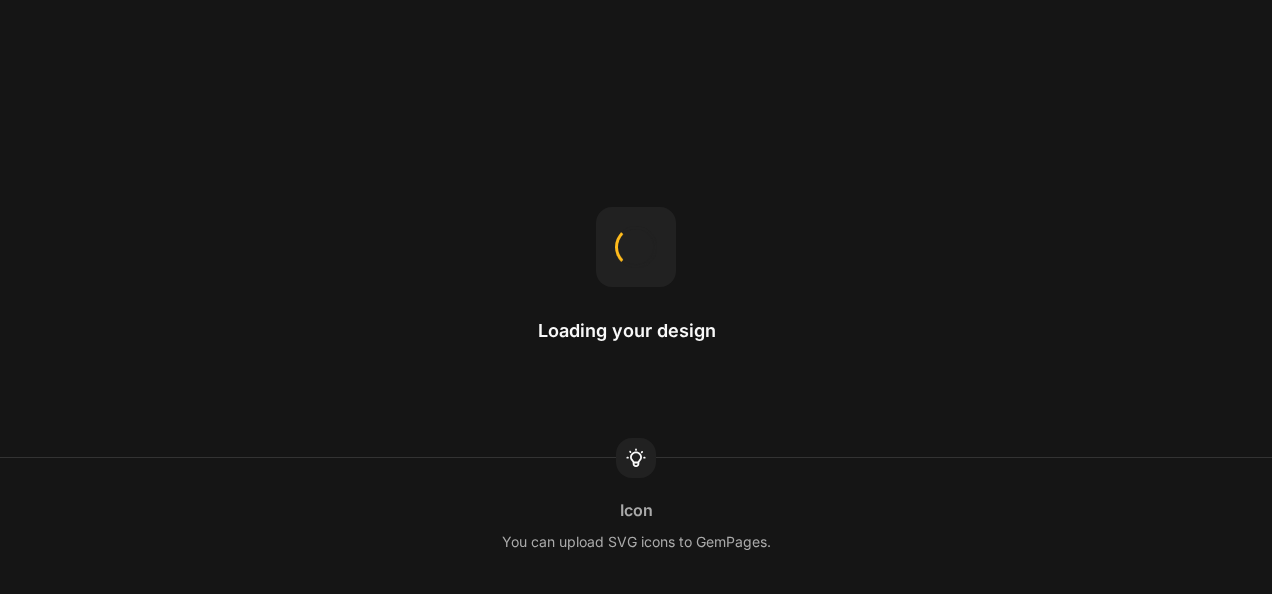 scroll, scrollTop: 0, scrollLeft: 0, axis: both 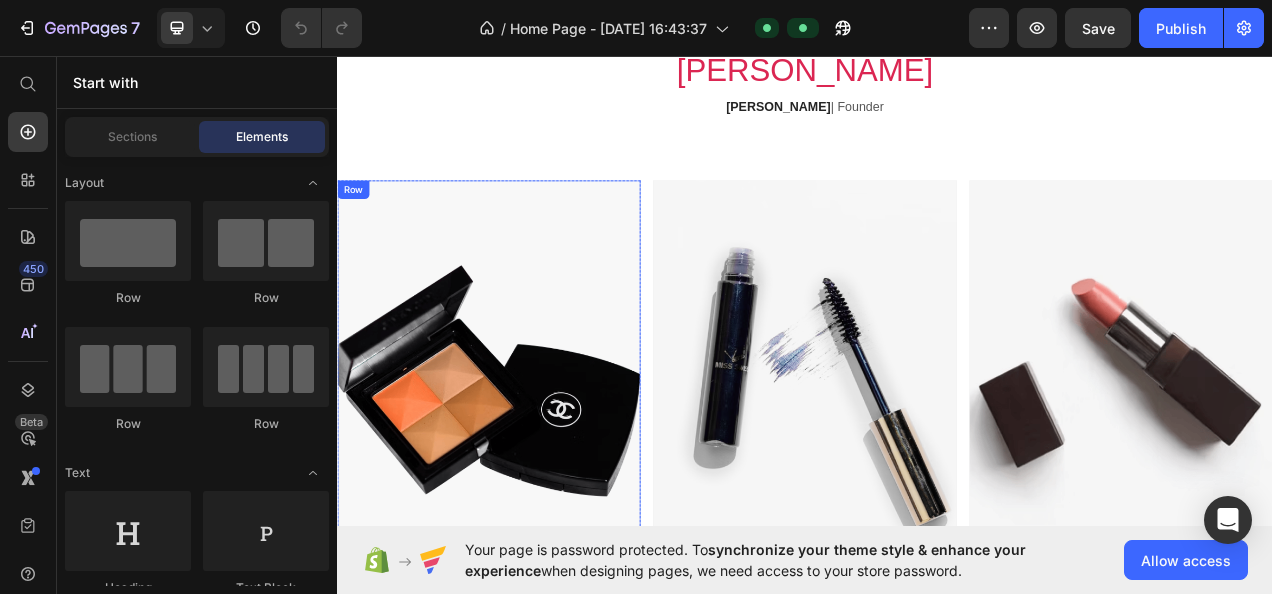 click on "FACE Text block SHOP NOW Text block Row" at bounding box center [531, 506] 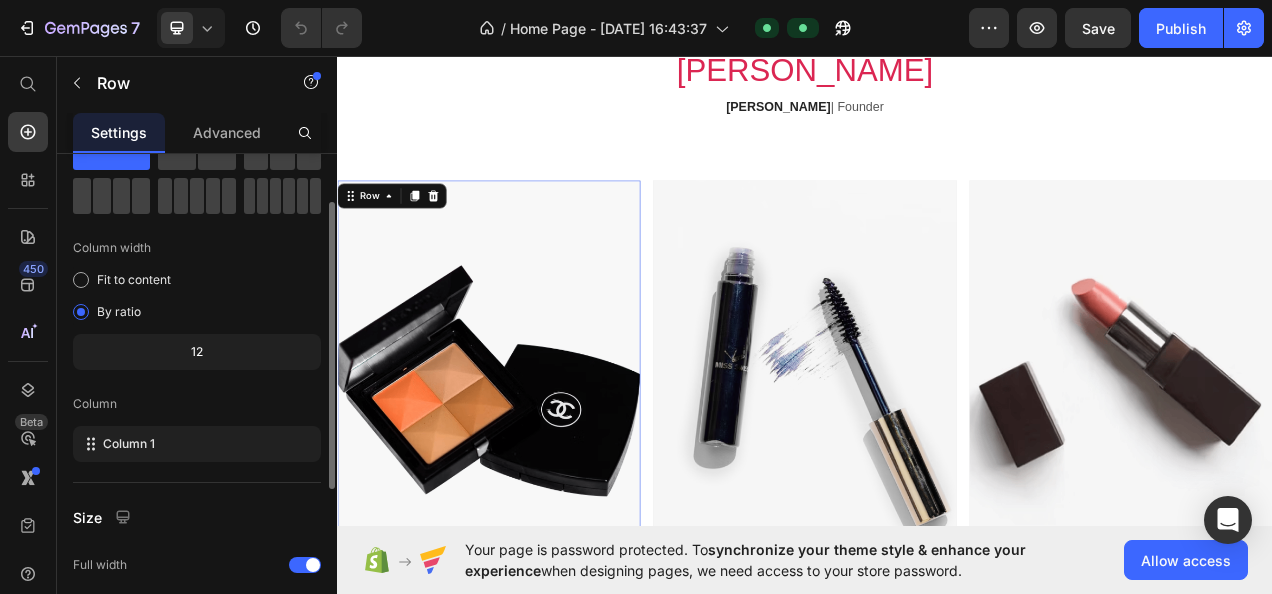 scroll, scrollTop: 0, scrollLeft: 0, axis: both 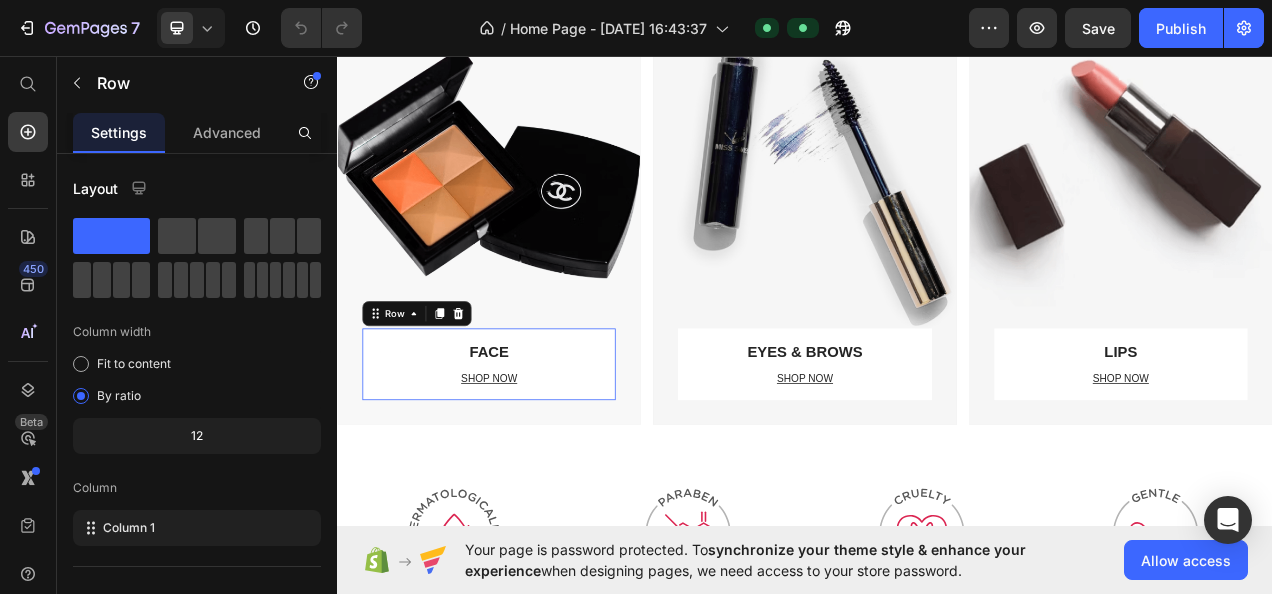click on "FACE Text block SHOP NOW Text block" at bounding box center (531, 453) 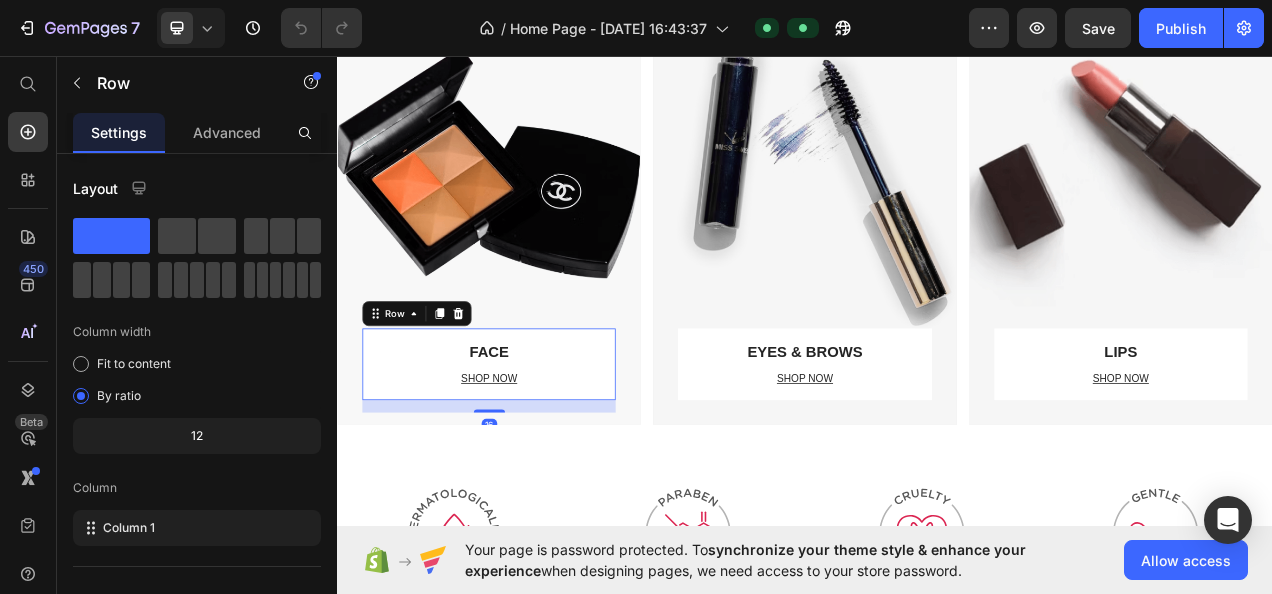 scroll, scrollTop: 2001, scrollLeft: 0, axis: vertical 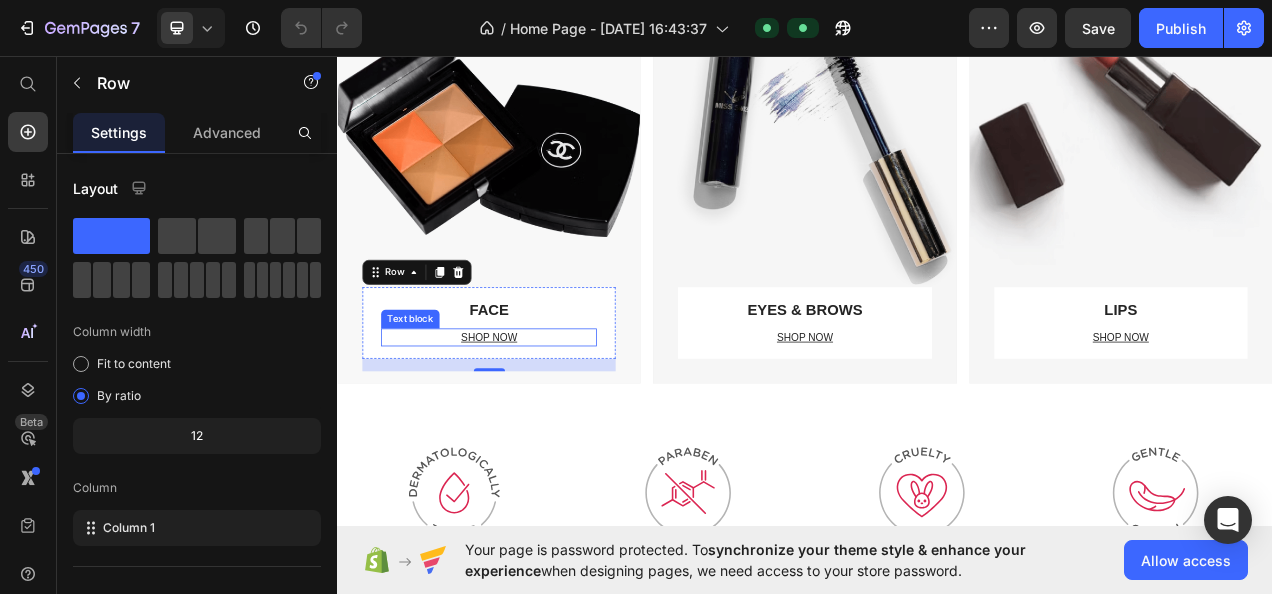 click on "SHOP NOW" at bounding box center [532, 418] 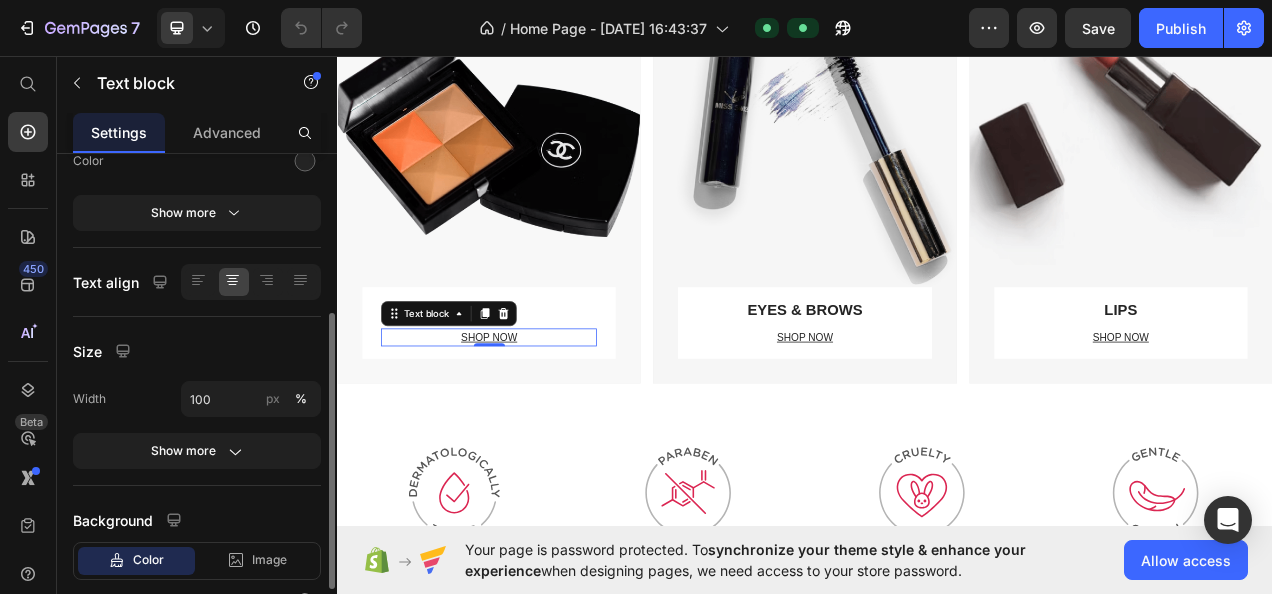 scroll, scrollTop: 286, scrollLeft: 0, axis: vertical 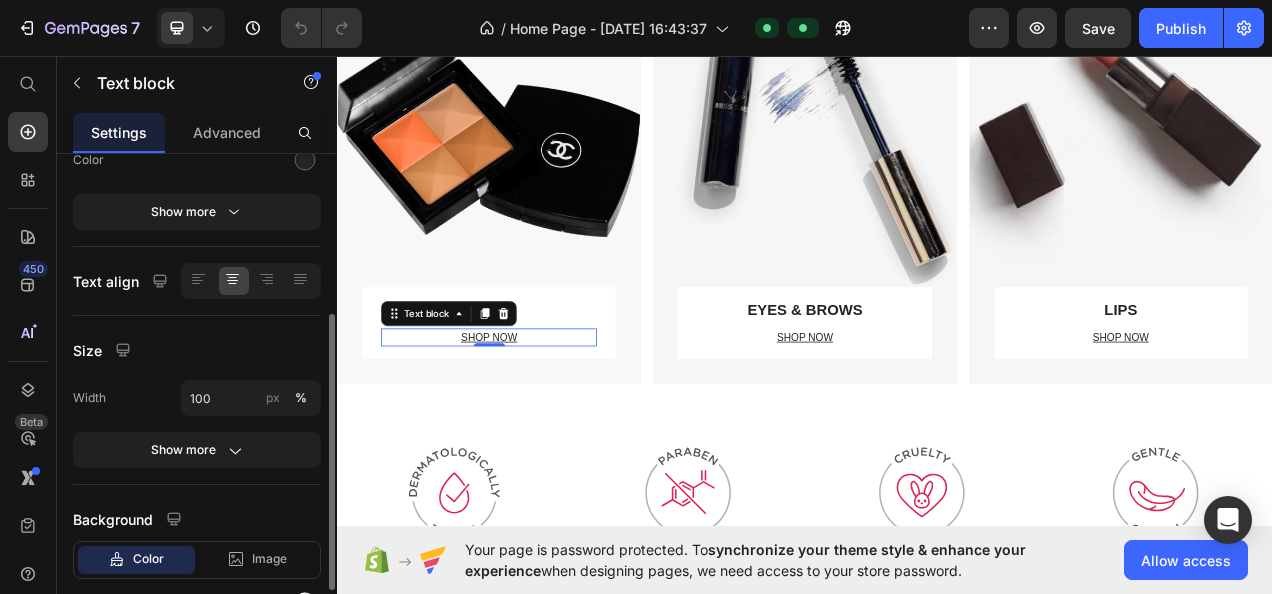 click on "Show more" 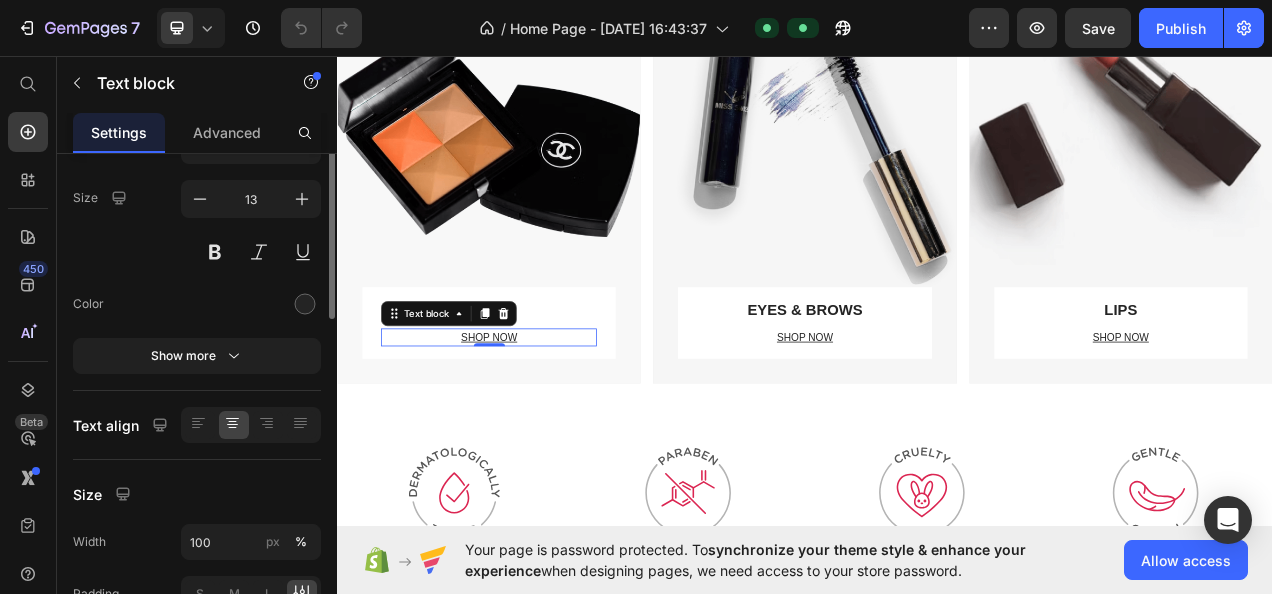 scroll, scrollTop: 53, scrollLeft: 0, axis: vertical 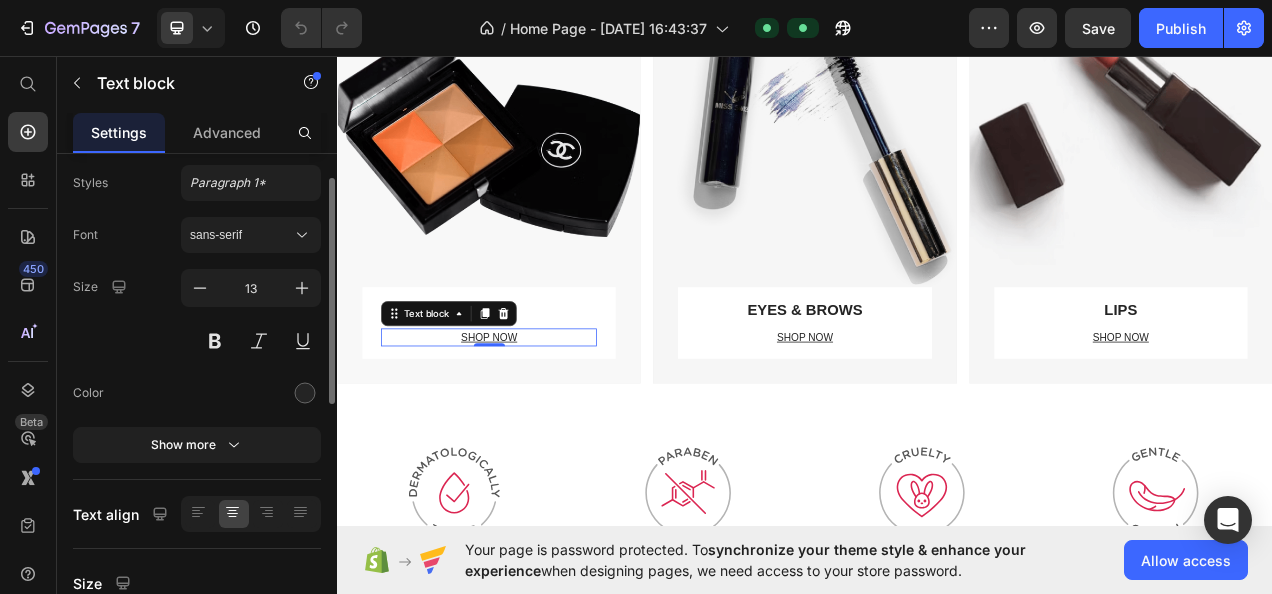 click on "Show more" at bounding box center [197, 445] 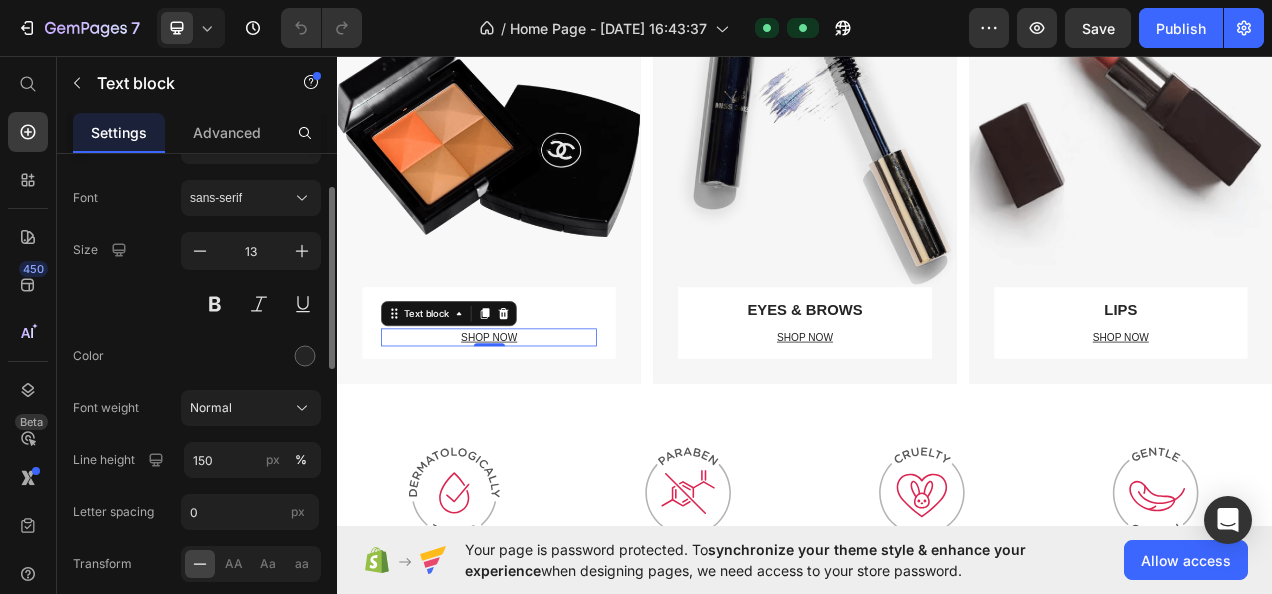 scroll, scrollTop: 0, scrollLeft: 0, axis: both 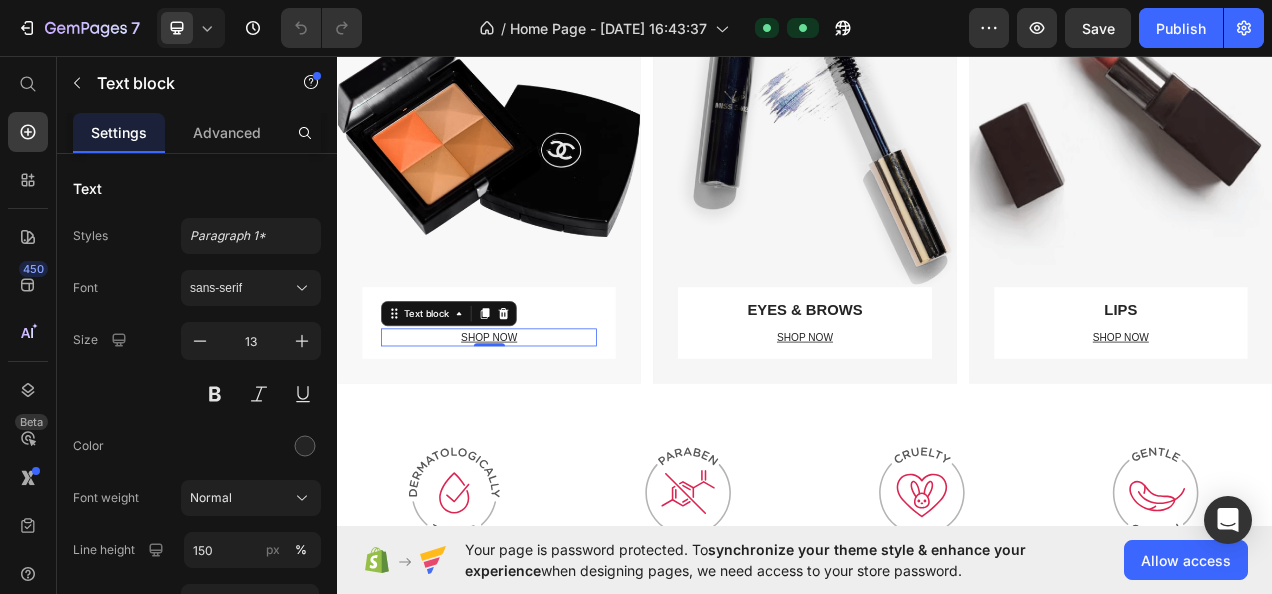click on "Advanced" at bounding box center (227, 132) 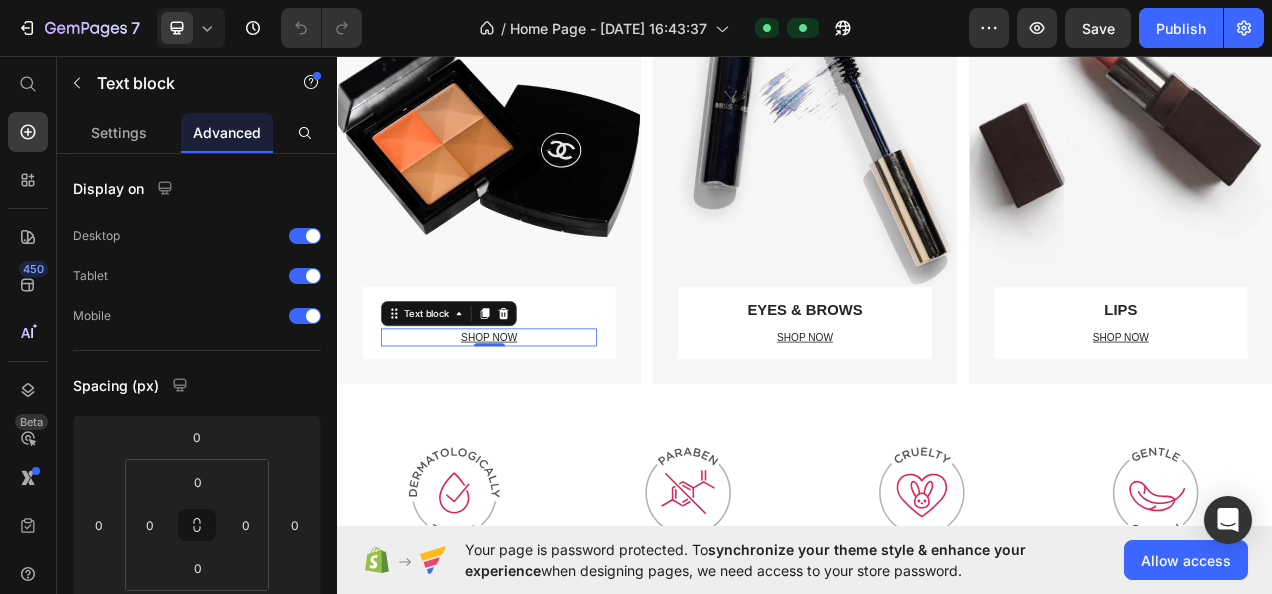 click on "Settings" at bounding box center [119, 132] 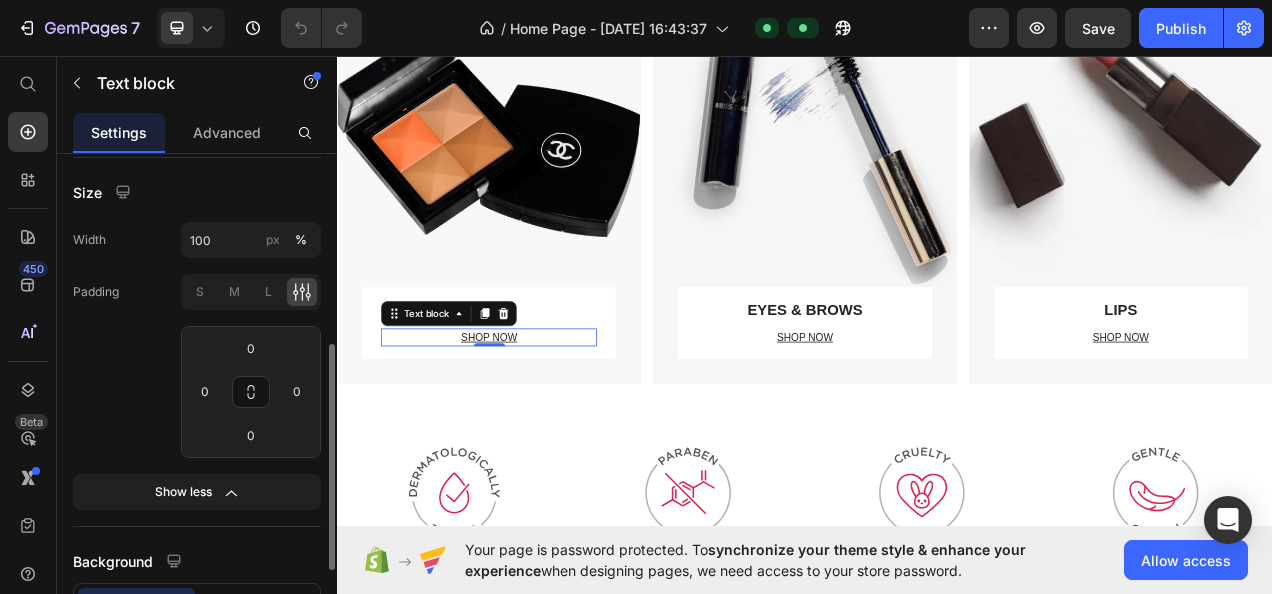 scroll, scrollTop: 595, scrollLeft: 0, axis: vertical 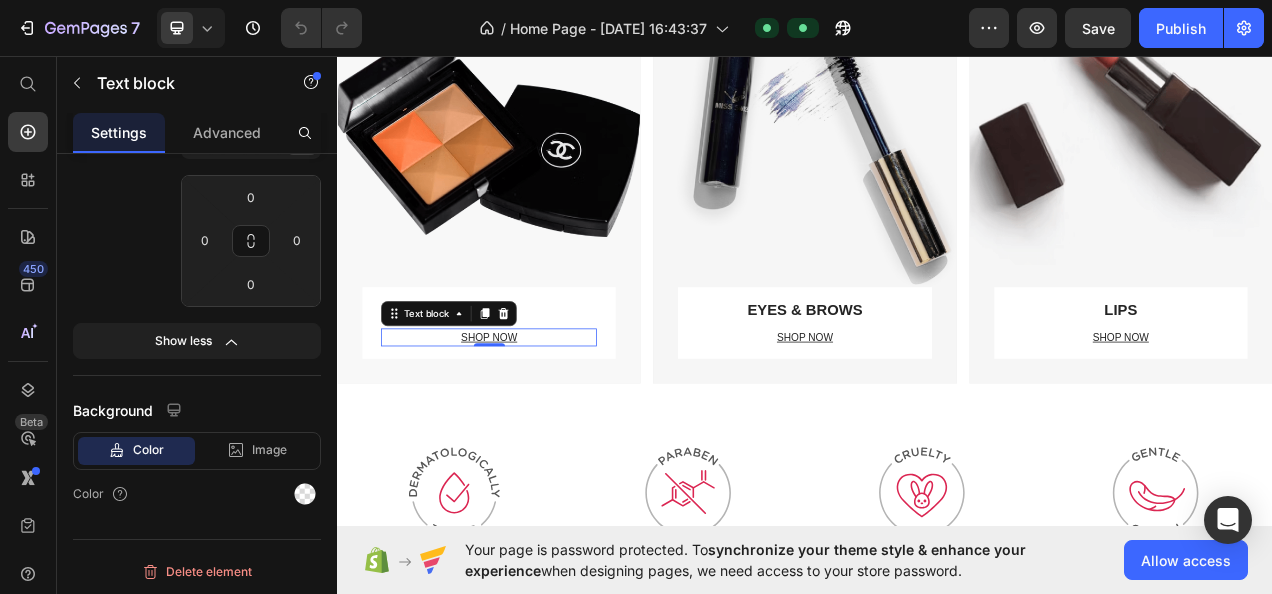 click on "SHOP NOW" at bounding box center (531, 419) 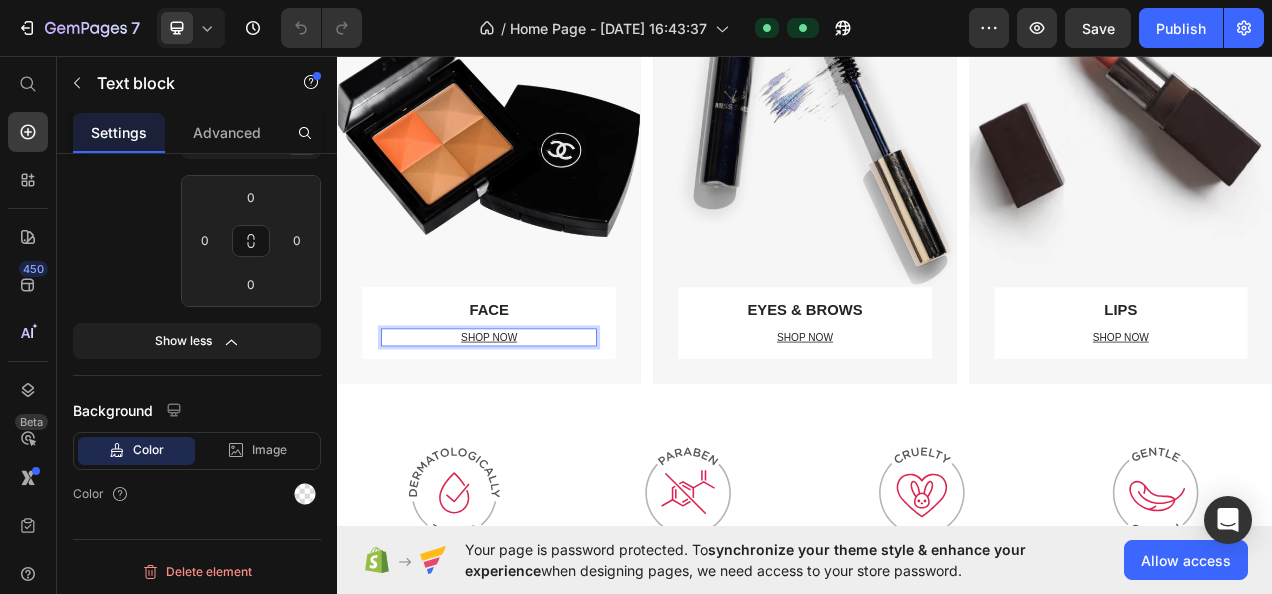 click on "SHOP NOW" at bounding box center (531, 419) 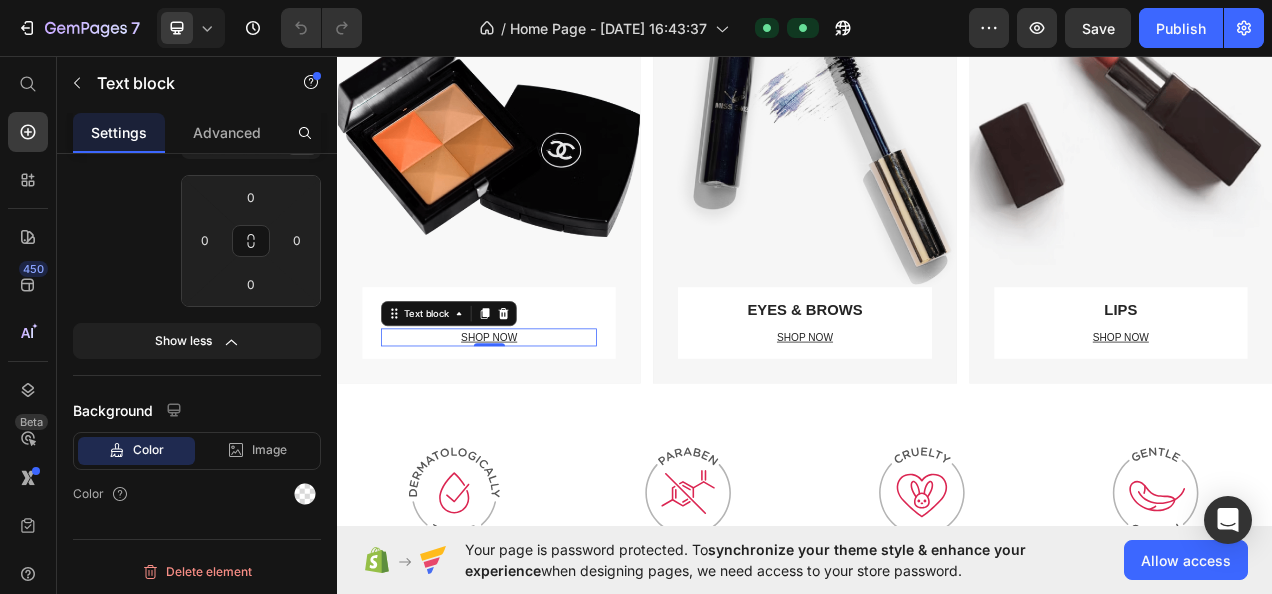 drag, startPoint x: 148, startPoint y: 368, endPoint x: 124, endPoint y: 265, distance: 105.75916 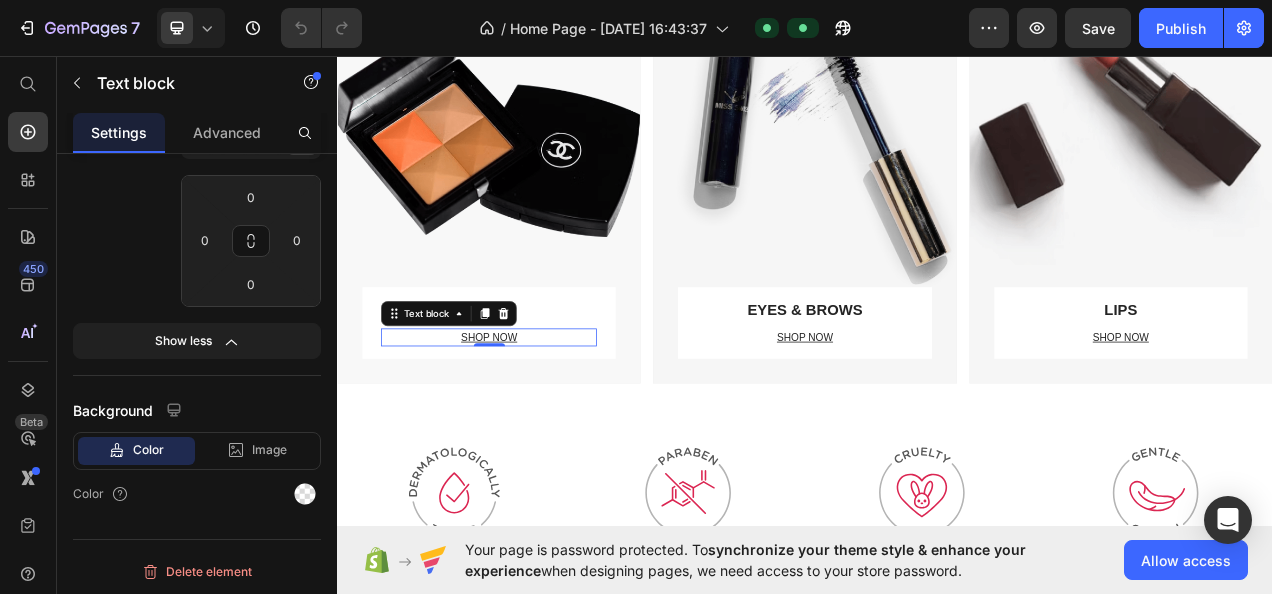 click on "Padding S M L 0 0 0 0" 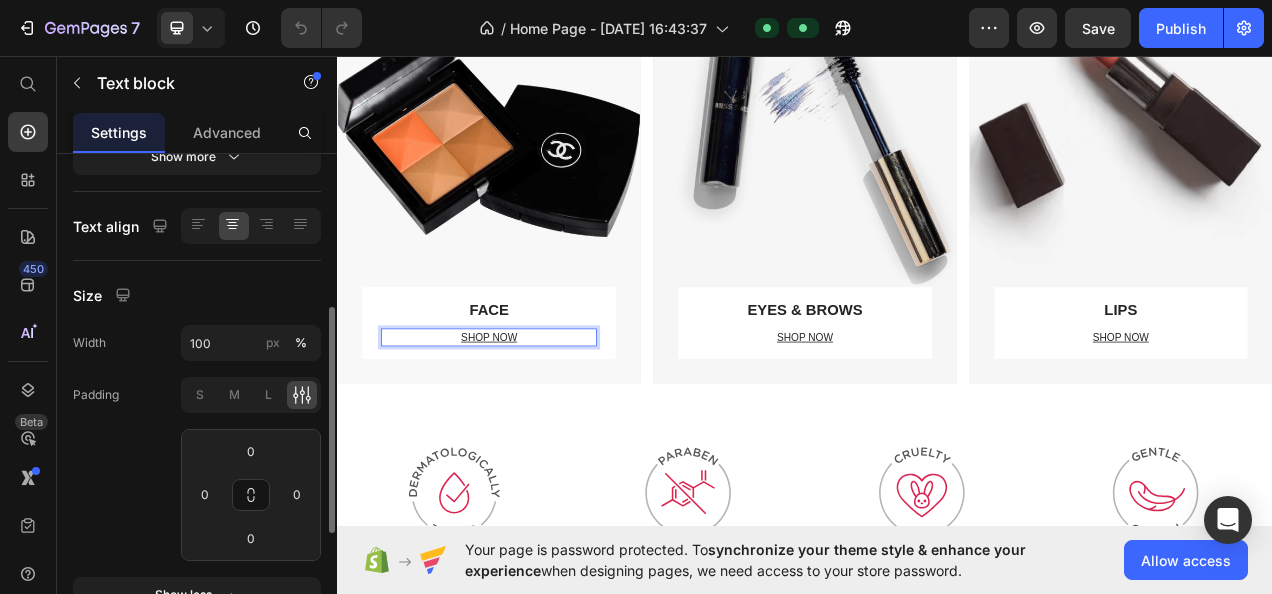 scroll, scrollTop: 340, scrollLeft: 0, axis: vertical 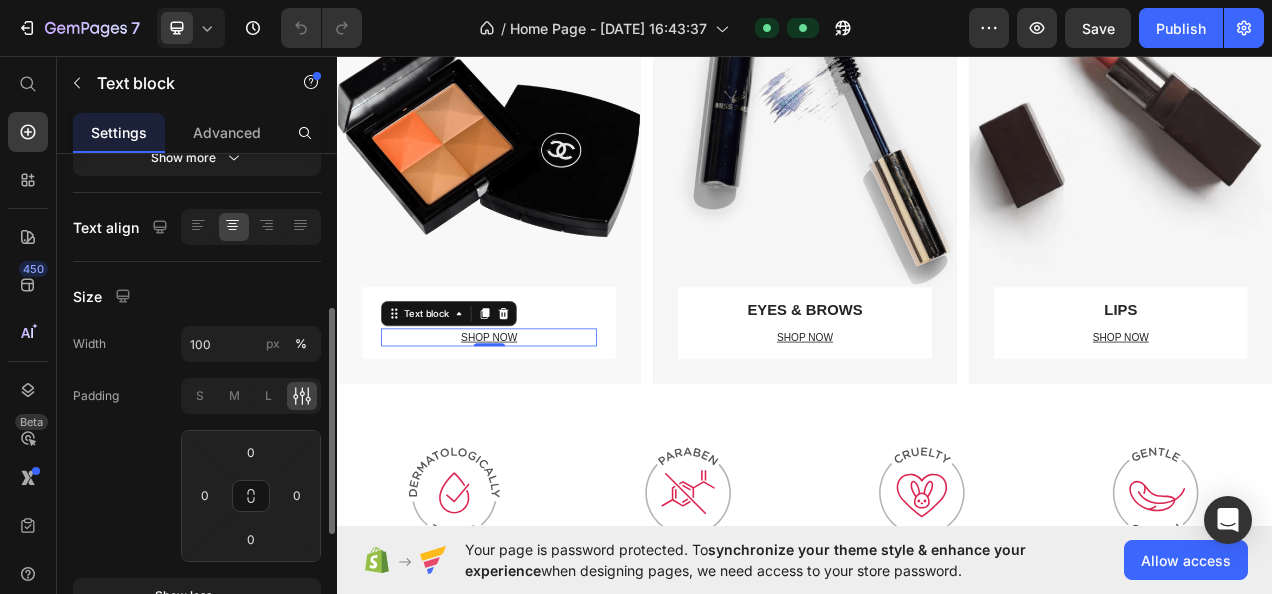 click on "Advanced" at bounding box center (227, 132) 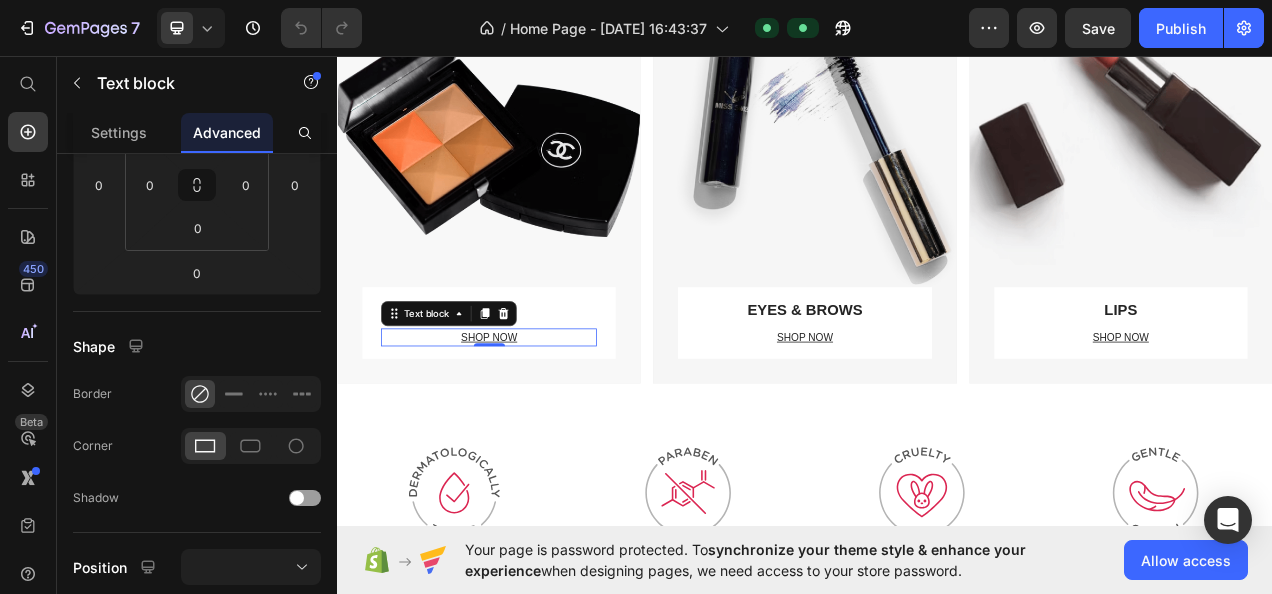 scroll, scrollTop: 0, scrollLeft: 0, axis: both 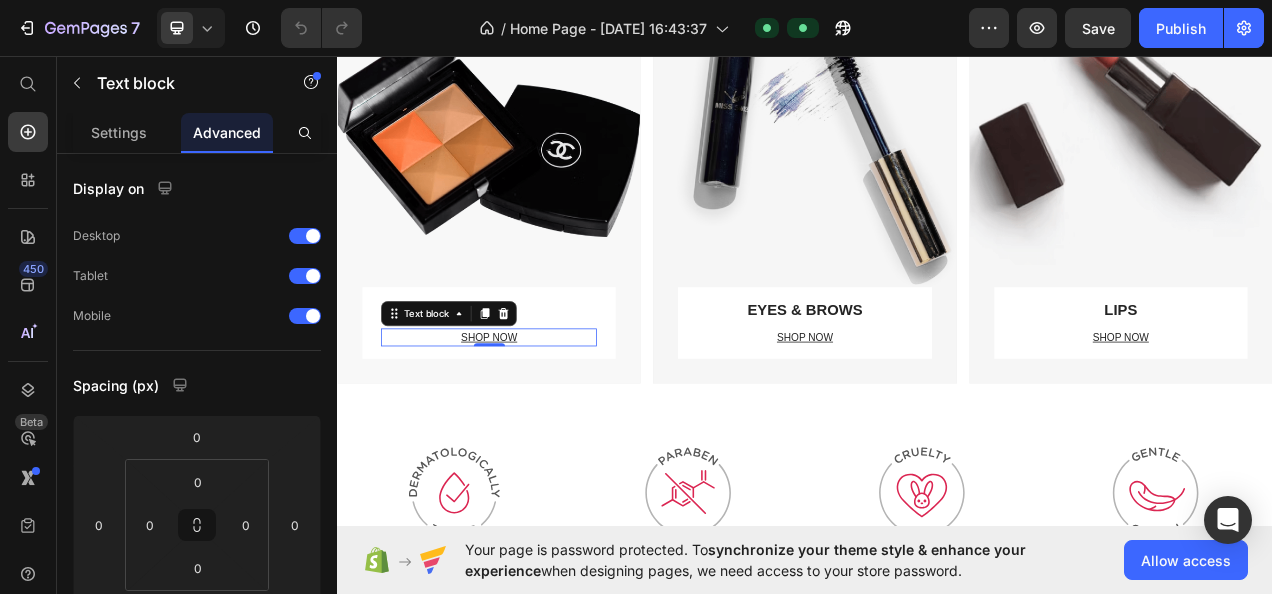 click 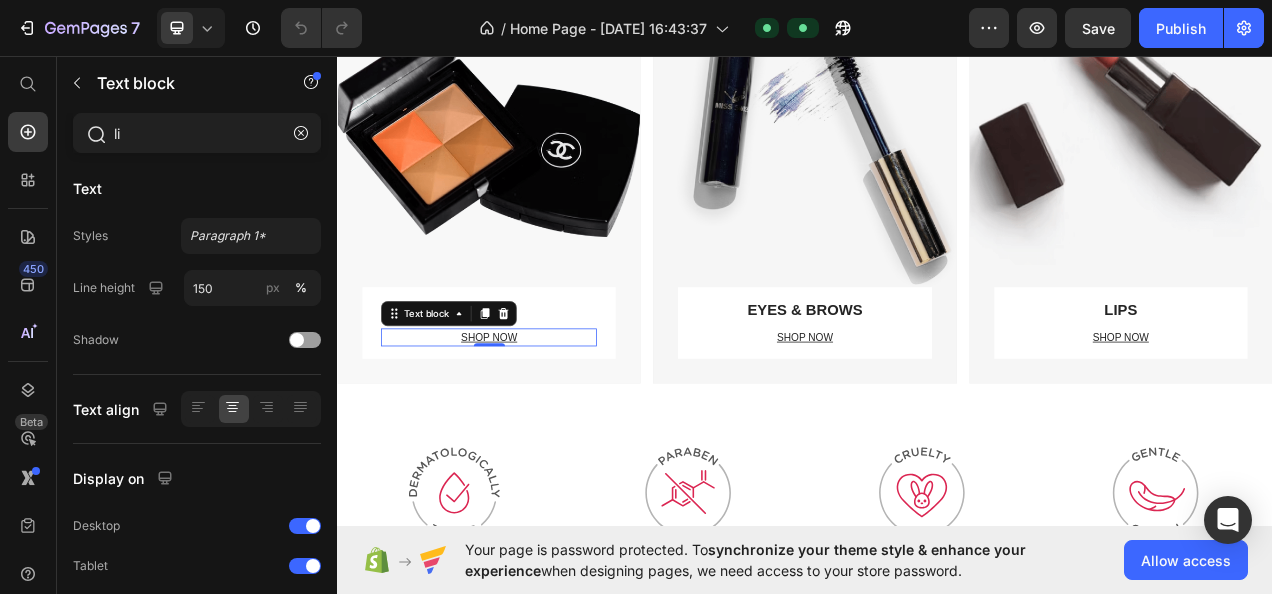 type on "l" 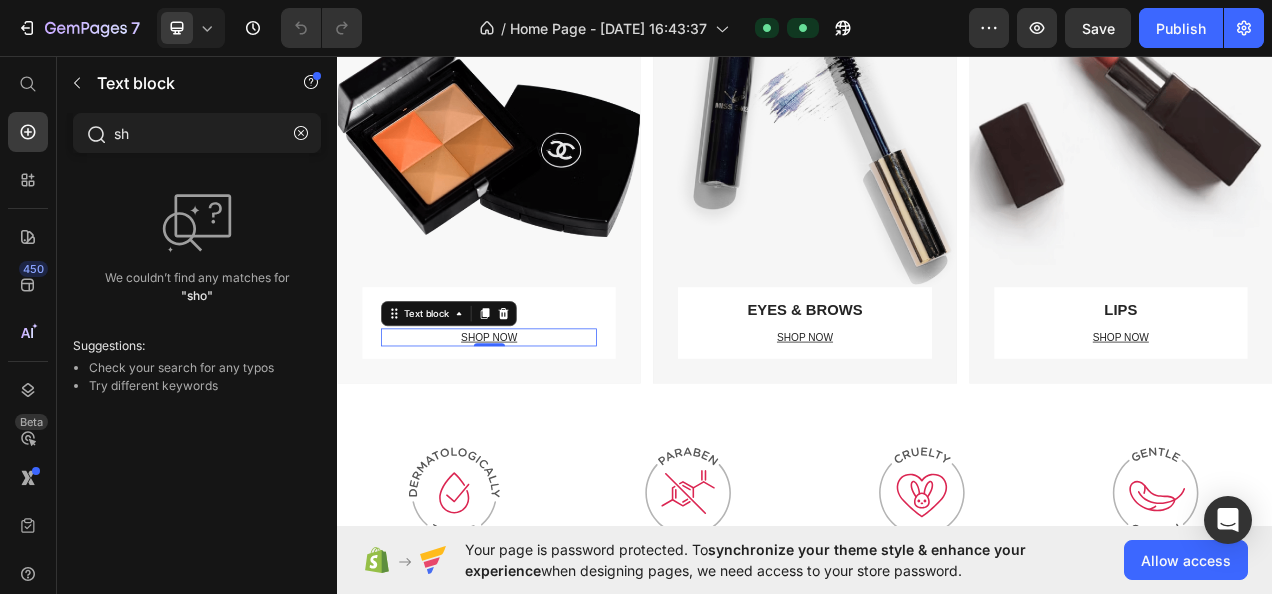 type on "s" 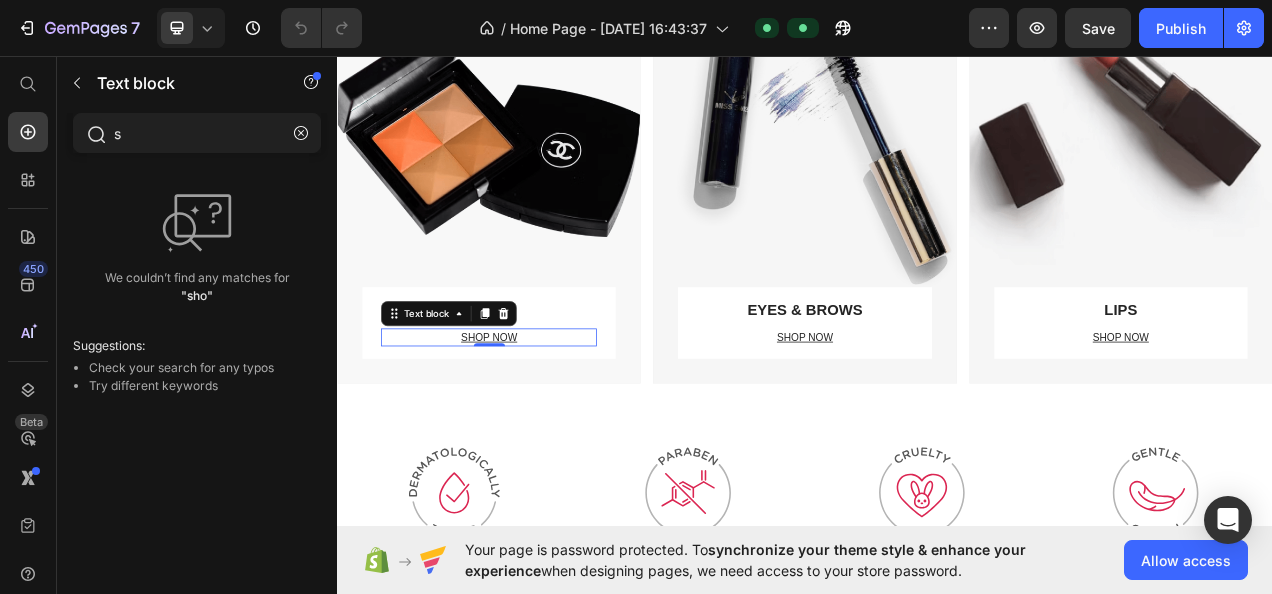 type 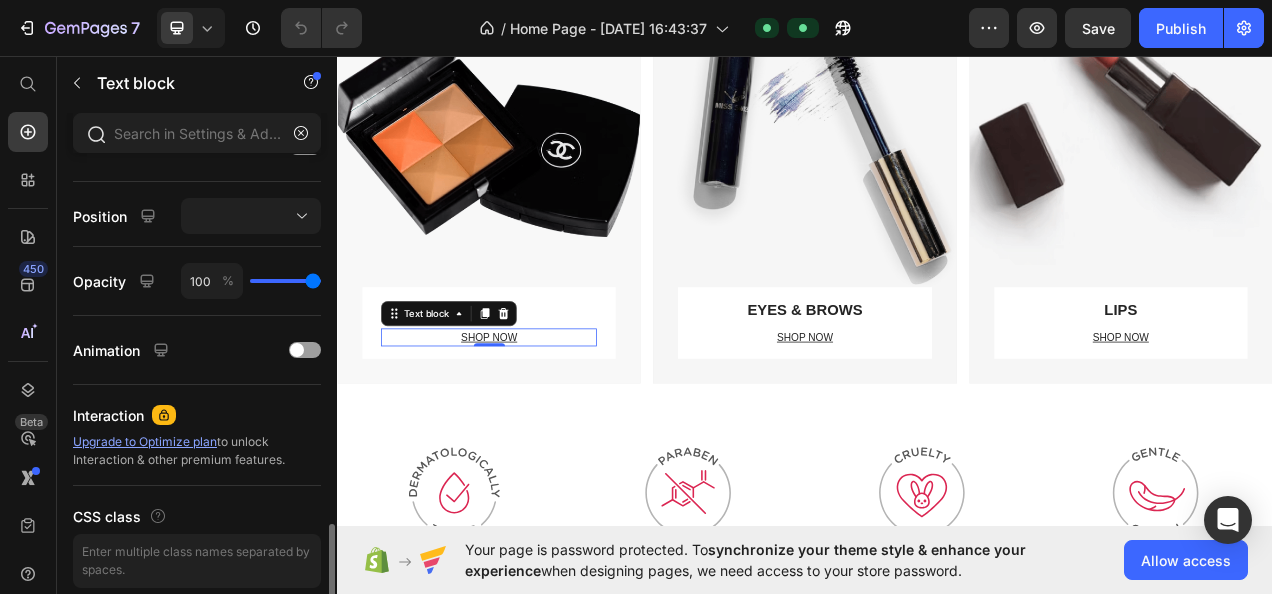 scroll, scrollTop: 768, scrollLeft: 0, axis: vertical 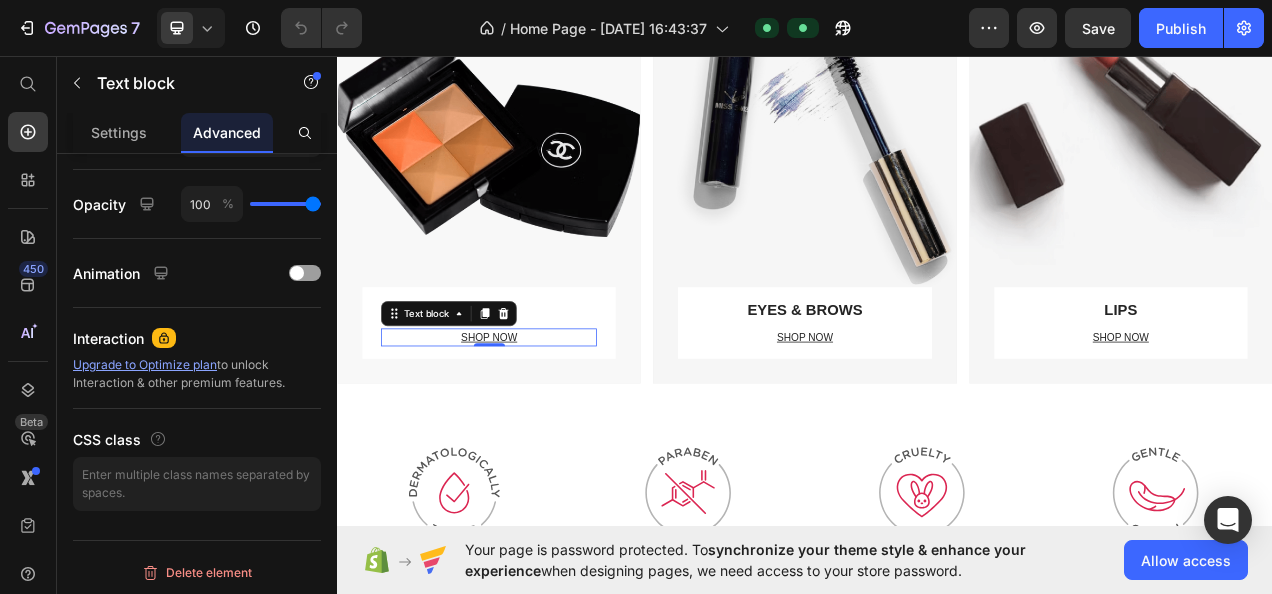 click at bounding box center (305, 273) 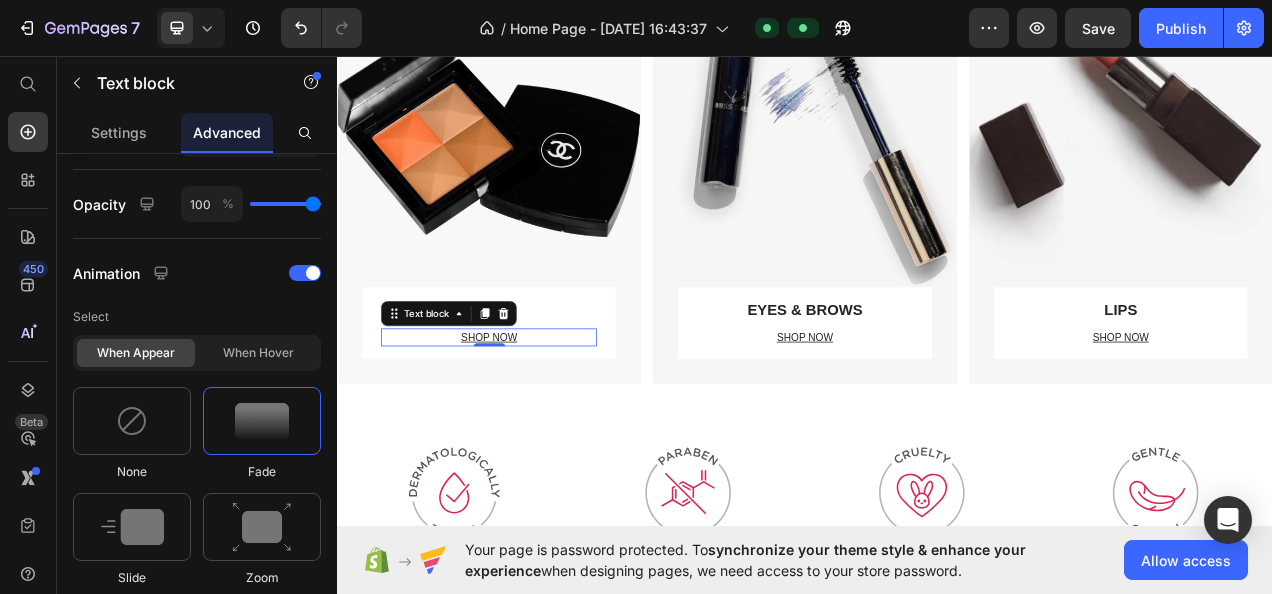 click at bounding box center [262, 527] 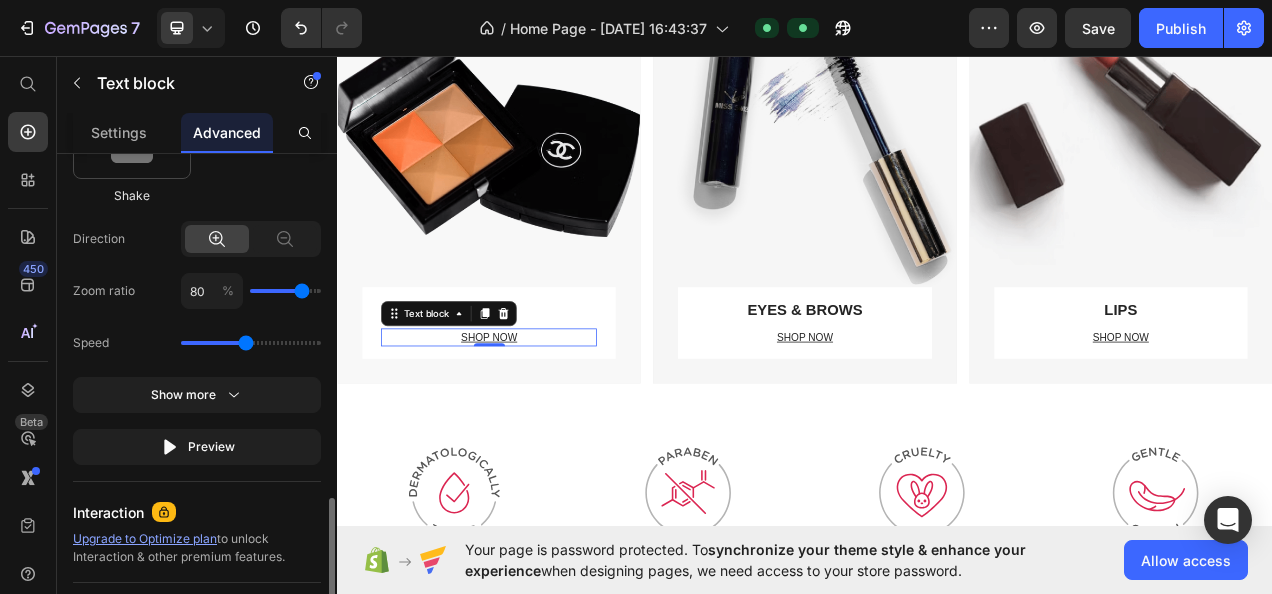 scroll, scrollTop: 1274, scrollLeft: 0, axis: vertical 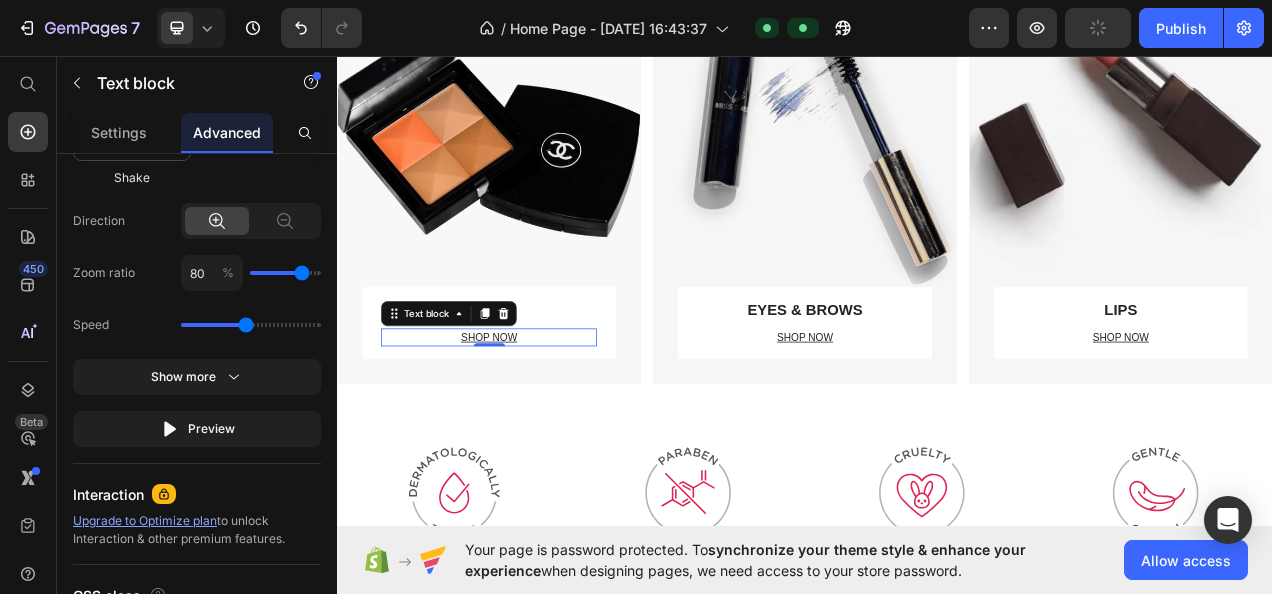 click 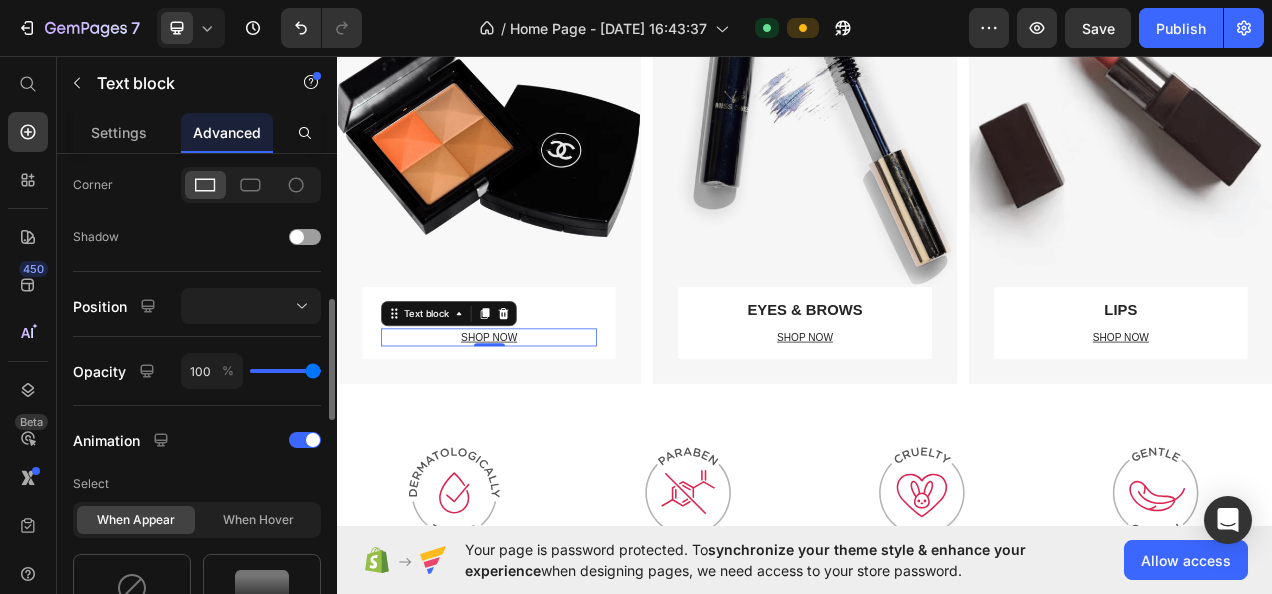 scroll, scrollTop: 600, scrollLeft: 0, axis: vertical 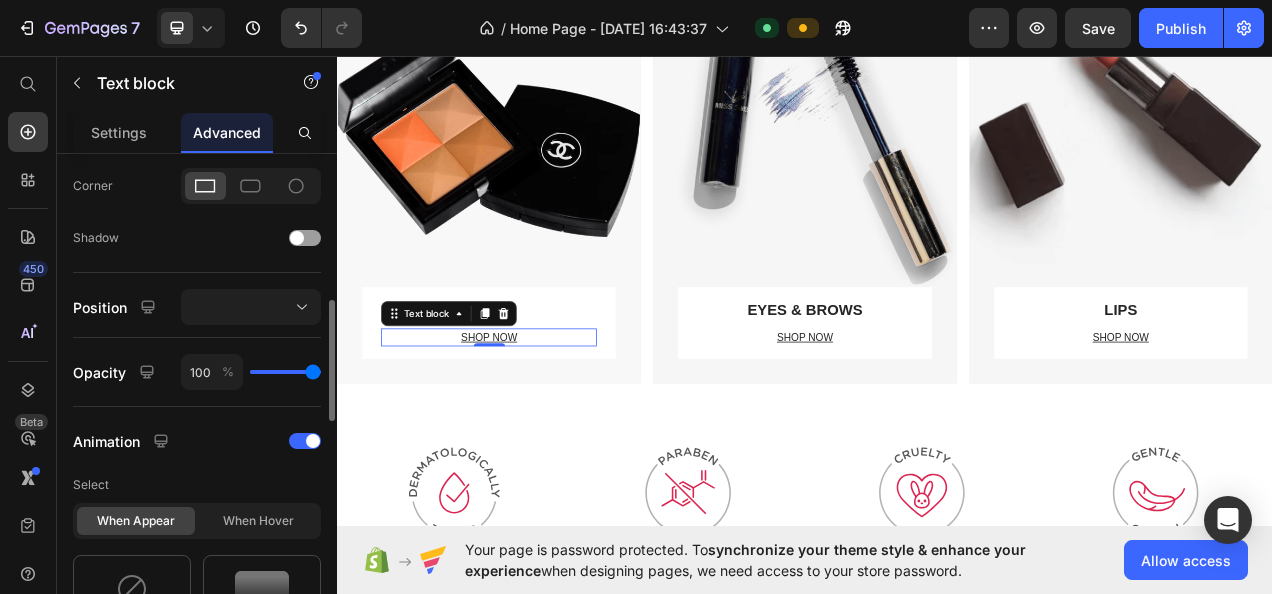 click on "Animation" at bounding box center (197, 441) 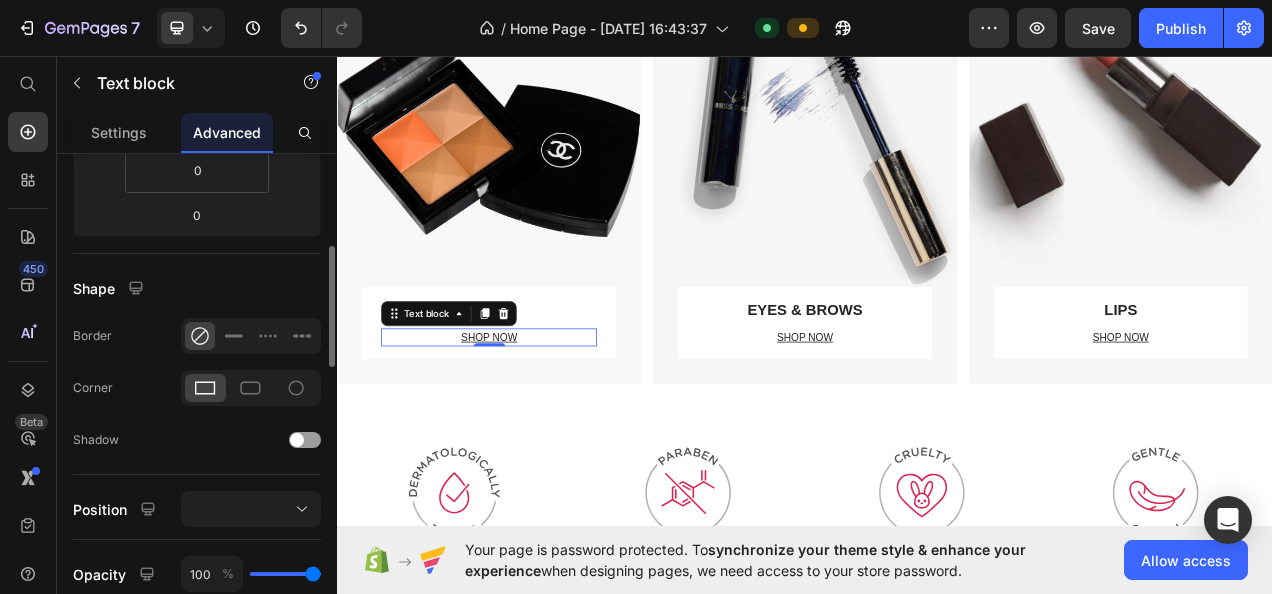 scroll, scrollTop: 391, scrollLeft: 0, axis: vertical 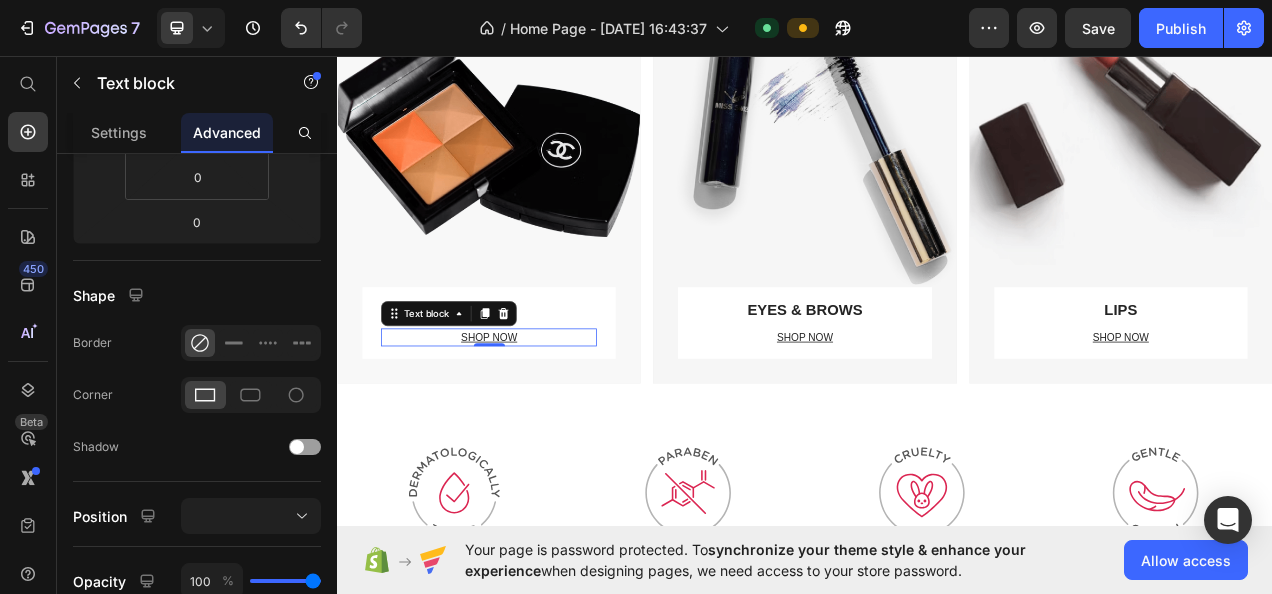 click 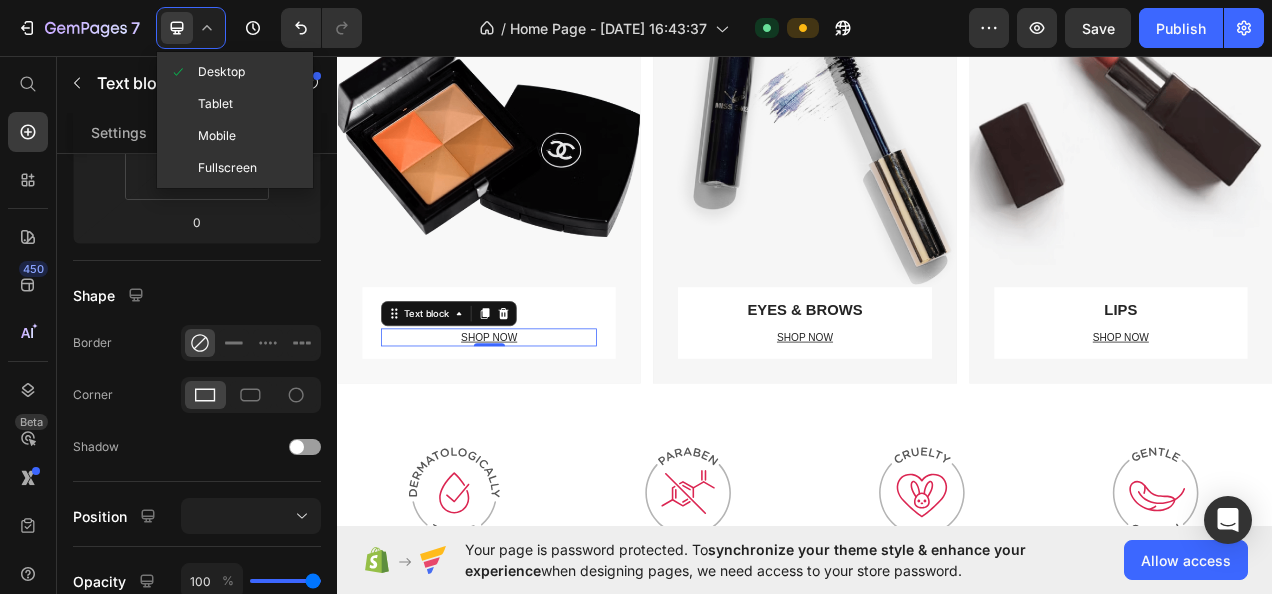 click on "Mobile" at bounding box center [217, 136] 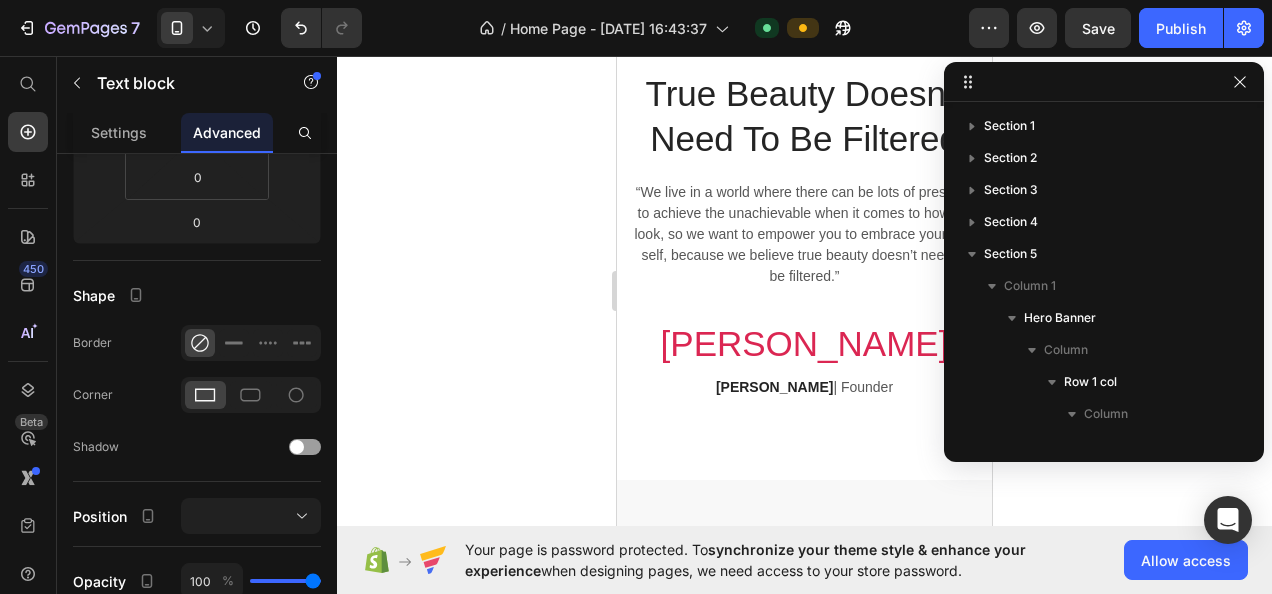 scroll, scrollTop: 1694, scrollLeft: 0, axis: vertical 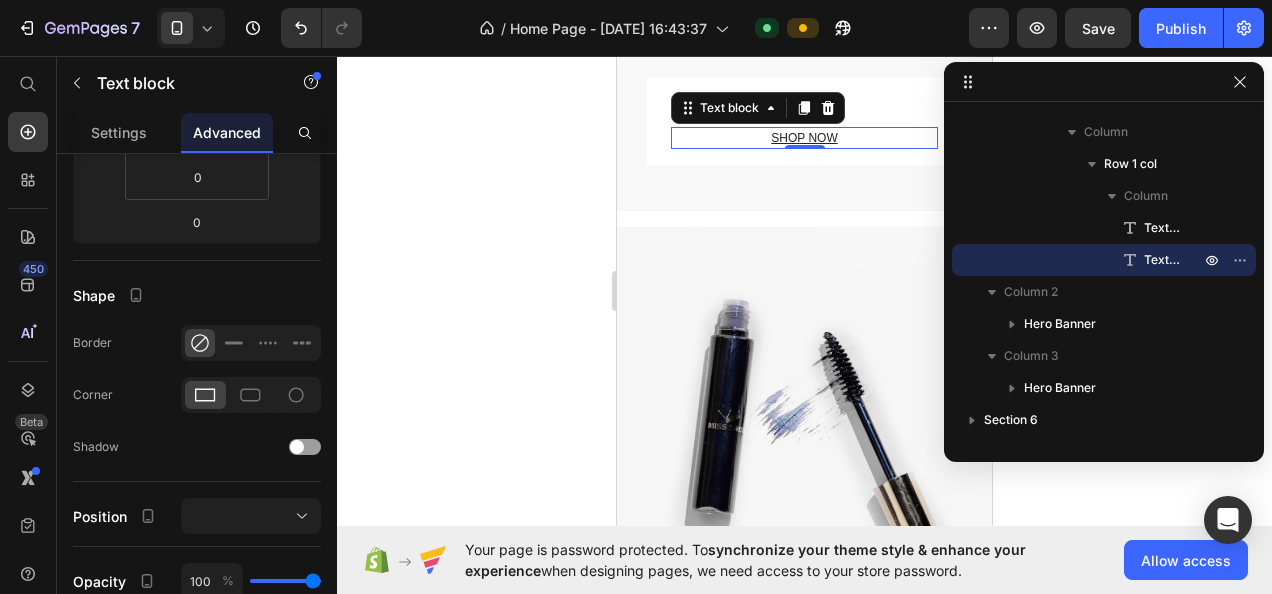click 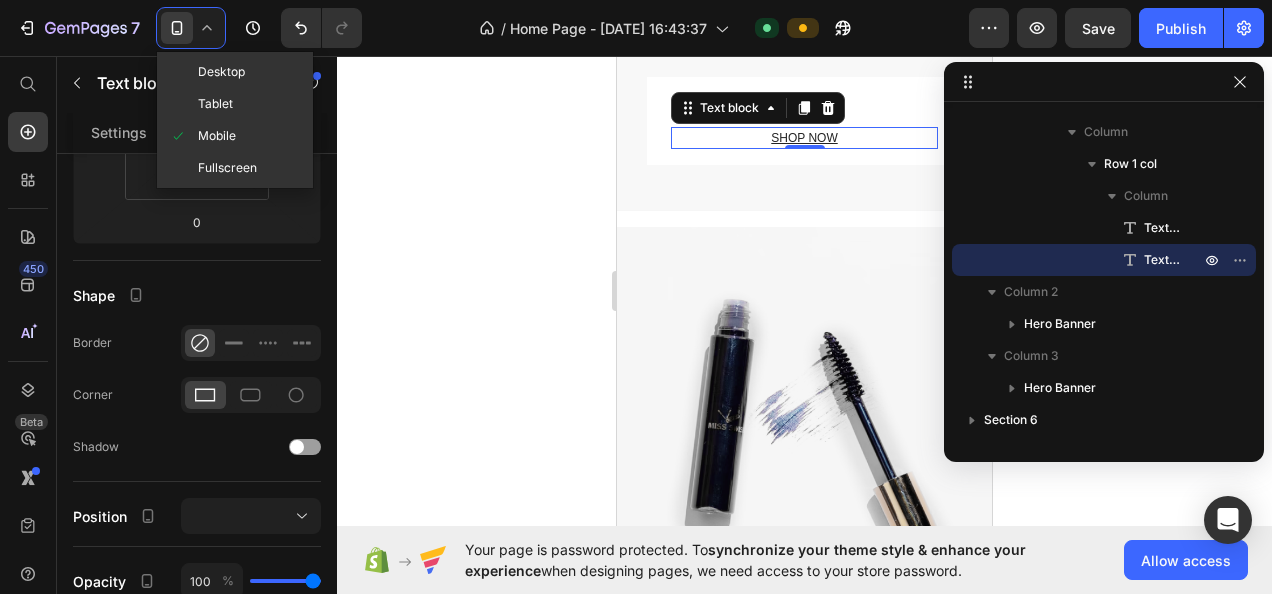 click on "Desktop" 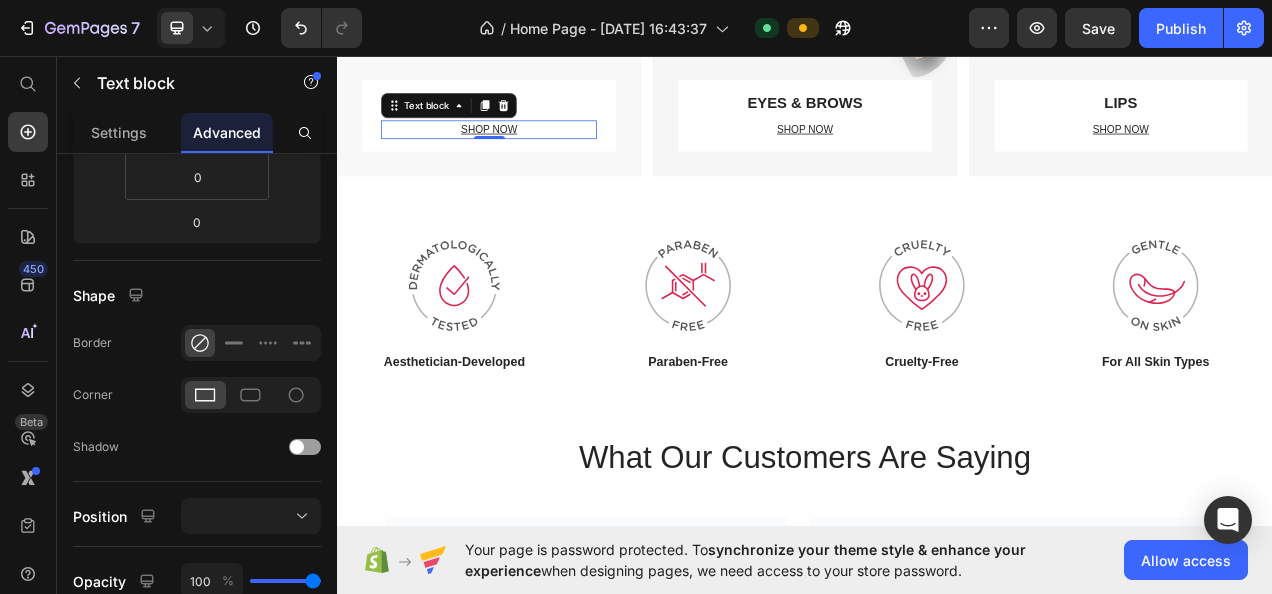 scroll, scrollTop: 2466, scrollLeft: 0, axis: vertical 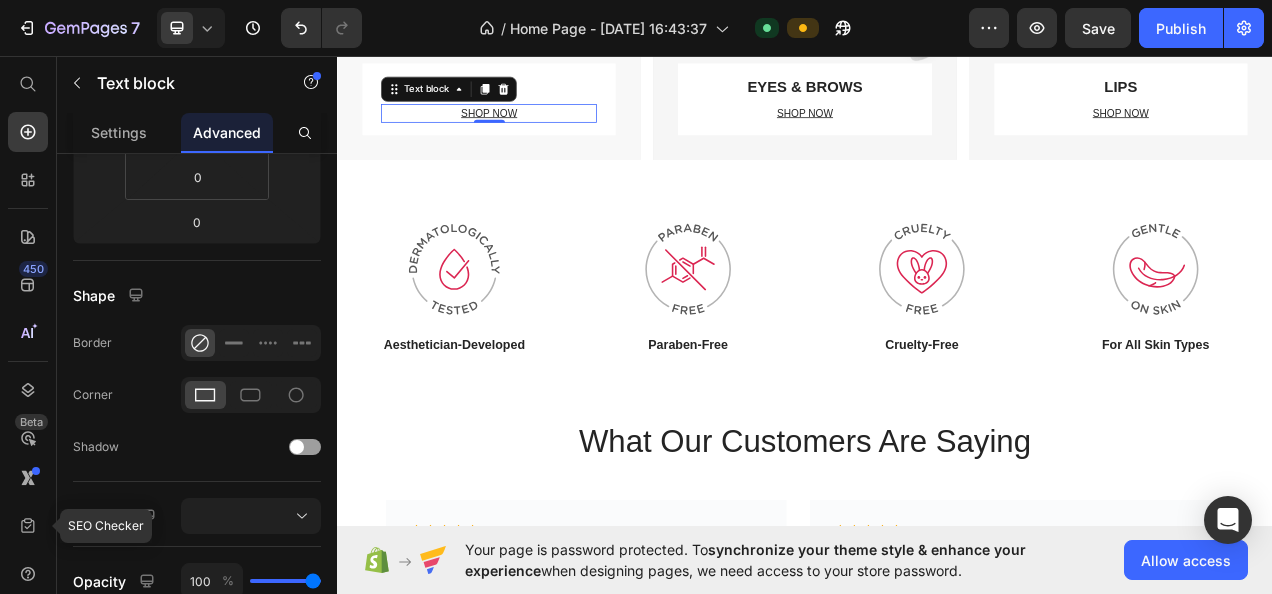 click 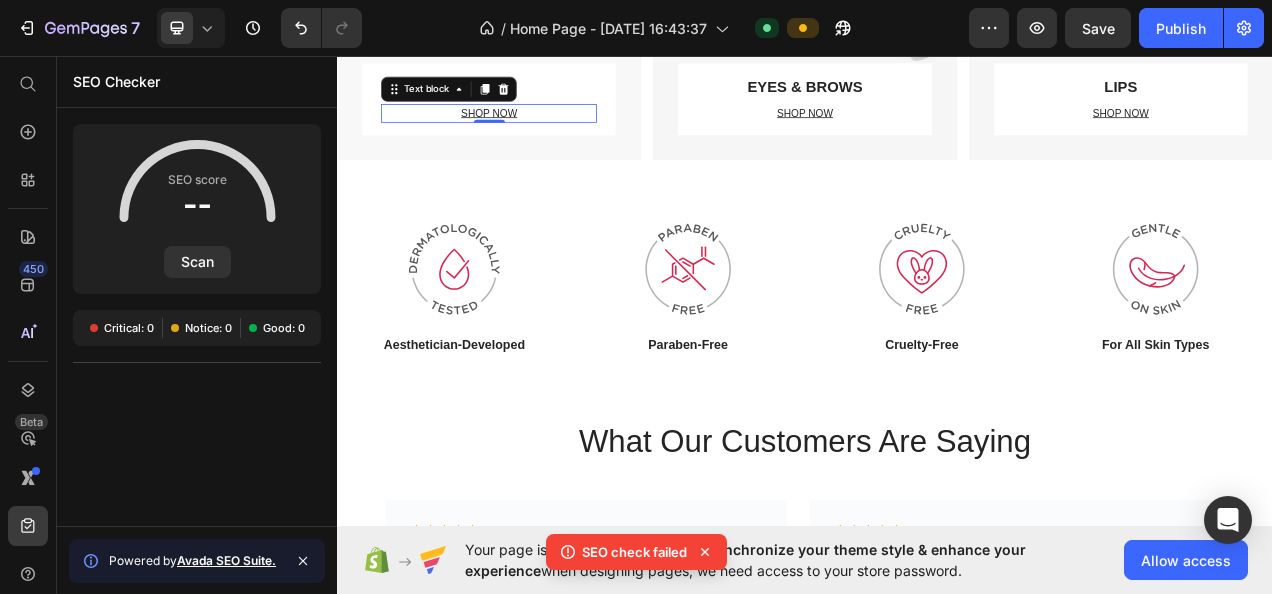 click on "Scan" at bounding box center (197, 262) 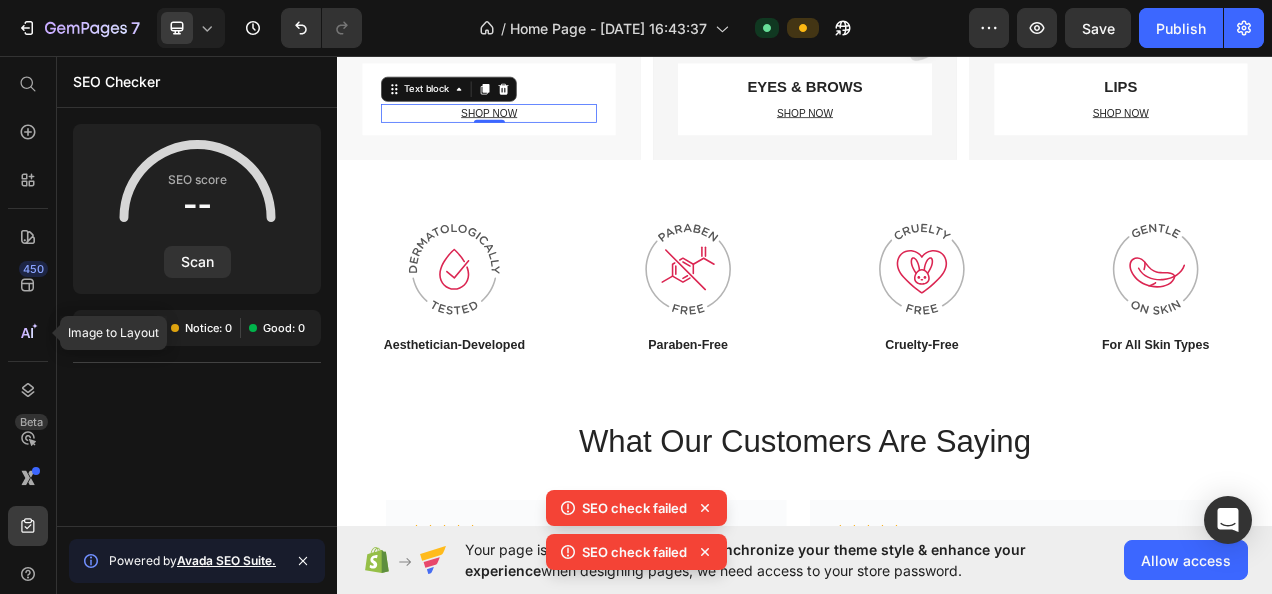 click 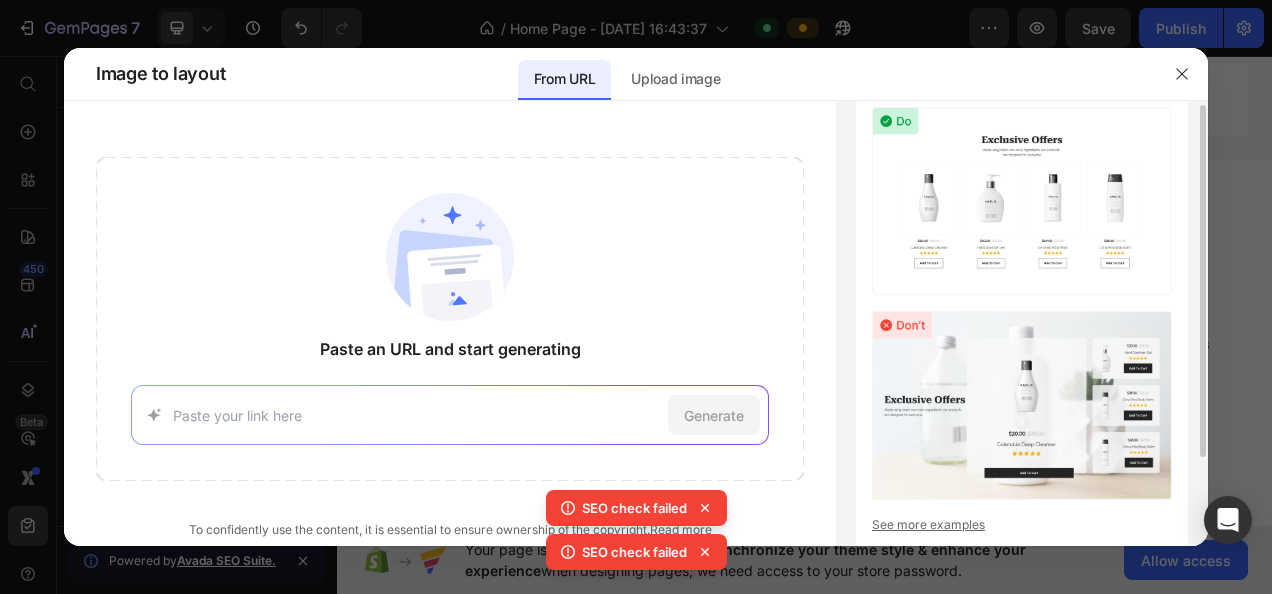 scroll, scrollTop: 0, scrollLeft: 0, axis: both 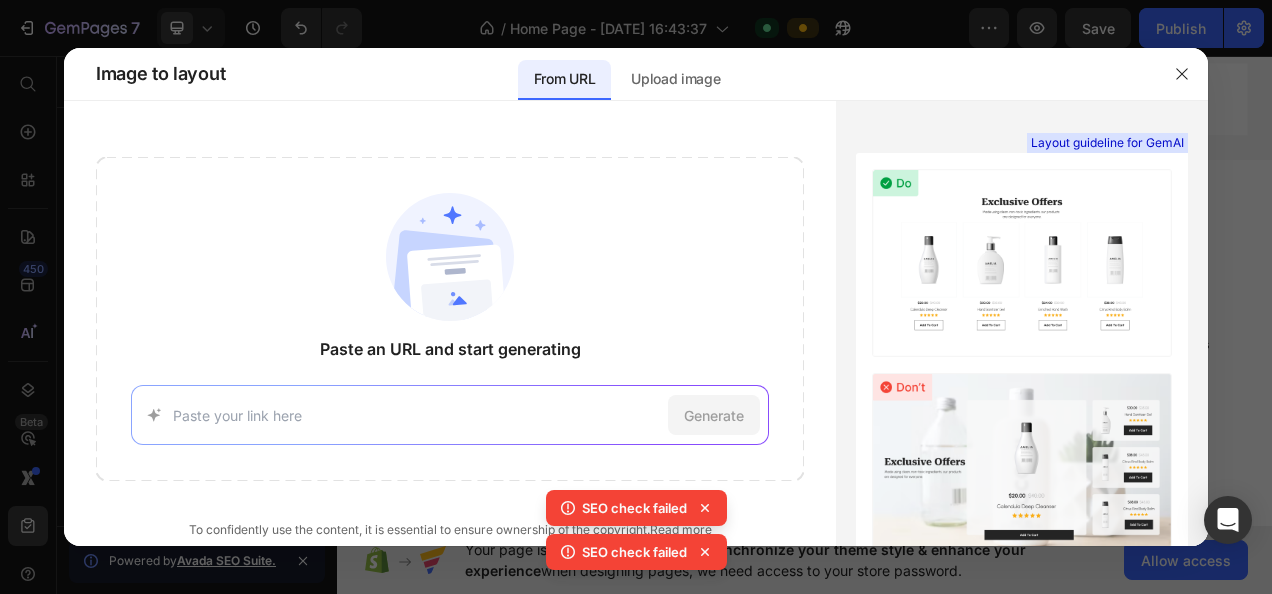 click at bounding box center (1022, 263) 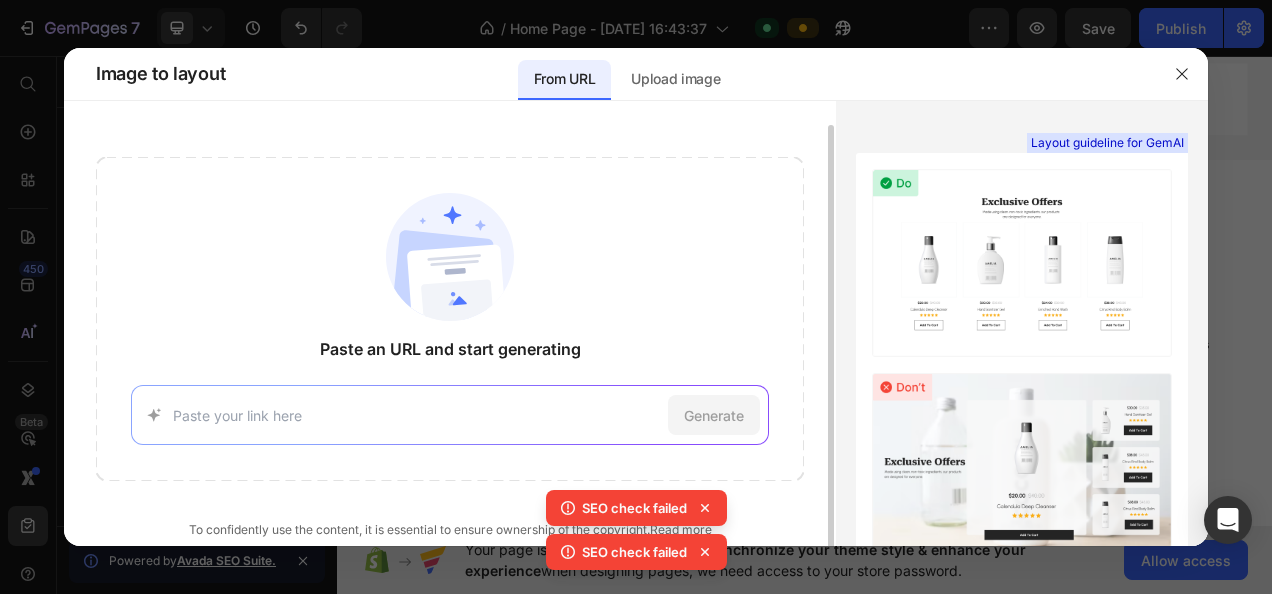 scroll, scrollTop: 12, scrollLeft: 0, axis: vertical 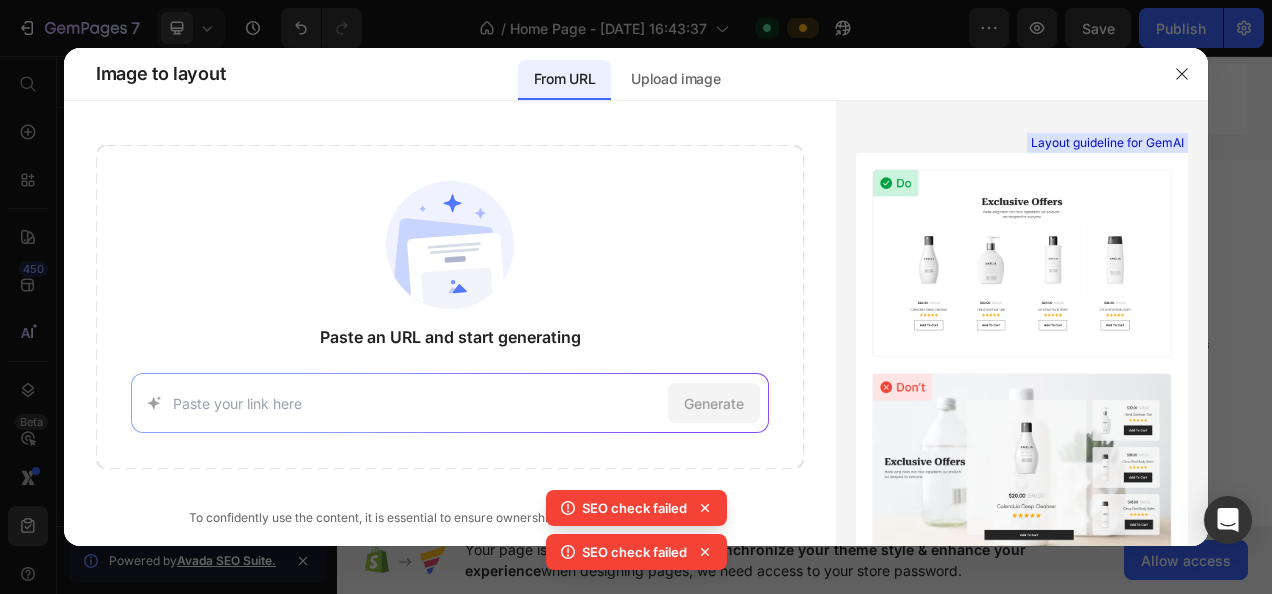 click at bounding box center [416, 403] 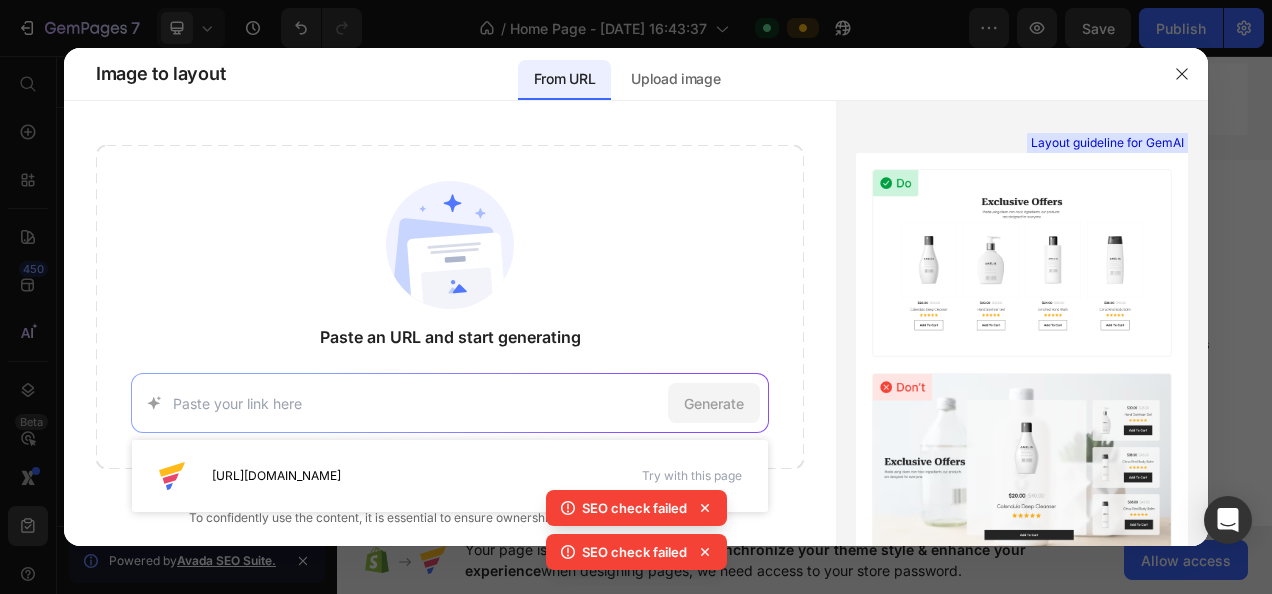 paste on "[URL][DOMAIN_NAME]" 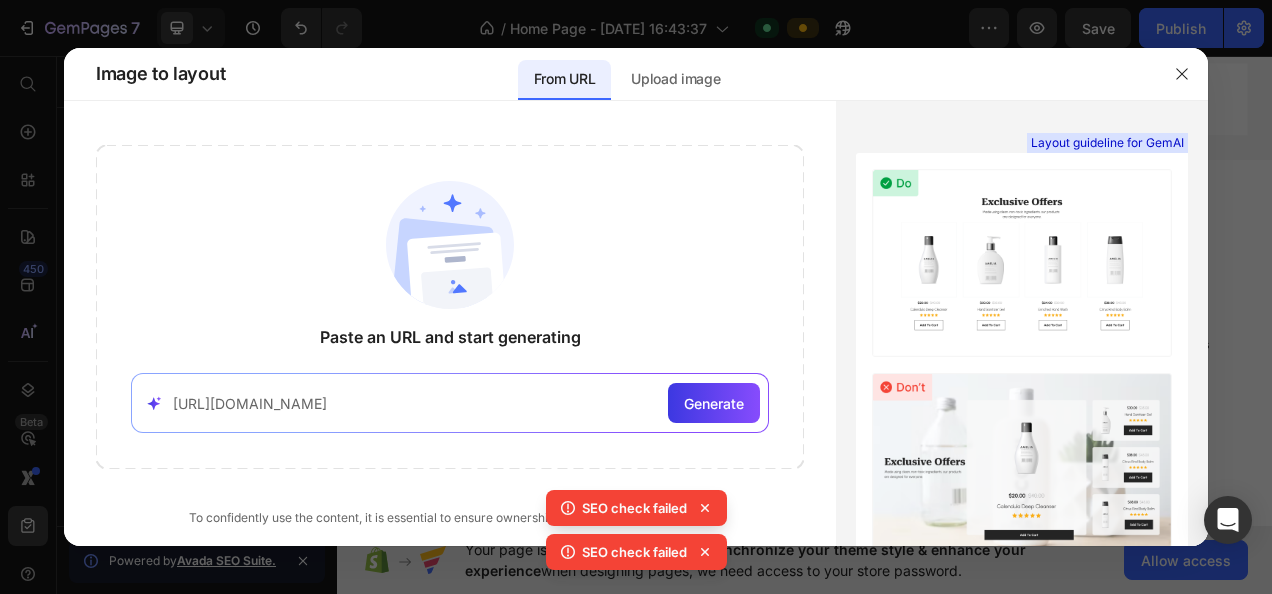 scroll, scrollTop: 0, scrollLeft: 3516, axis: horizontal 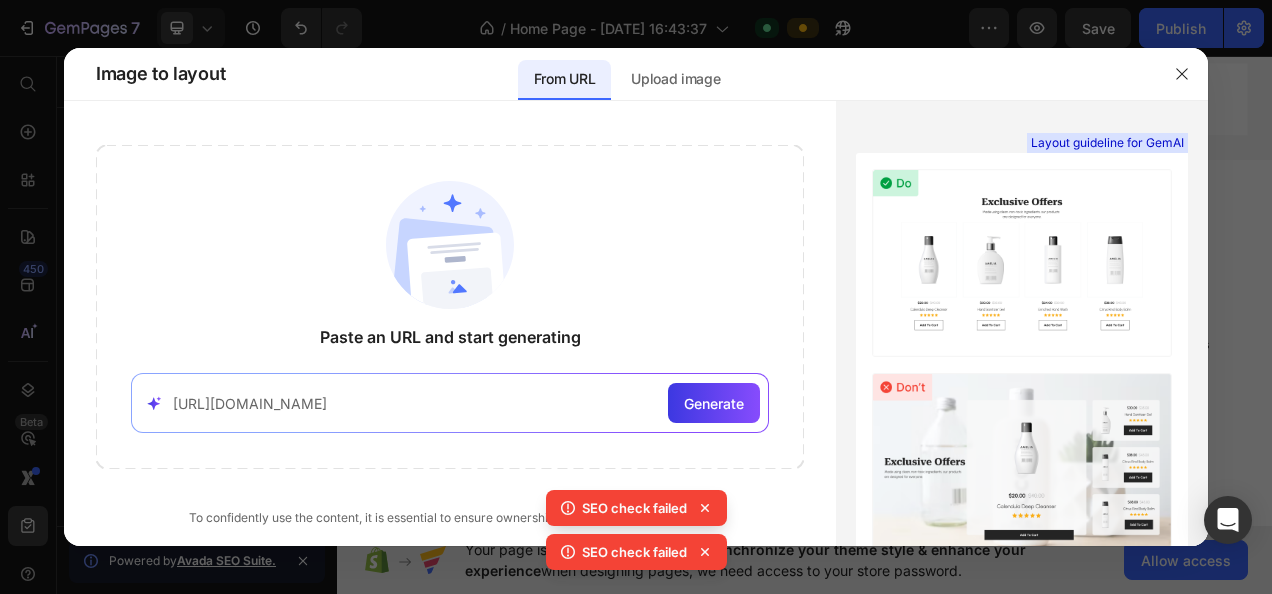 type on "[URL][DOMAIN_NAME]" 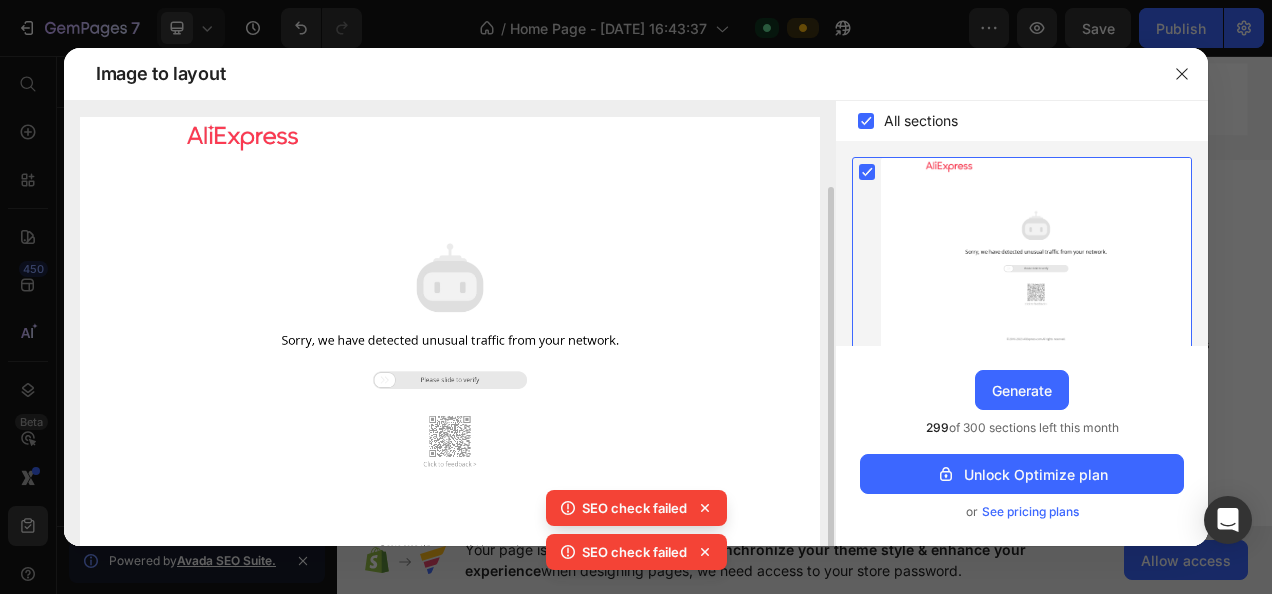 scroll, scrollTop: 64, scrollLeft: 0, axis: vertical 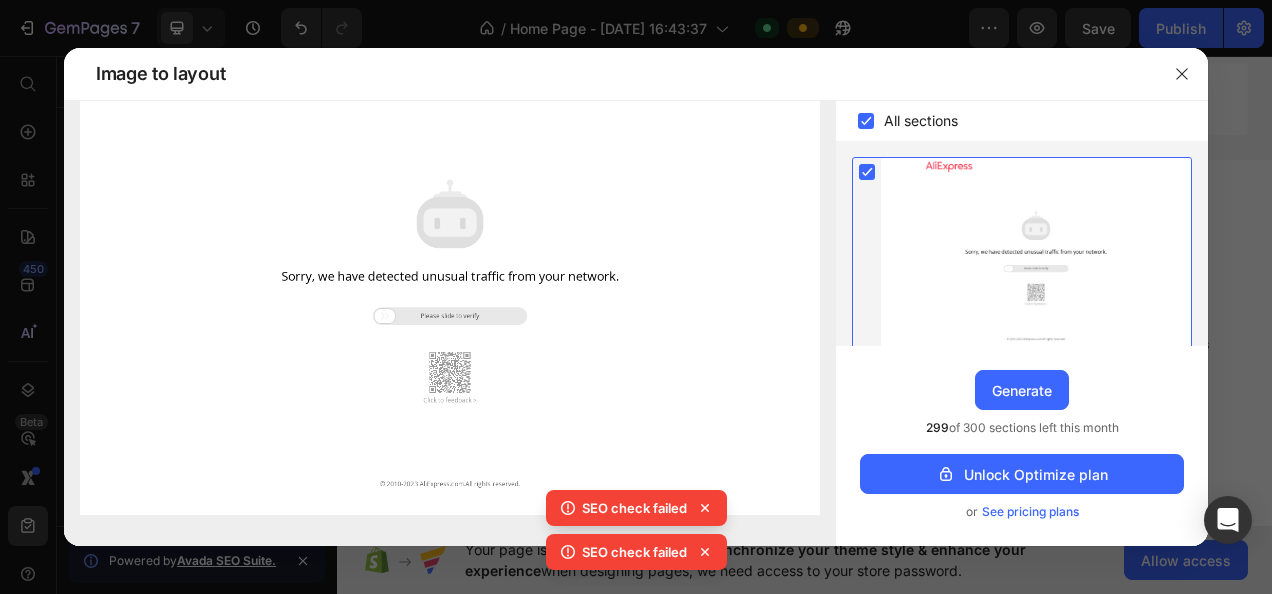click on "Generate" at bounding box center [1022, 390] 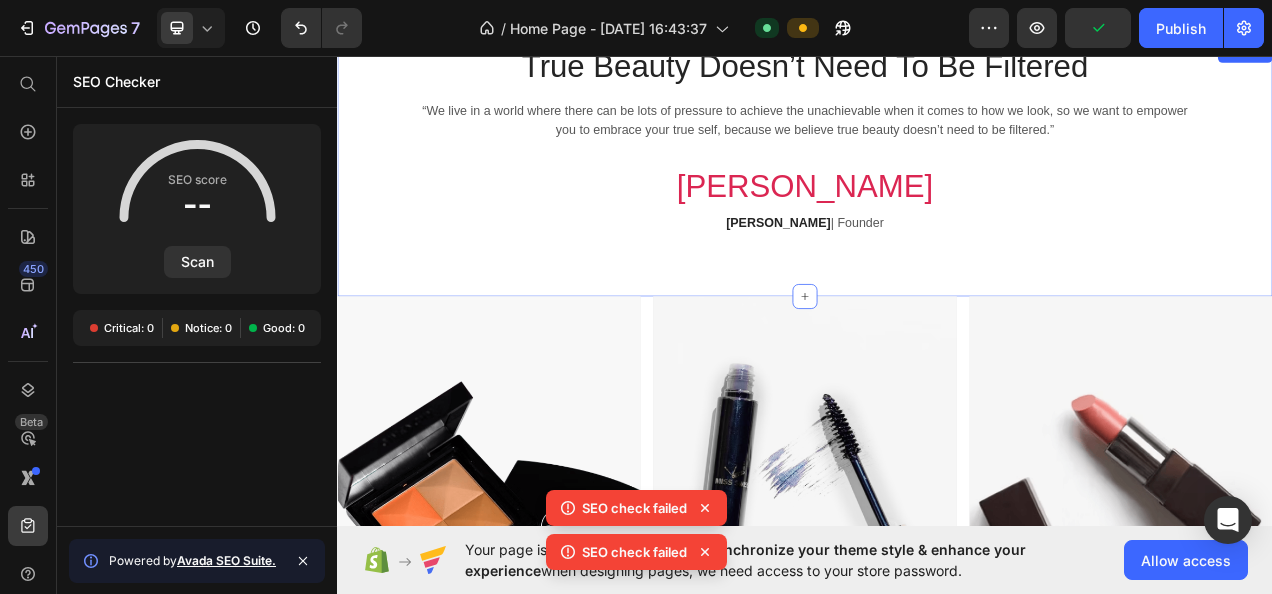 scroll, scrollTop: 1520, scrollLeft: 0, axis: vertical 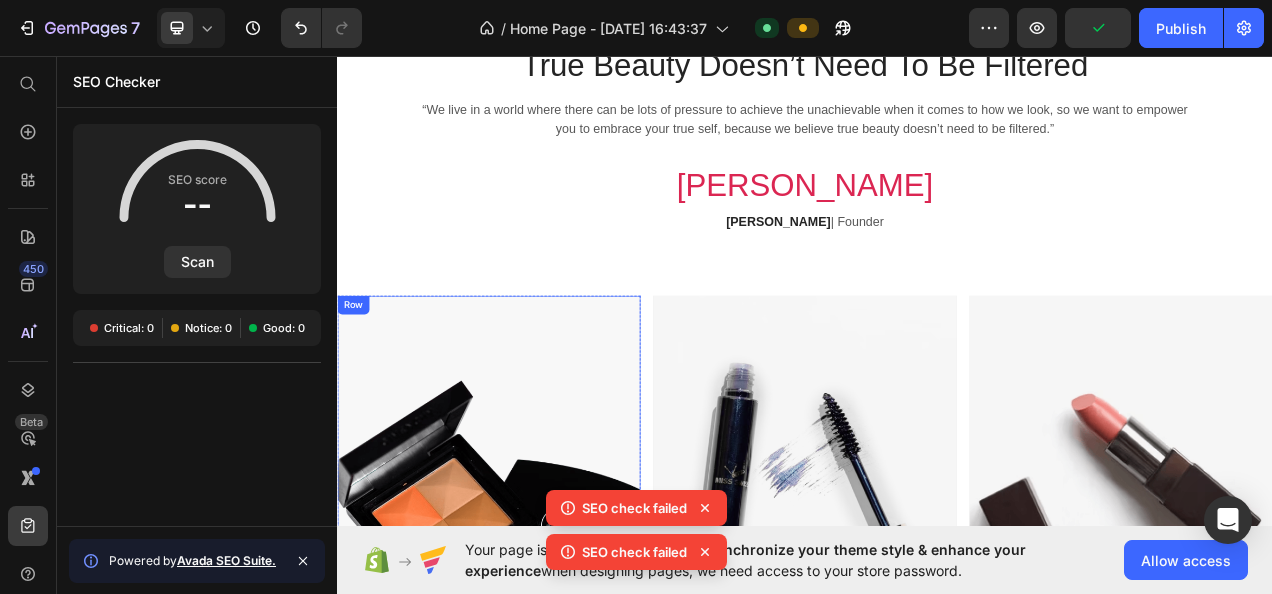 click on "FACE Text block SHOP NOW Text block Row" at bounding box center [531, 654] 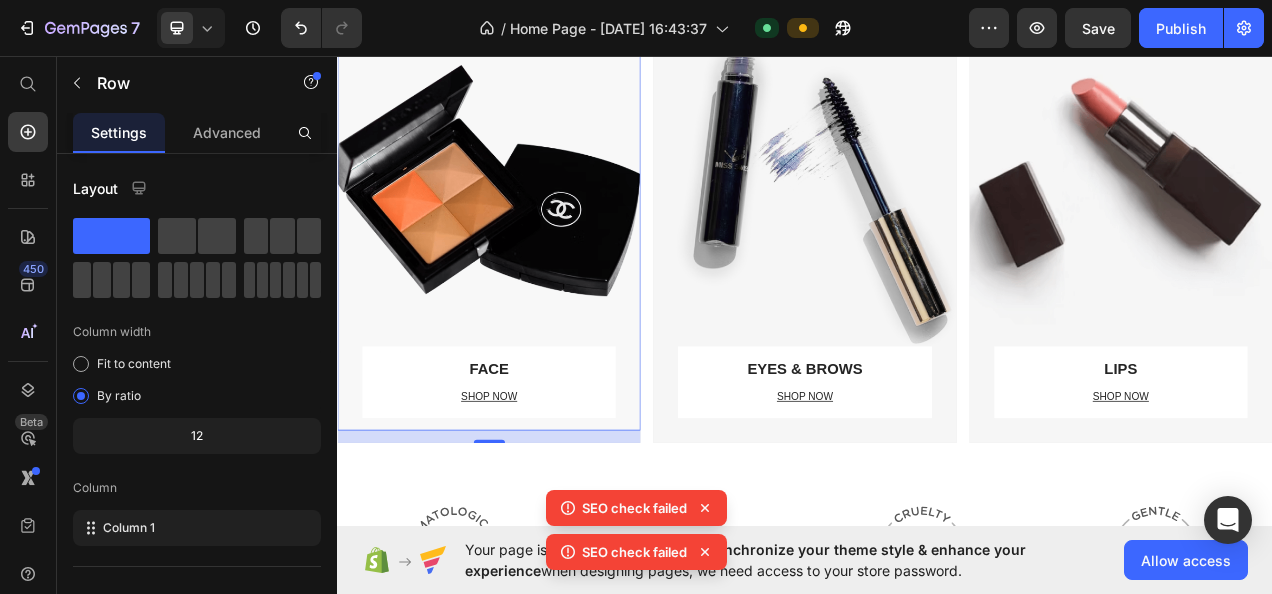 scroll, scrollTop: 1926, scrollLeft: 0, axis: vertical 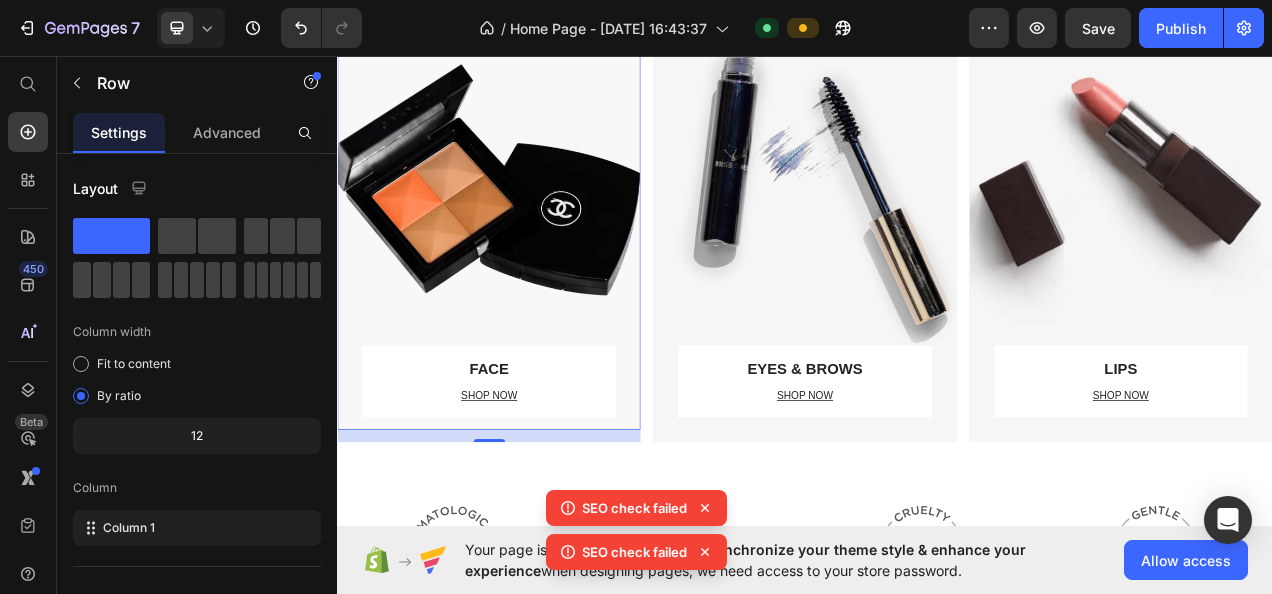 click on "12" 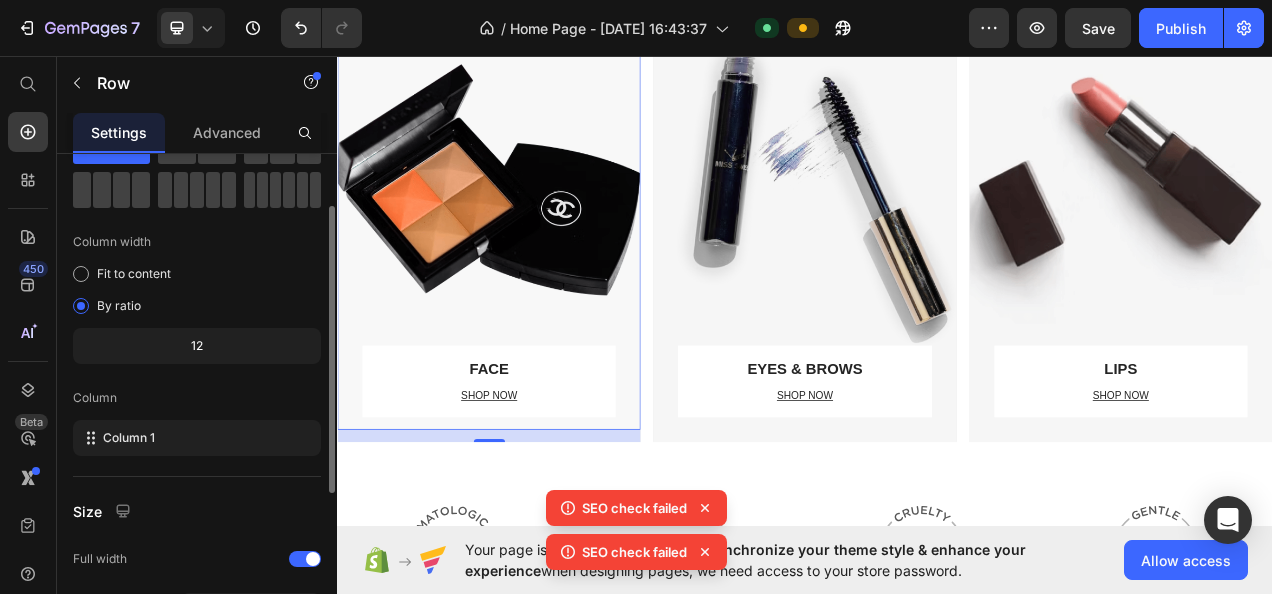 scroll, scrollTop: 0, scrollLeft: 0, axis: both 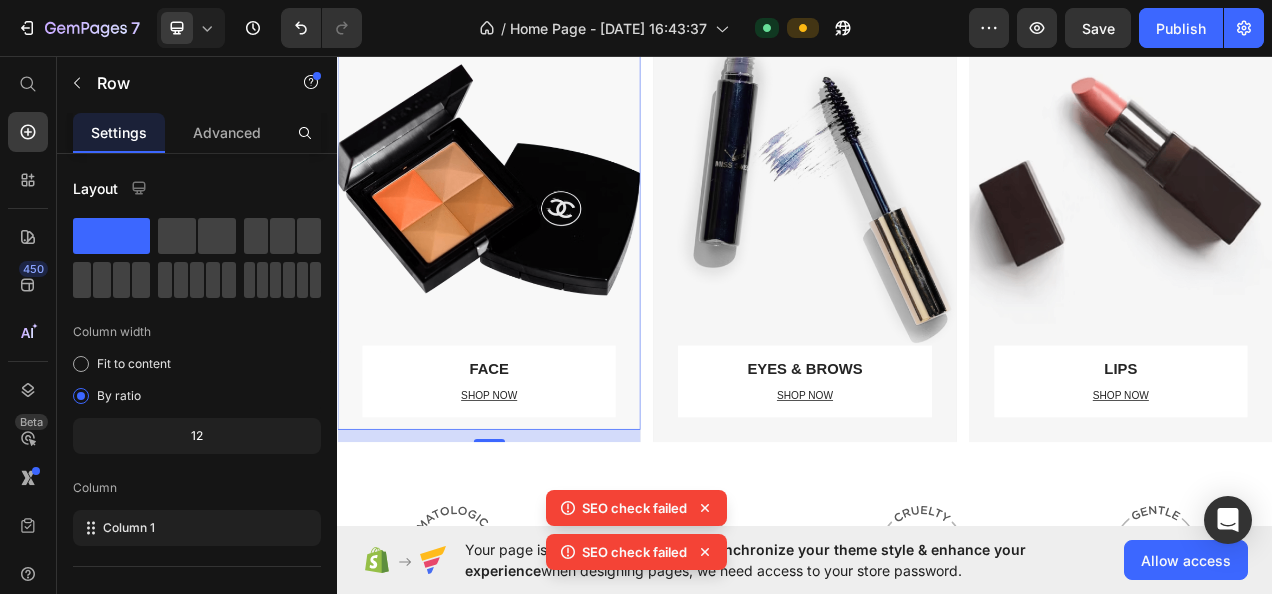 click 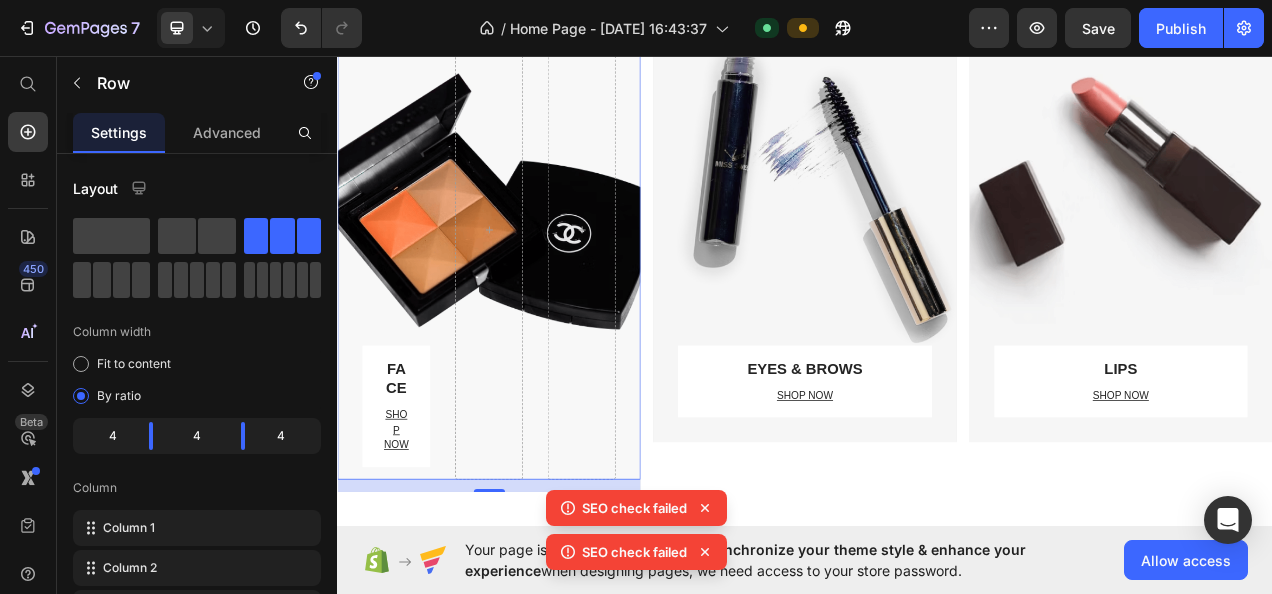 click 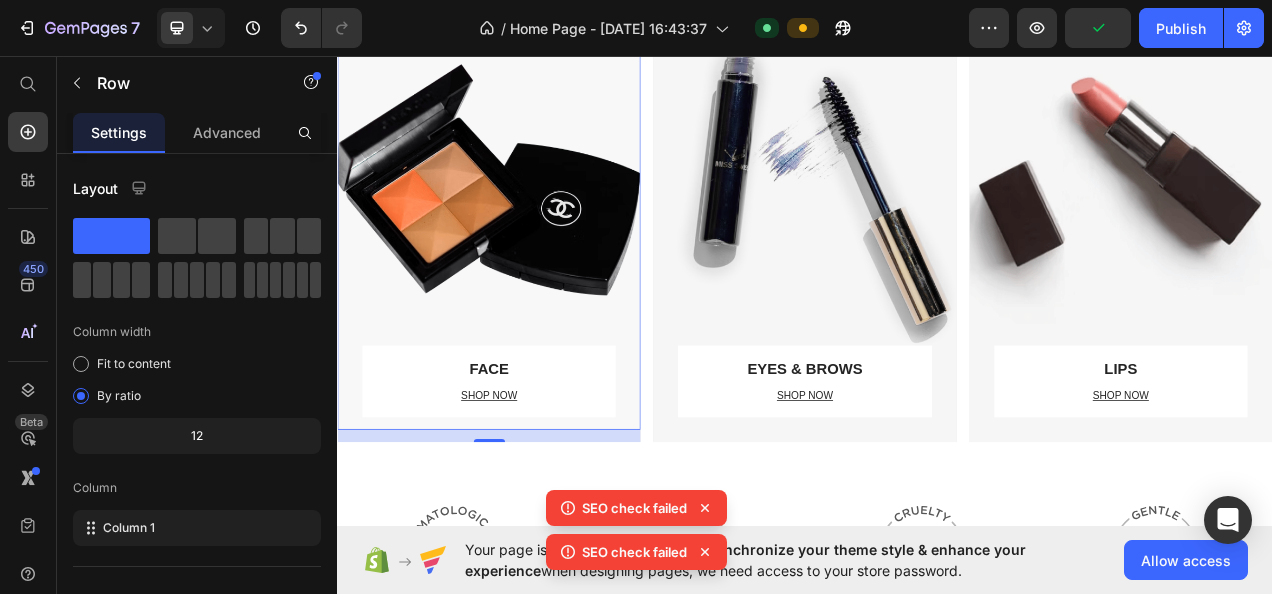 click on "Advanced" at bounding box center (227, 132) 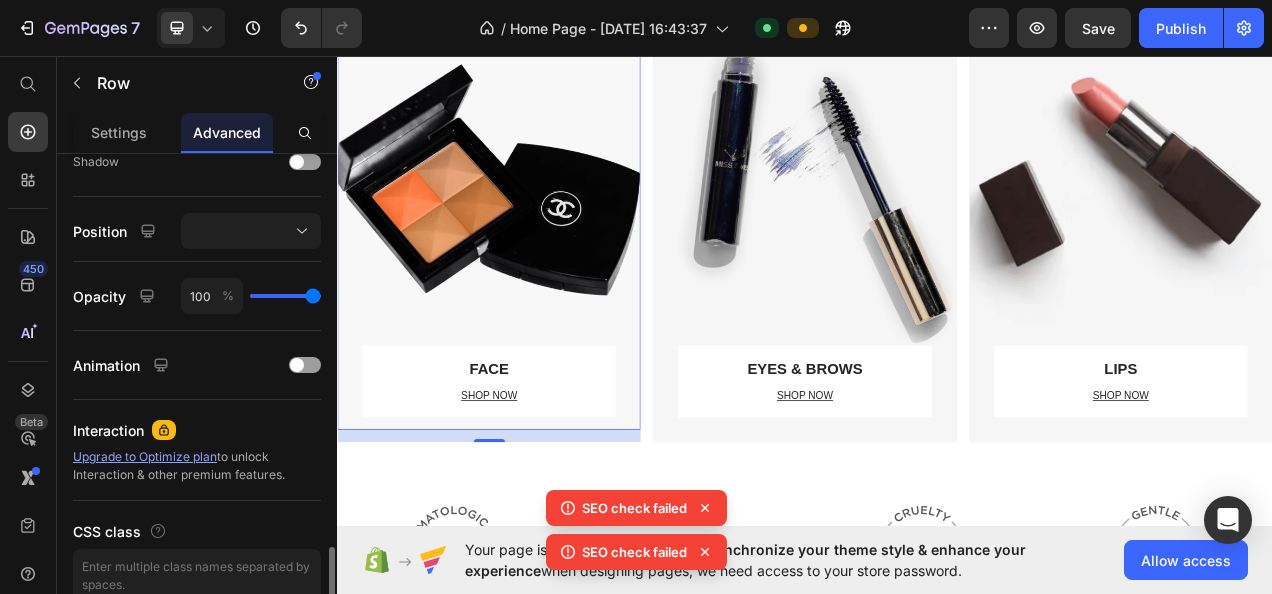 scroll, scrollTop: 768, scrollLeft: 0, axis: vertical 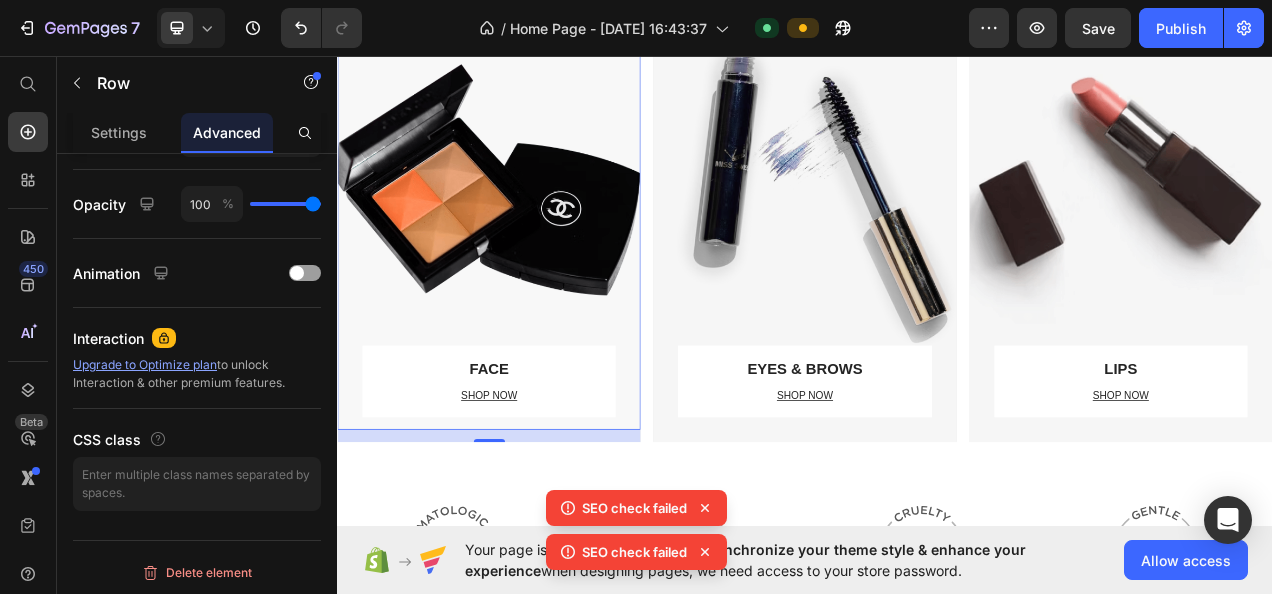 click on "SEO check failed" 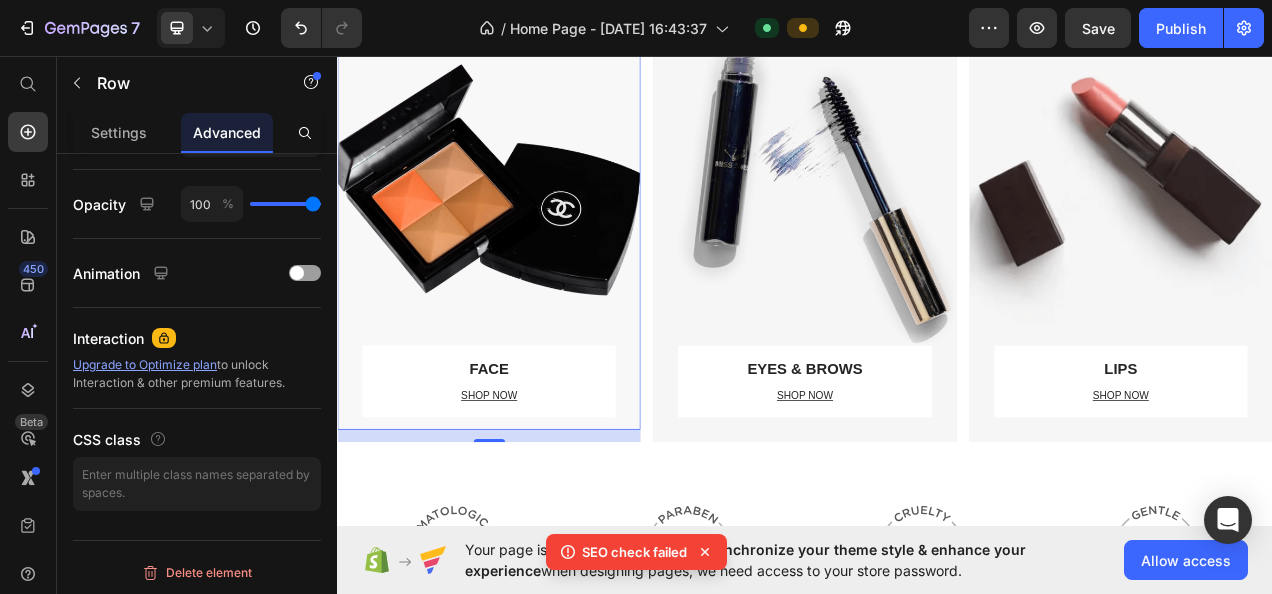 click 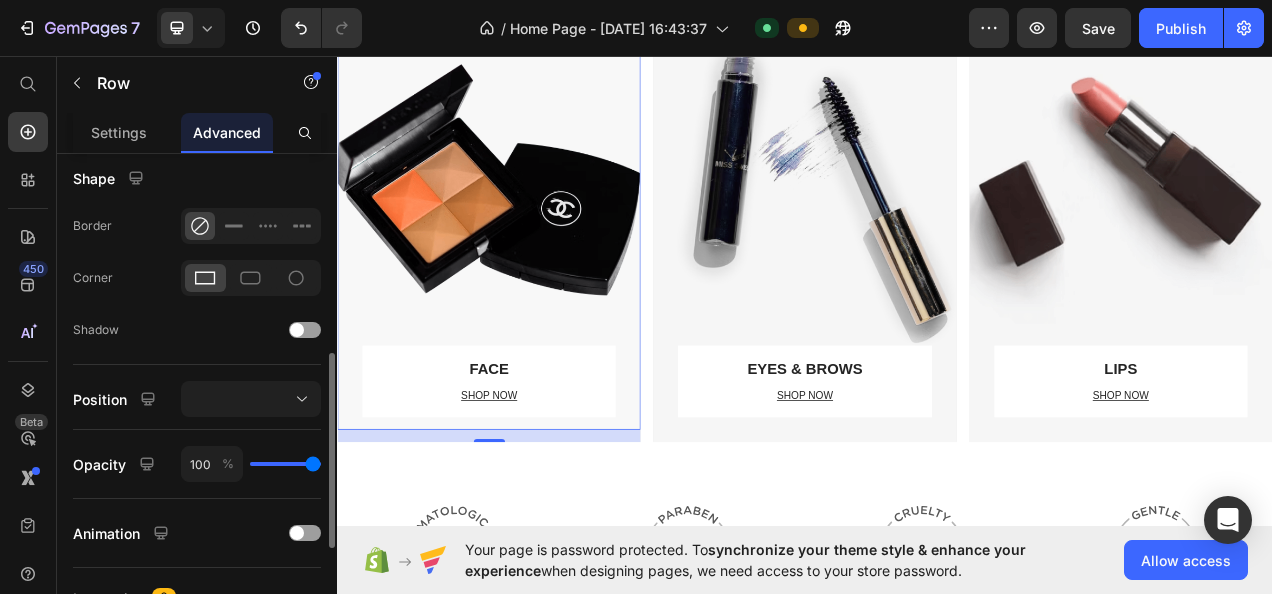scroll, scrollTop: 509, scrollLeft: 0, axis: vertical 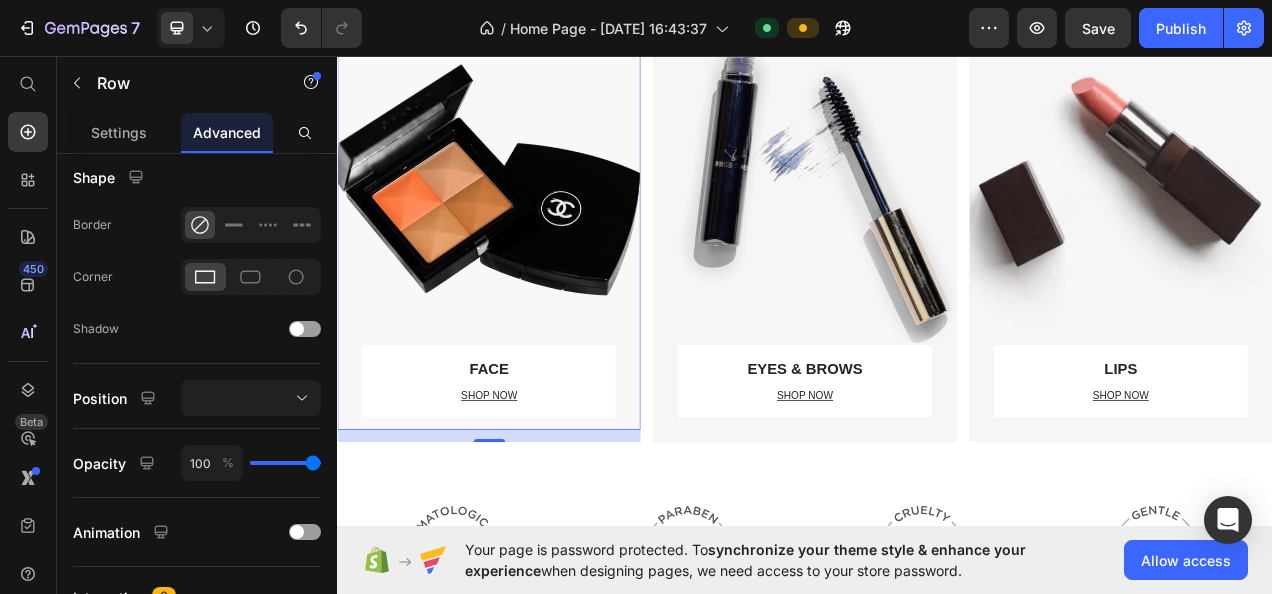 click at bounding box center (305, 329) 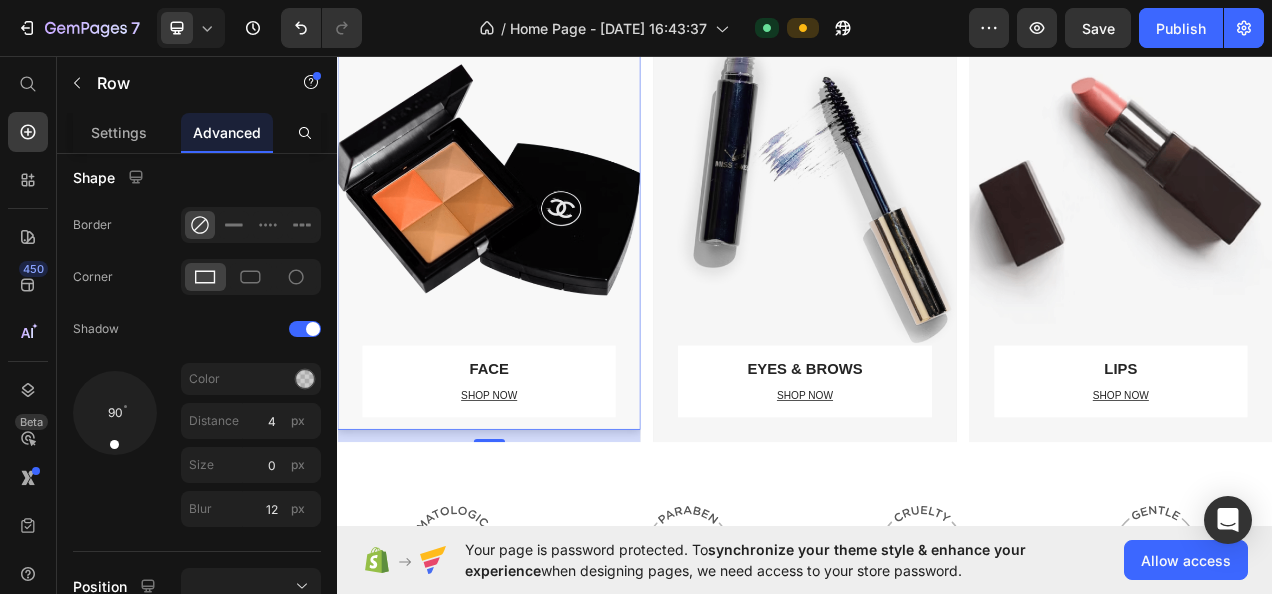 click at bounding box center (313, 329) 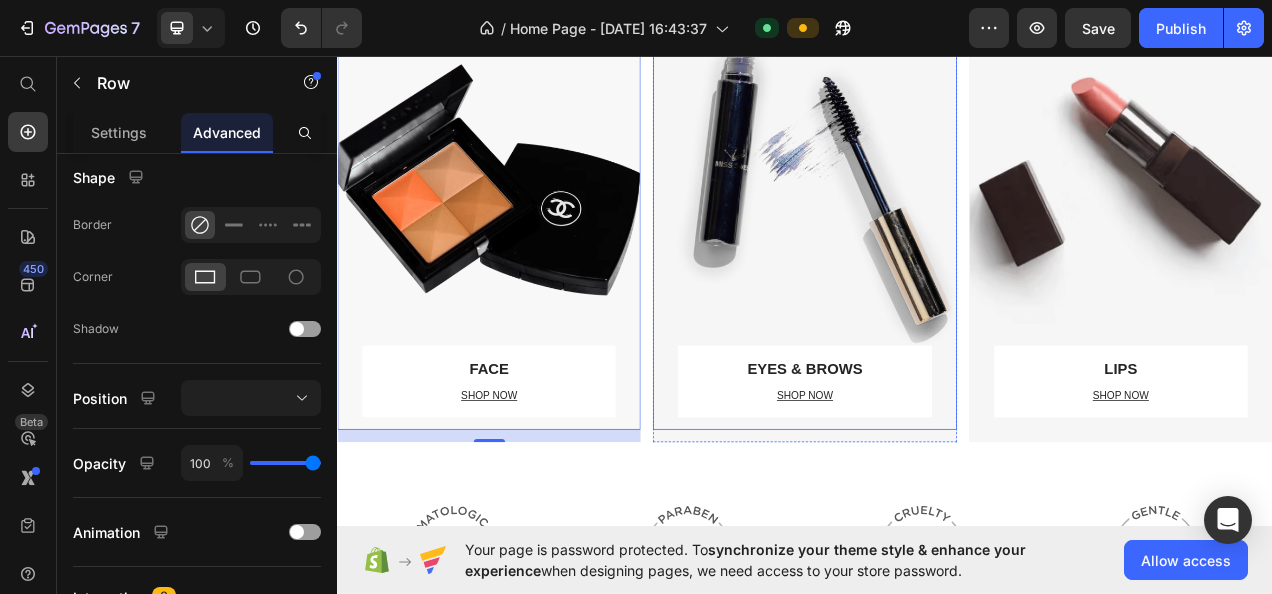 click on "EYES & BROWS Text block SHOP NOW Text block [GEOGRAPHIC_DATA]" at bounding box center (936, 248) 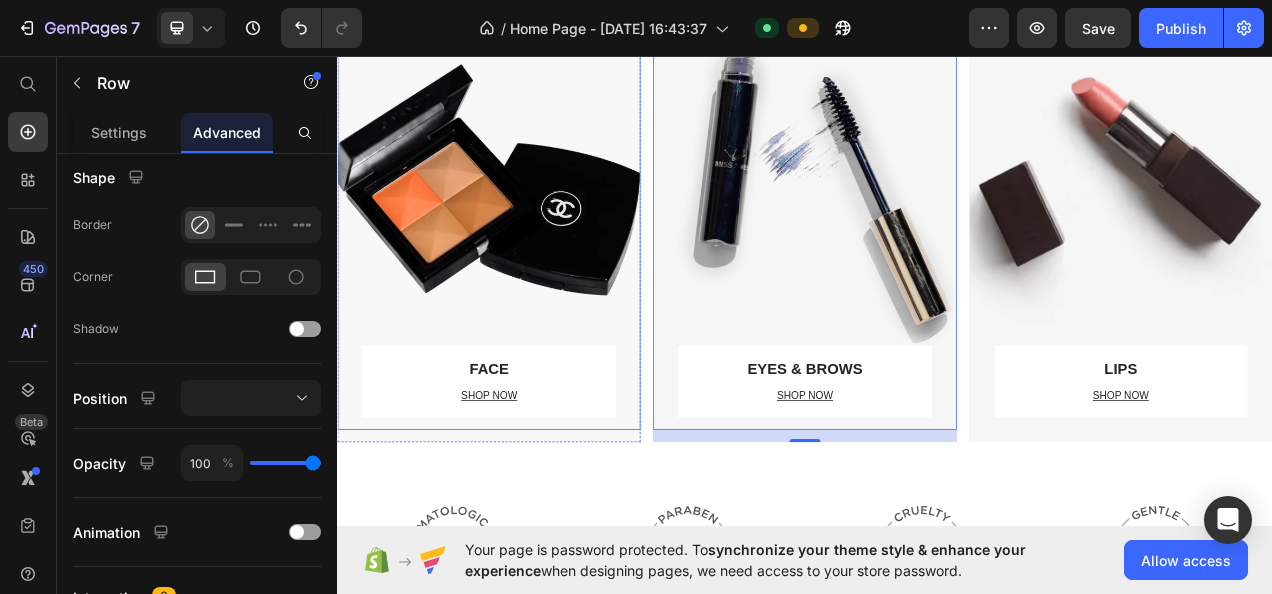 click on "FACE Text block SHOP NOW Text block Row" at bounding box center [531, 248] 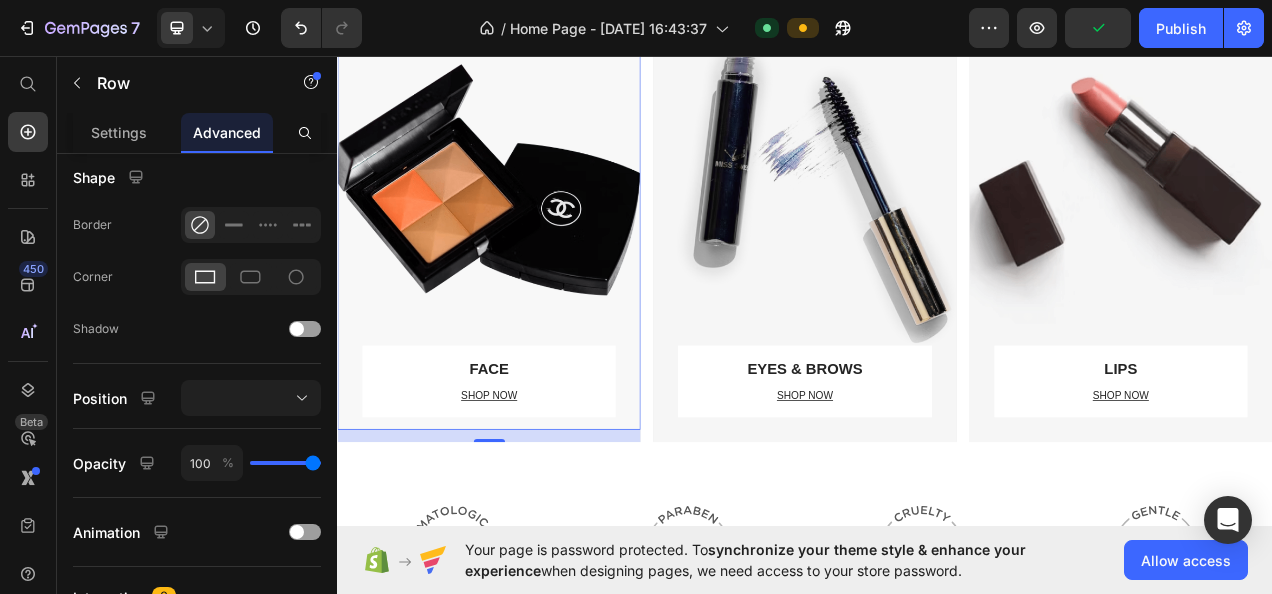 click at bounding box center (305, 329) 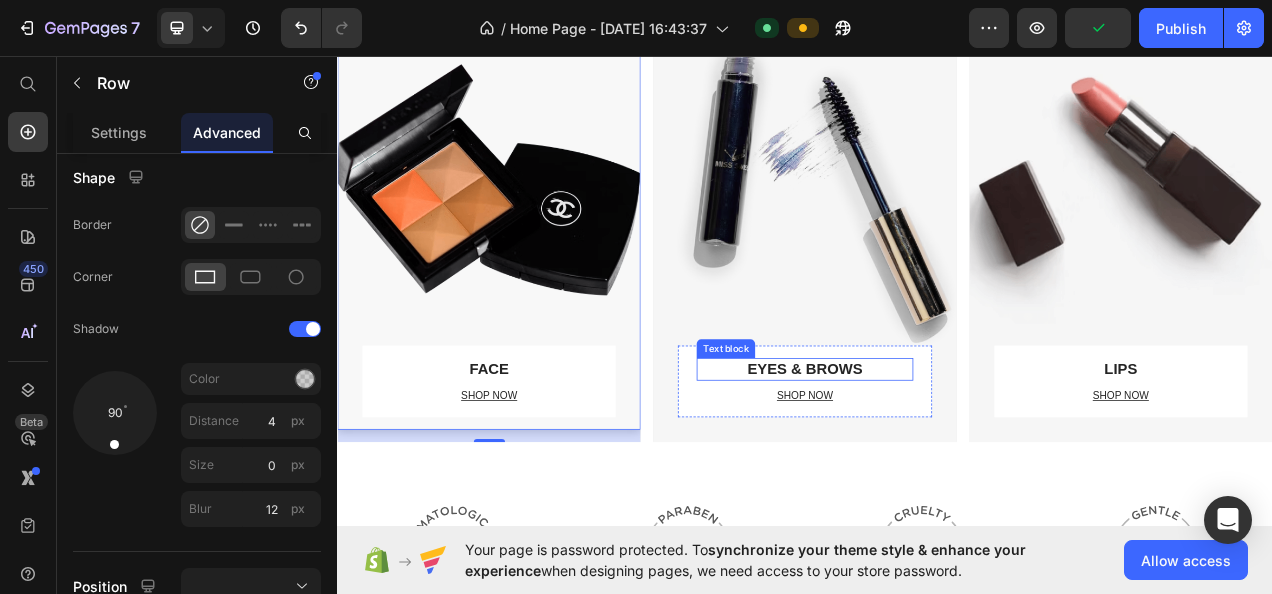 click on "Text block" at bounding box center (835, 433) 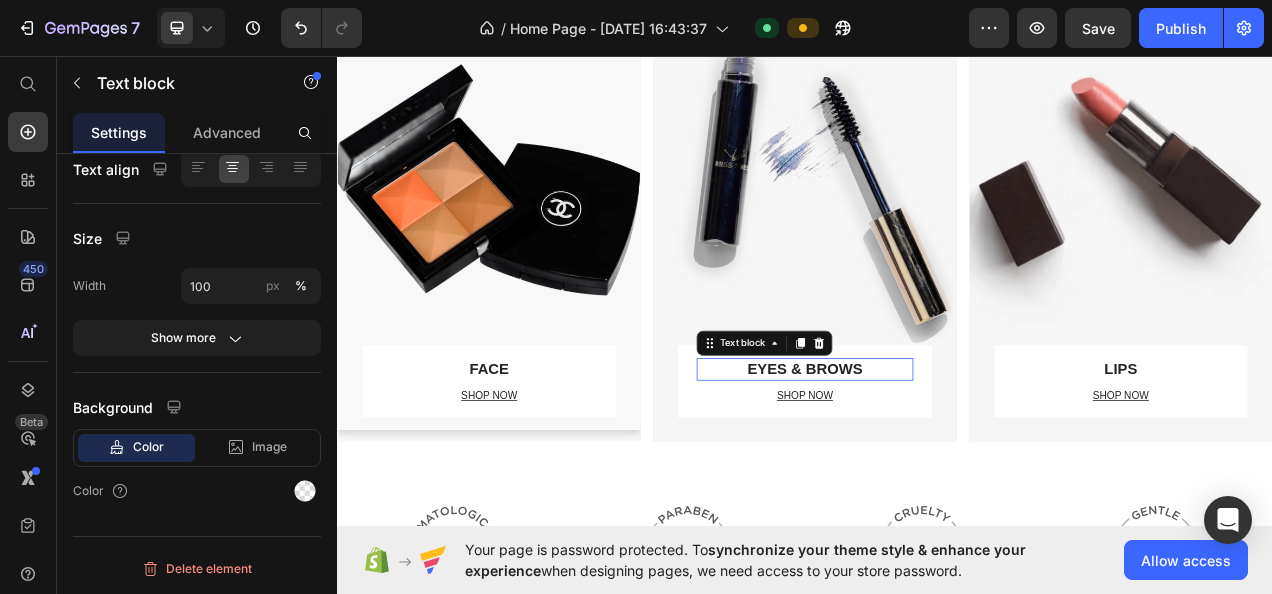 scroll, scrollTop: 0, scrollLeft: 0, axis: both 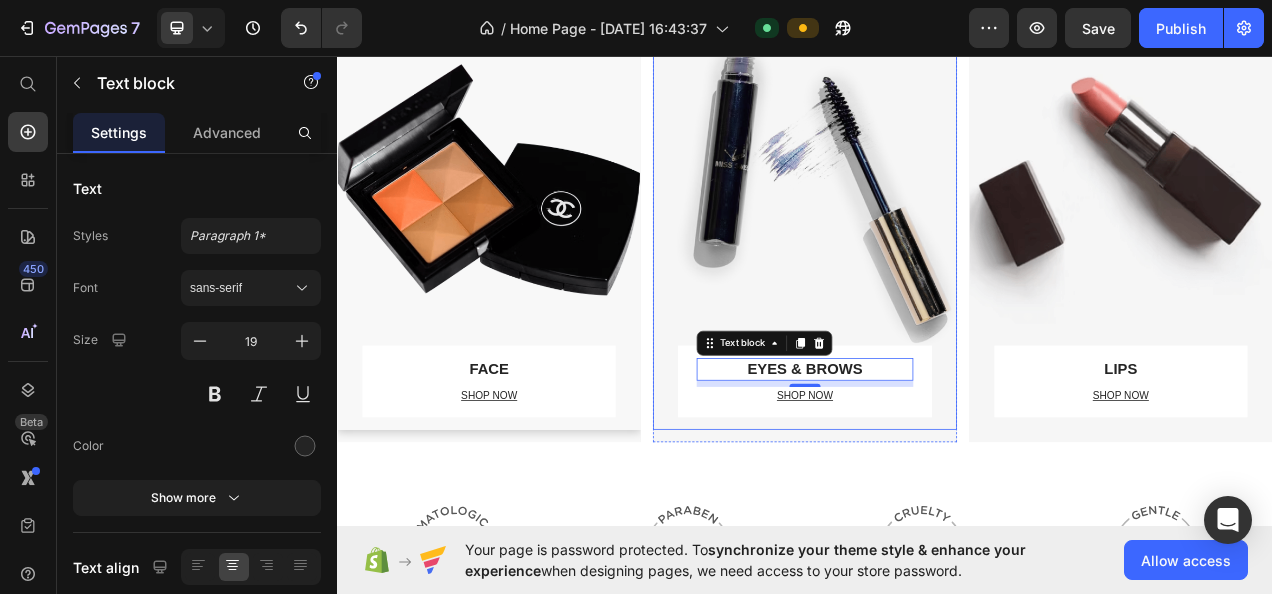 click on "EYES & BROWS Text block   8 SHOP NOW Text block Row" at bounding box center (936, 248) 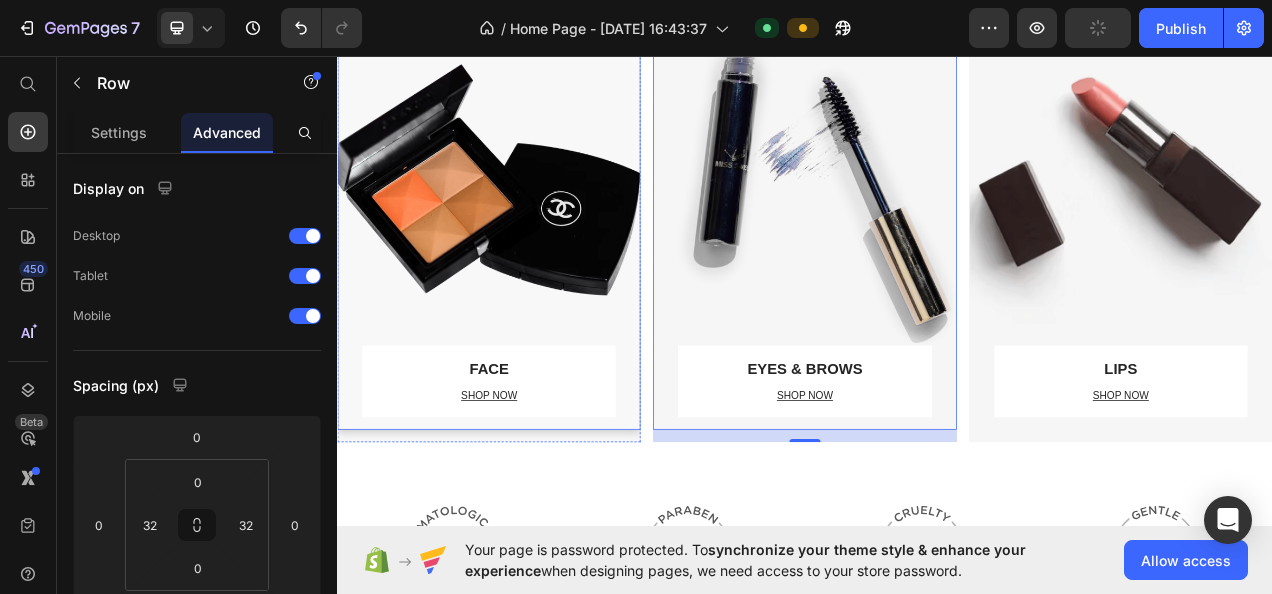 click on "FACE Text block SHOP NOW Text block Row" at bounding box center (531, 248) 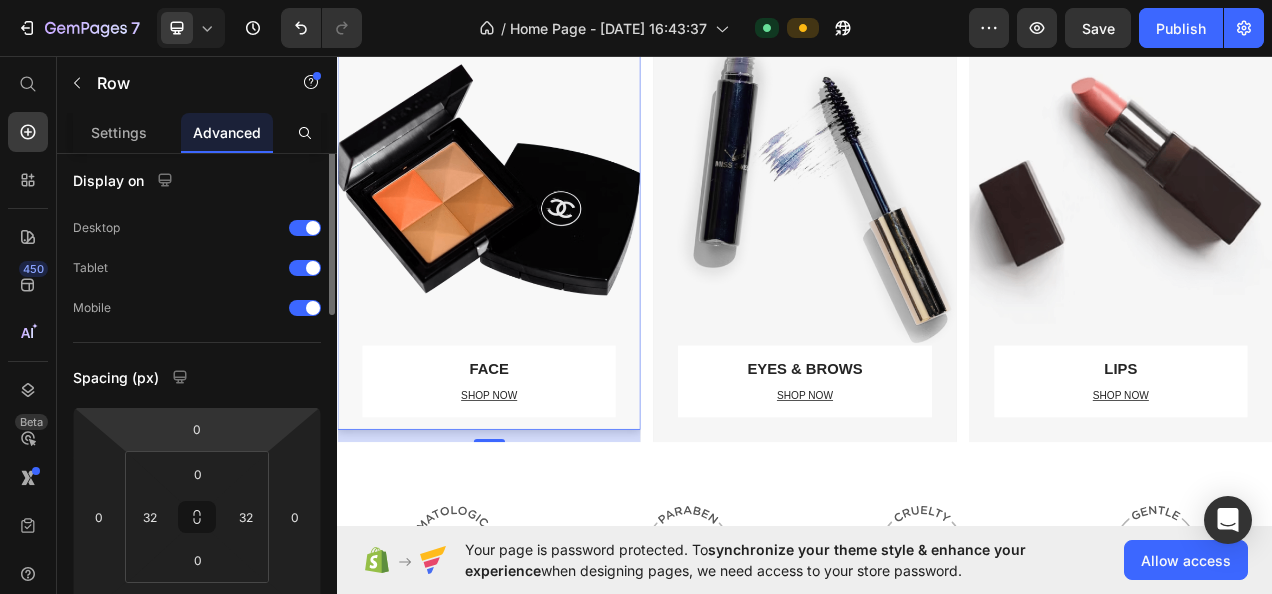 scroll, scrollTop: 0, scrollLeft: 0, axis: both 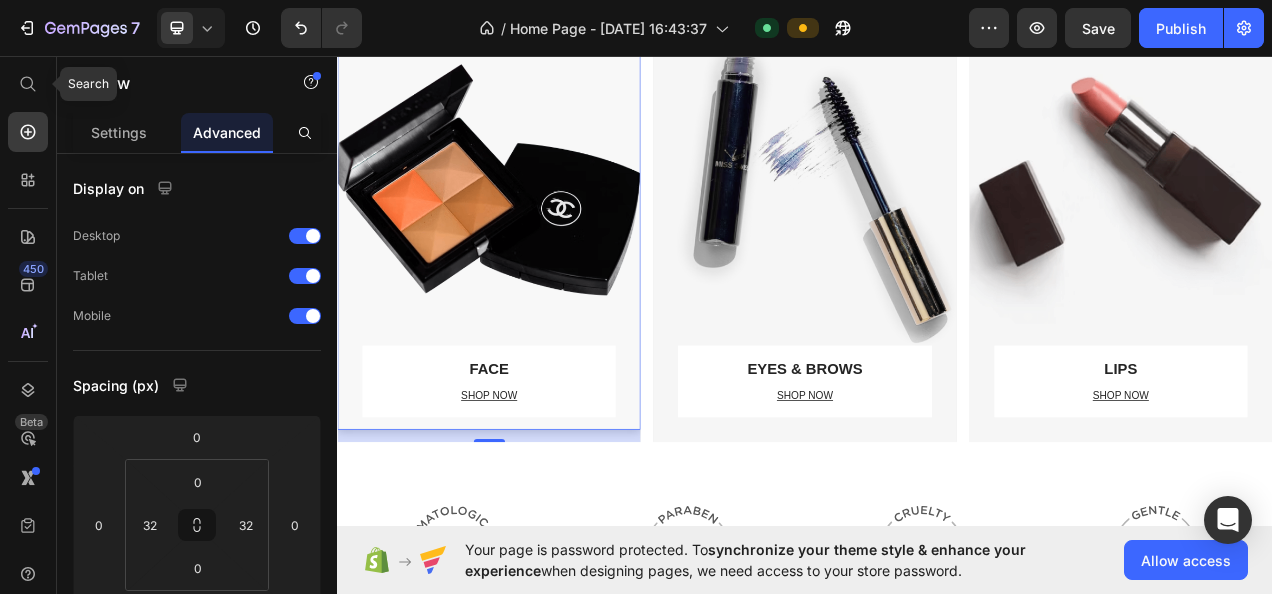 click 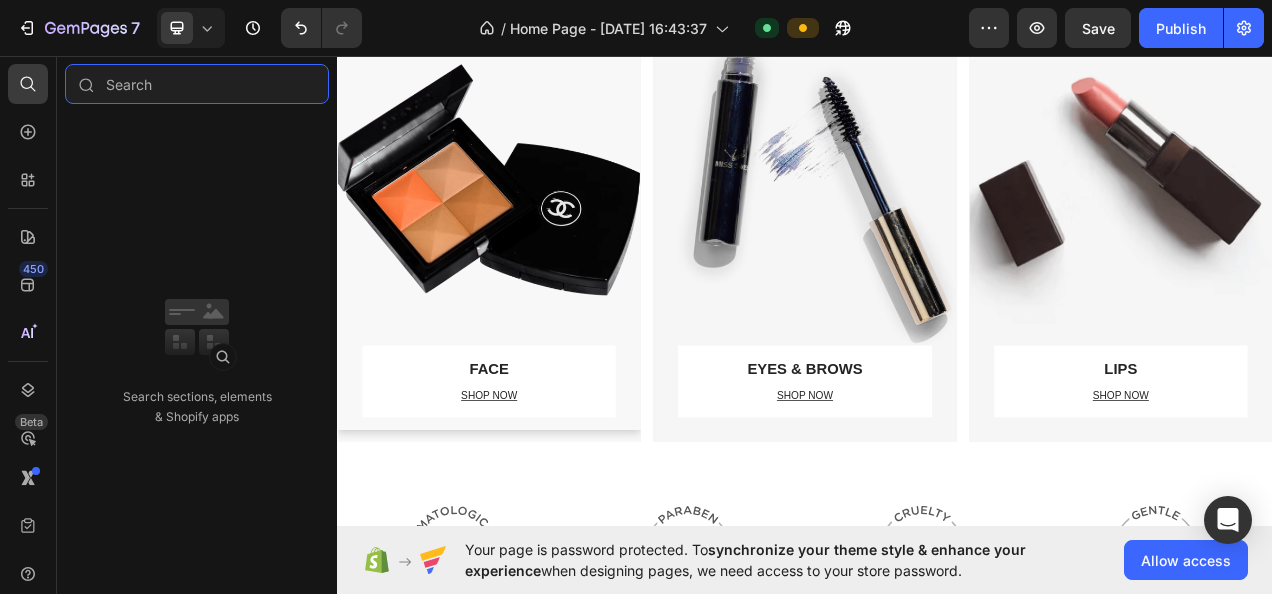 click at bounding box center [197, 84] 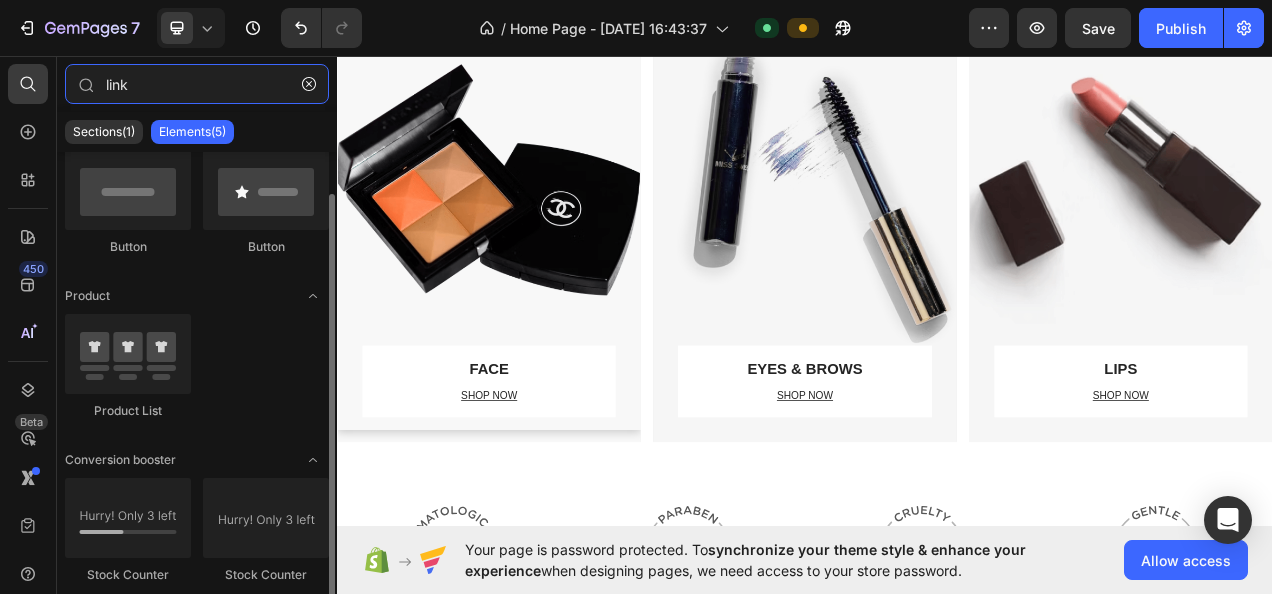 scroll, scrollTop: 0, scrollLeft: 0, axis: both 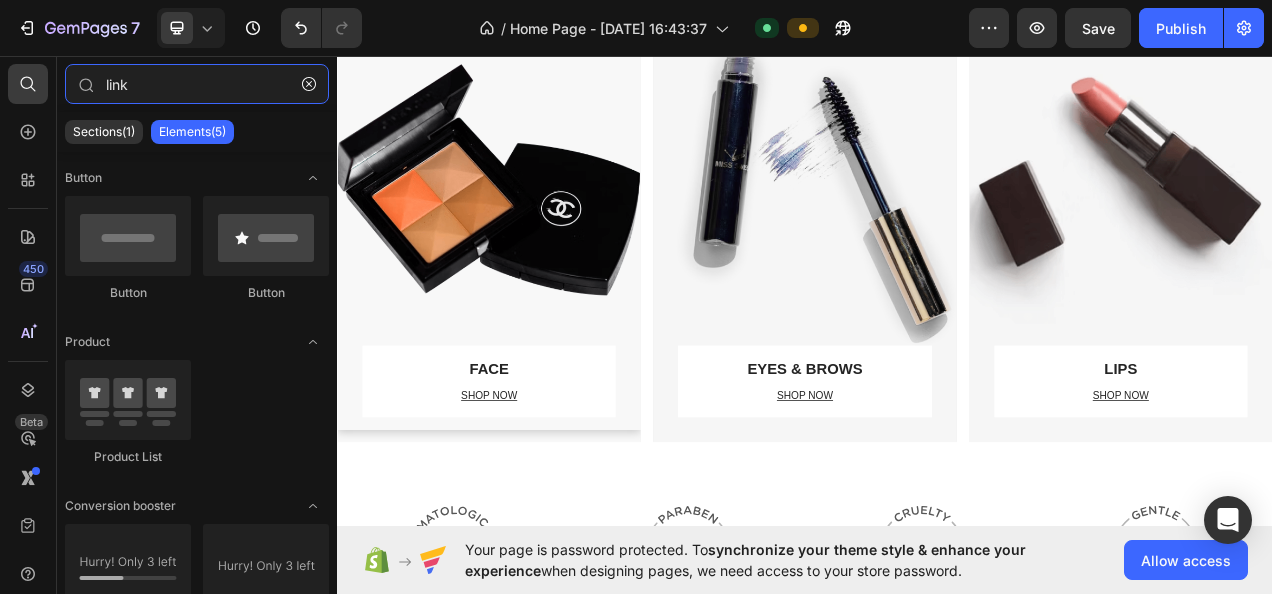 type on "link" 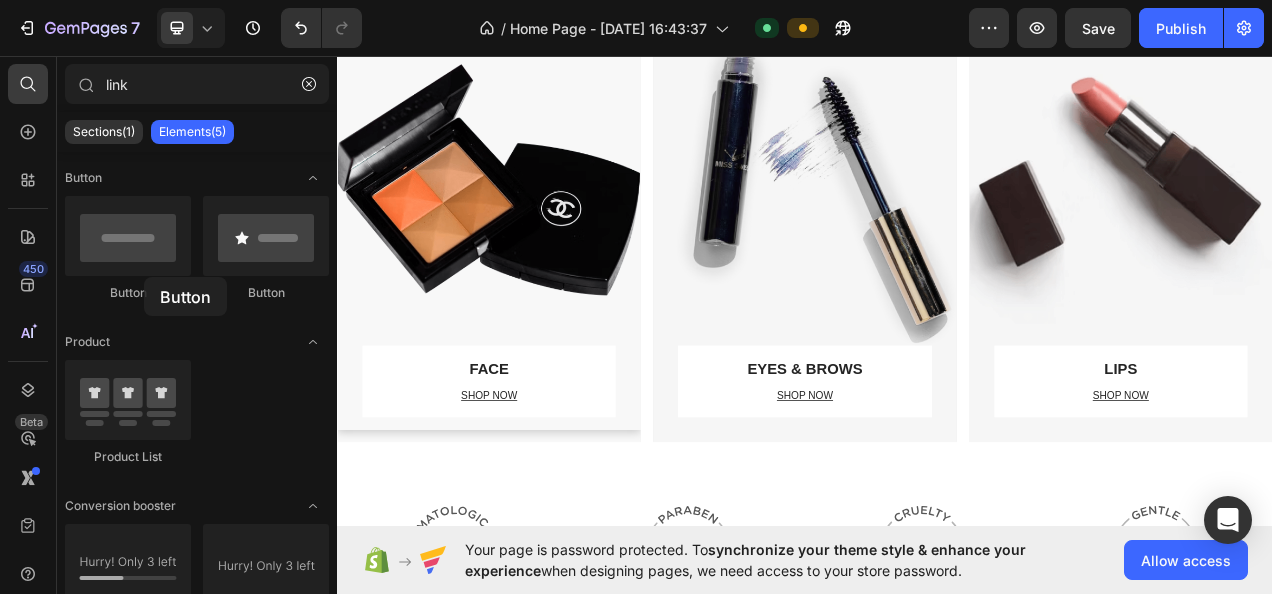 click on "Button" 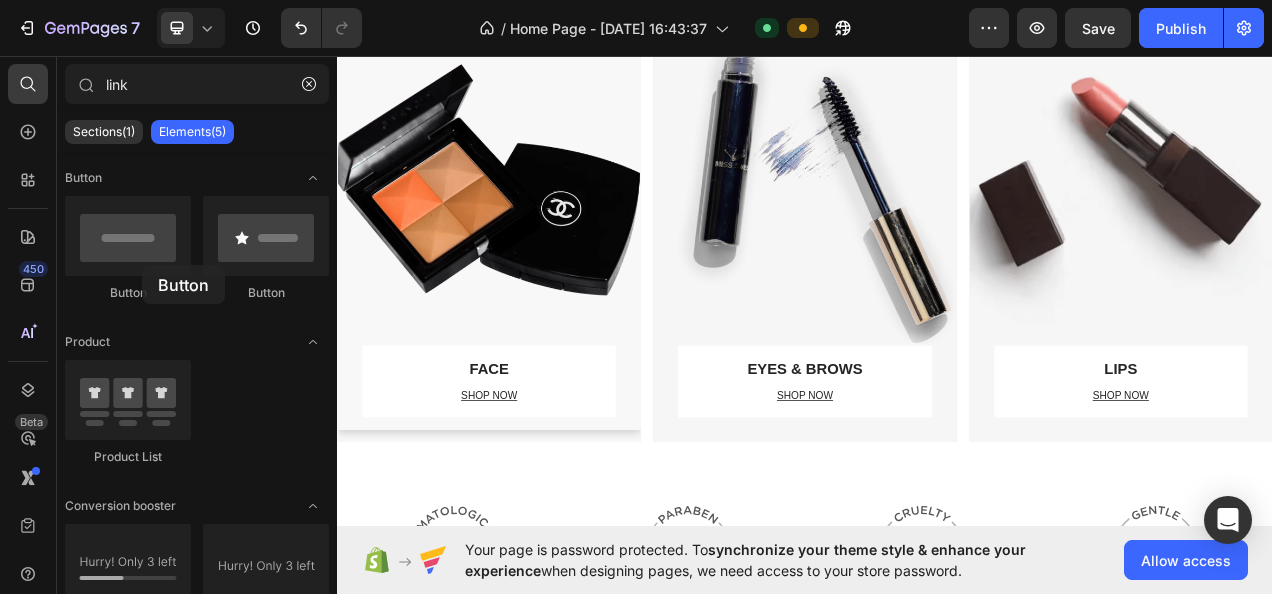 click at bounding box center [128, 236] 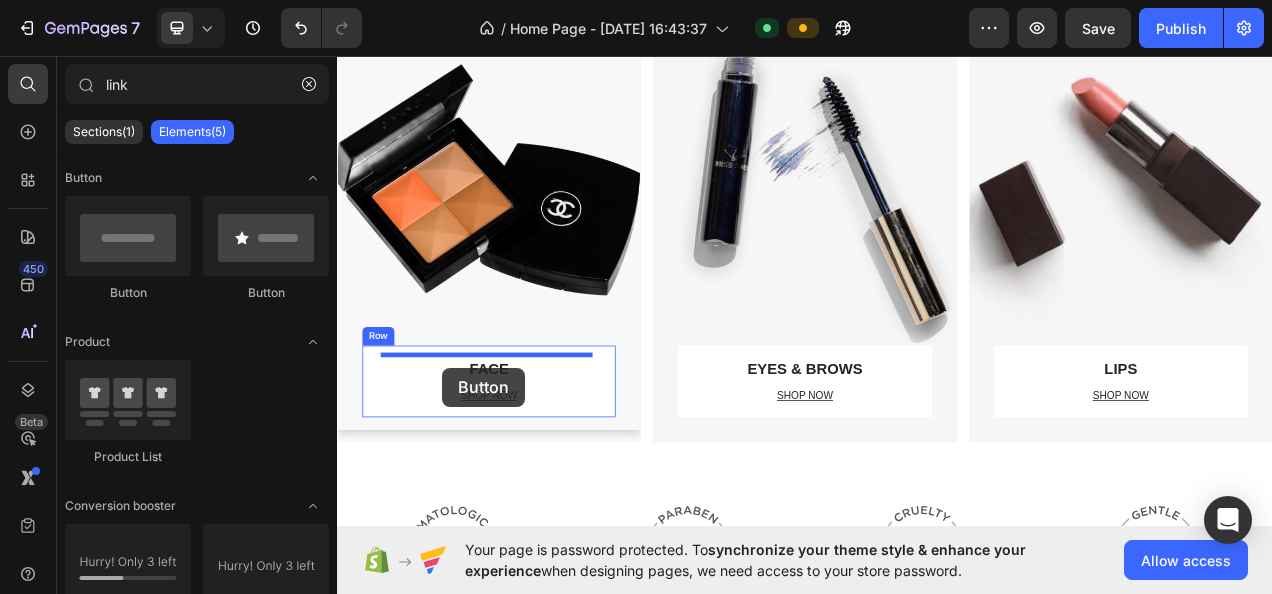 drag, startPoint x: 479, startPoint y: 313, endPoint x: 470, endPoint y: 458, distance: 145.27904 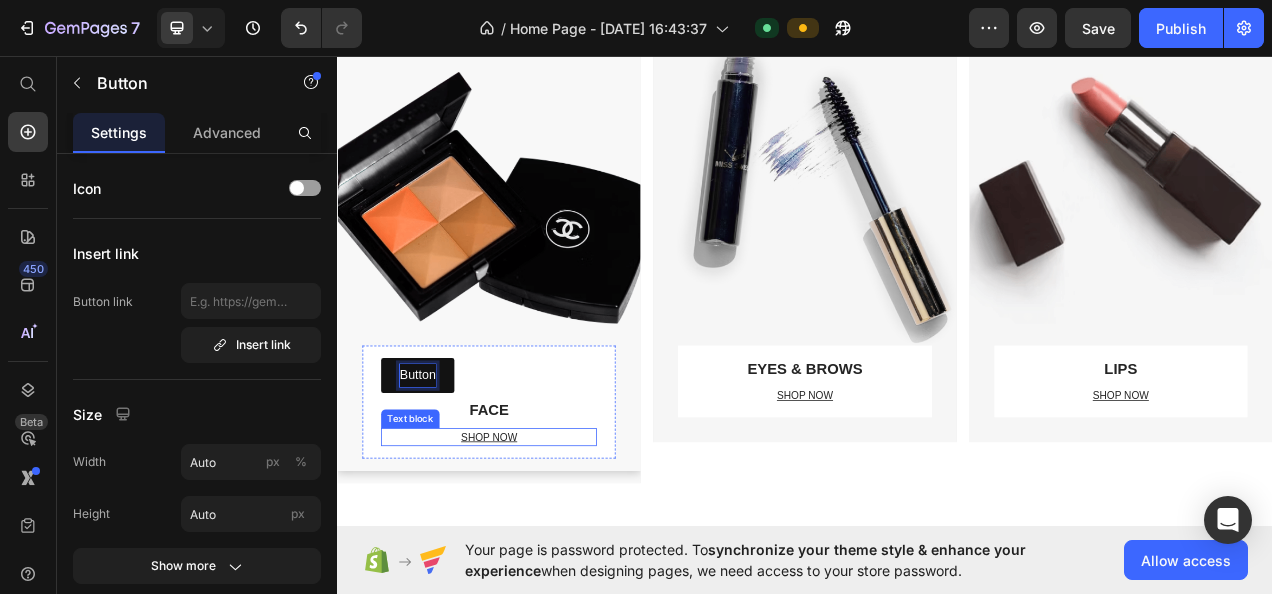 click on "SHOP NOW" at bounding box center [532, 546] 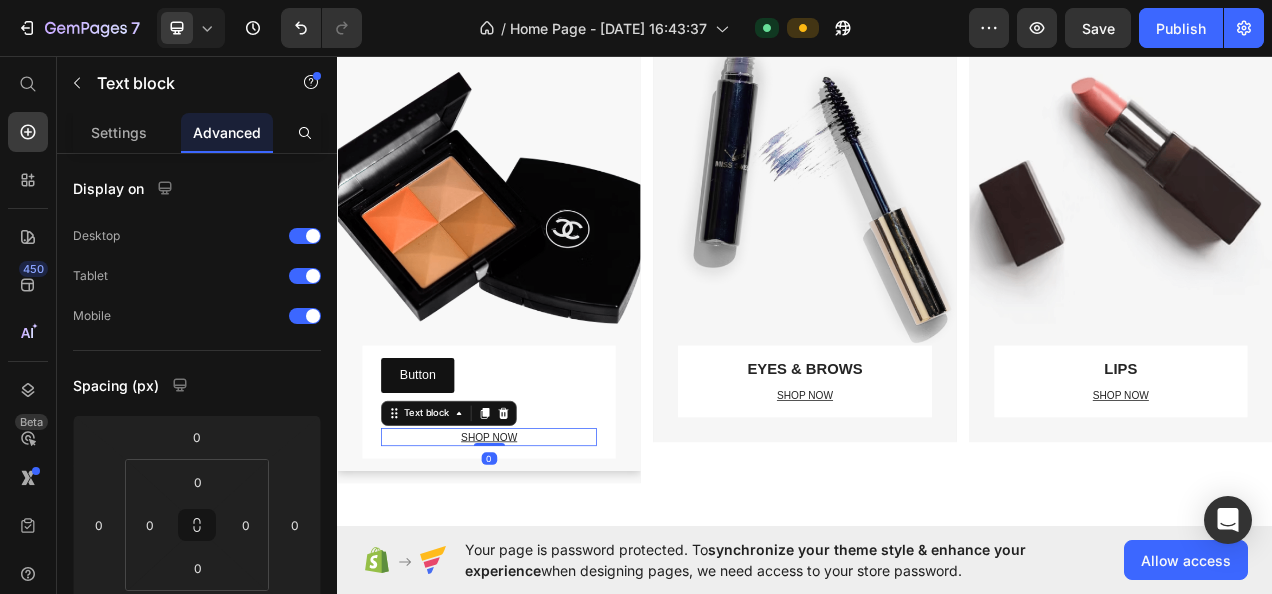 click 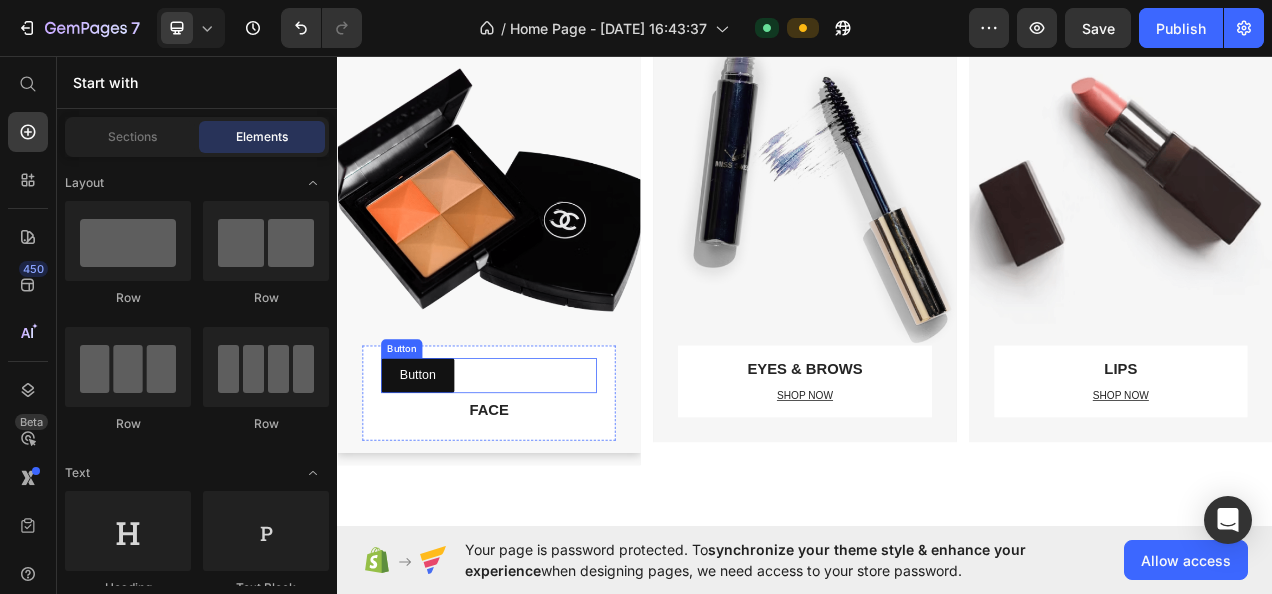 click on "Button" at bounding box center [440, 467] 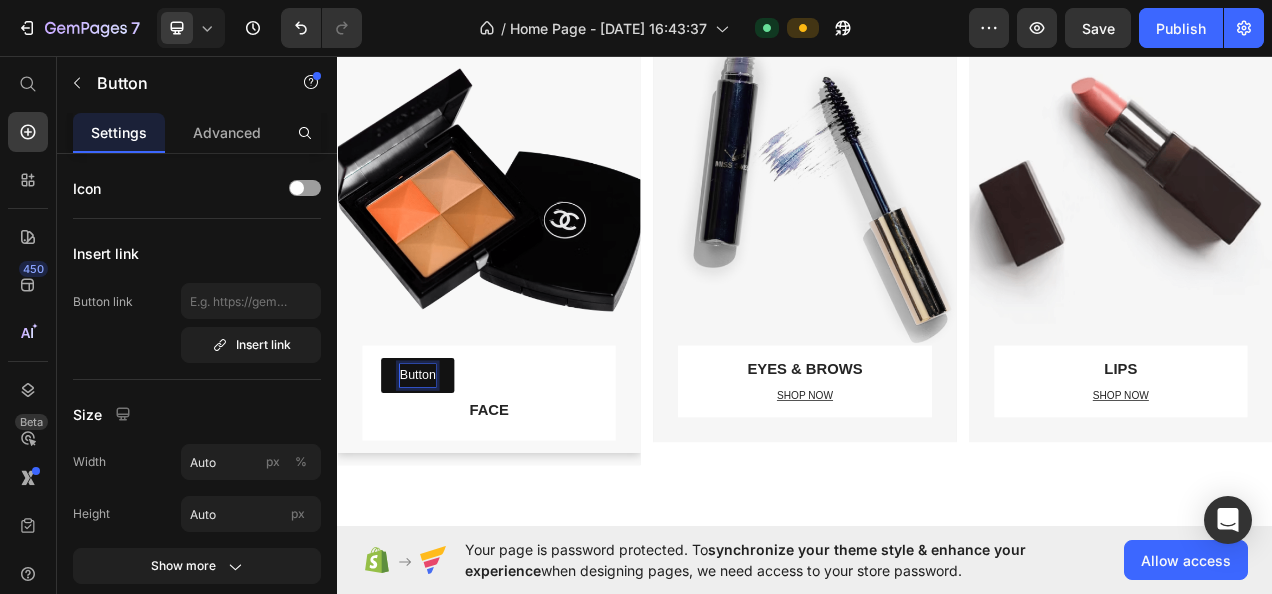 click on "Button" at bounding box center [440, 467] 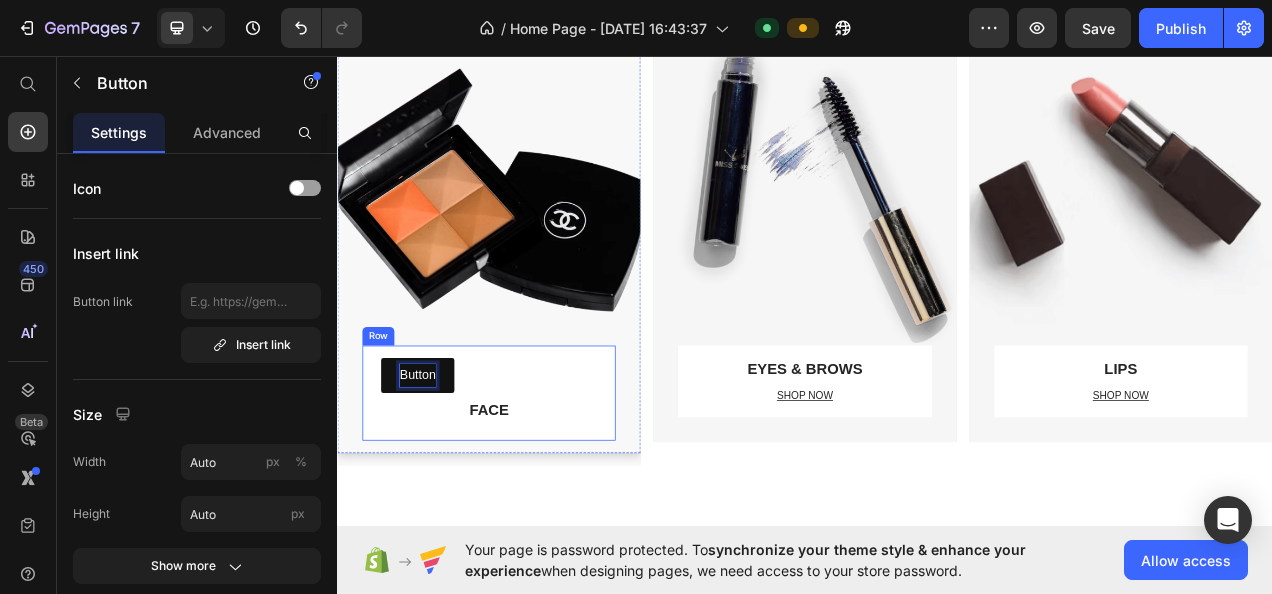 click on "Button Button   8 FACE Text block Row" at bounding box center (531, 490) 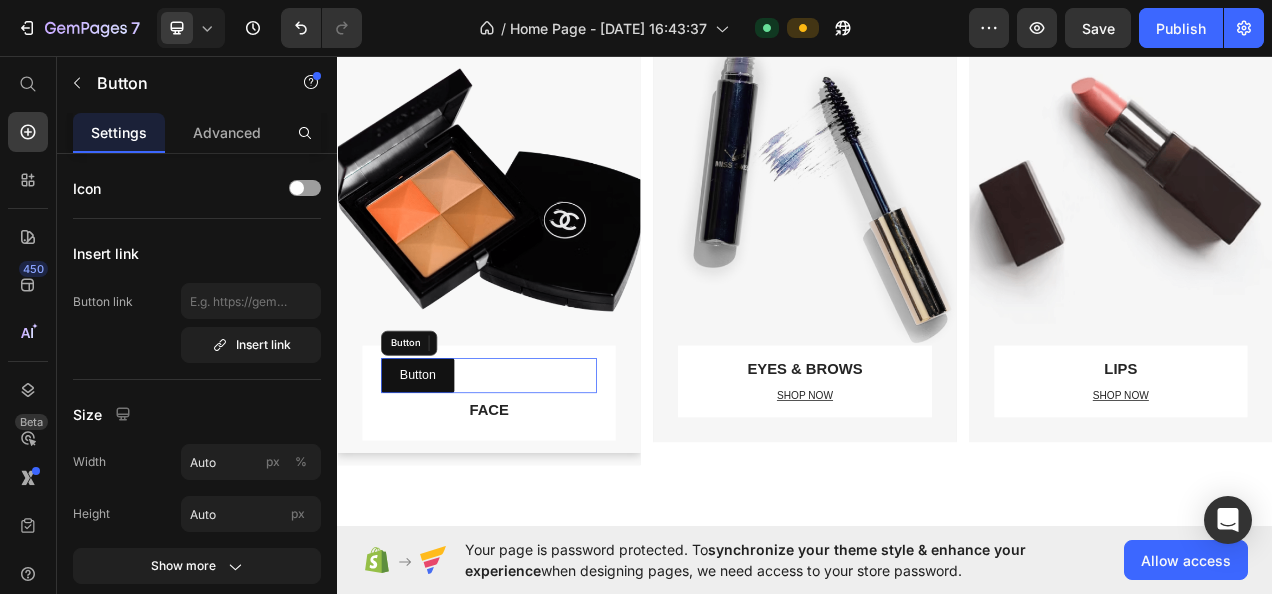 click on "Button" at bounding box center (440, 467) 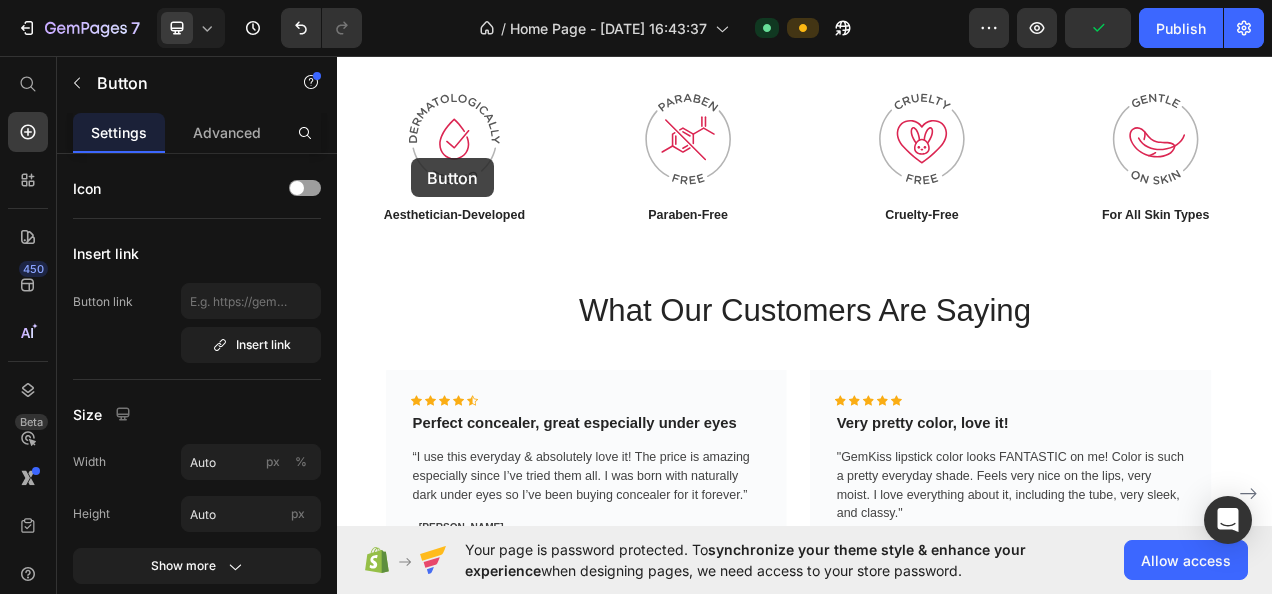 scroll, scrollTop: 2585, scrollLeft: 0, axis: vertical 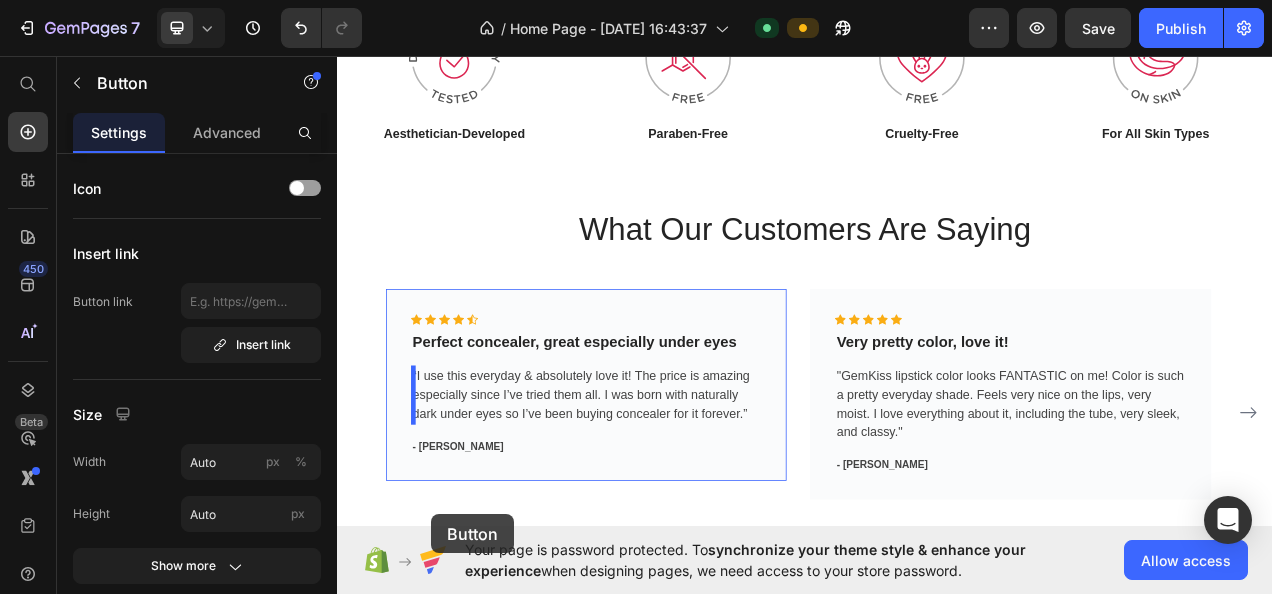drag, startPoint x: 511, startPoint y: 456, endPoint x: 458, endPoint y: 705, distance: 254.57808 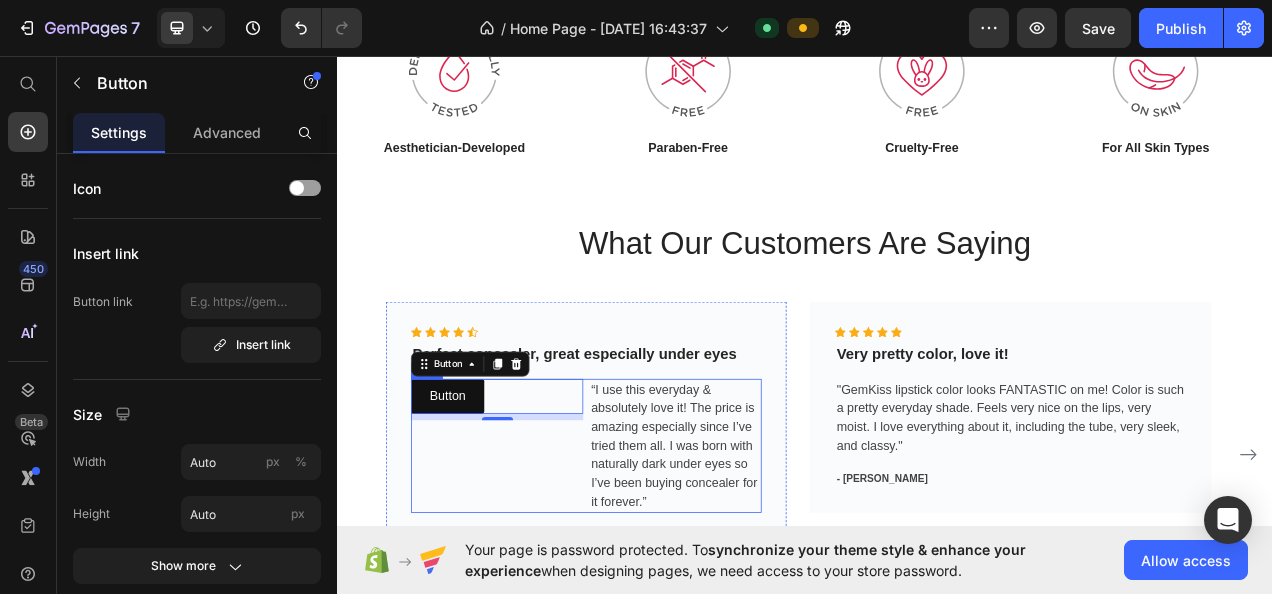 scroll, scrollTop: 2537, scrollLeft: 0, axis: vertical 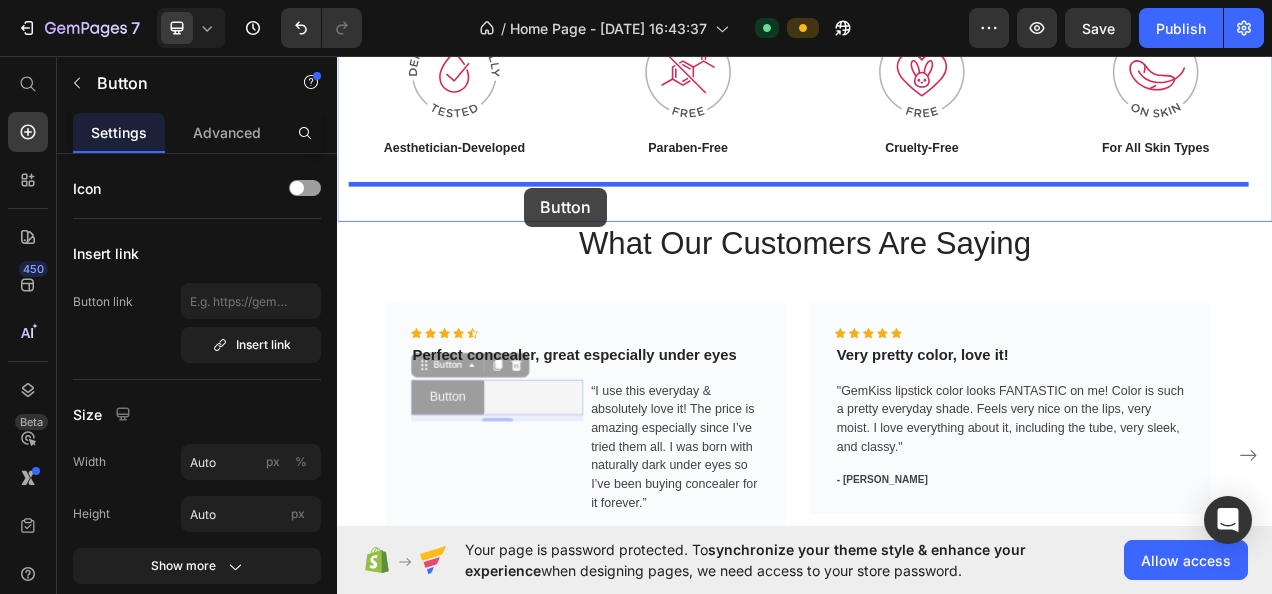 drag, startPoint x: 571, startPoint y: 491, endPoint x: 564, endPoint y: 253, distance: 238.10292 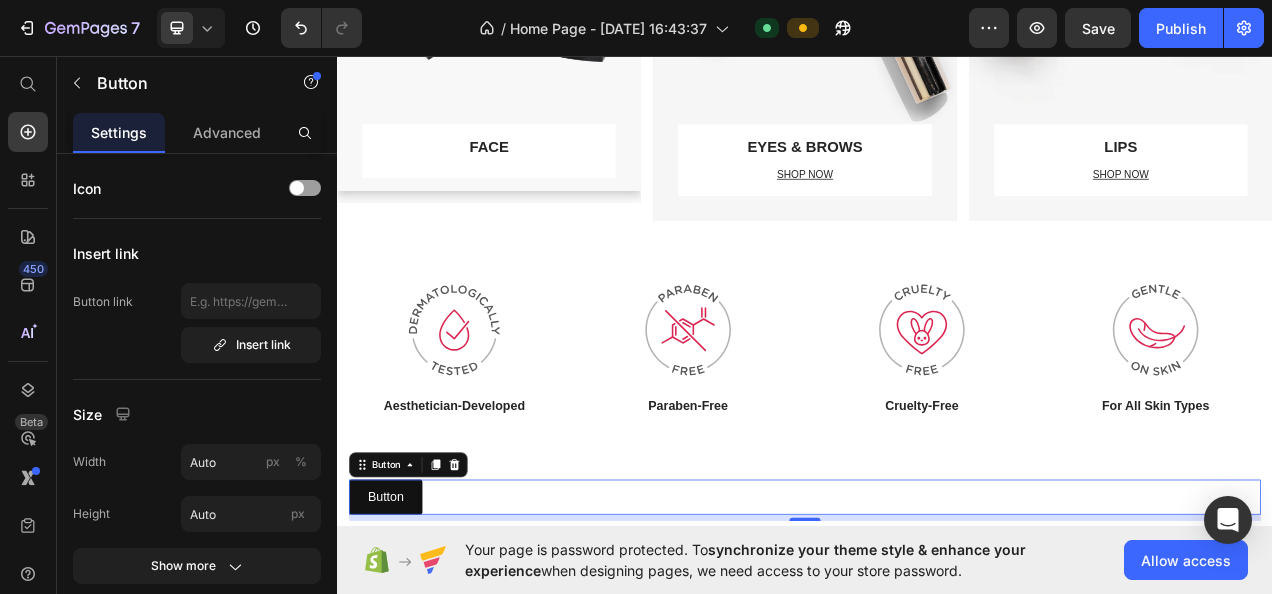 scroll, scrollTop: 2181, scrollLeft: 0, axis: vertical 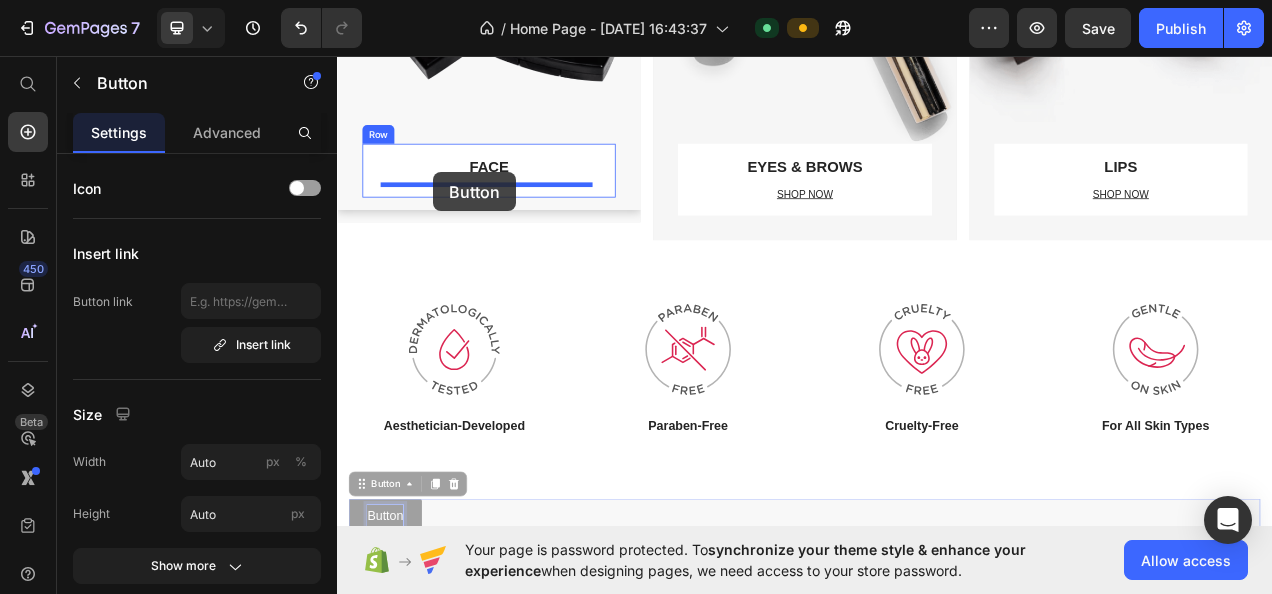 drag, startPoint x: 414, startPoint y: 646, endPoint x: 460, endPoint y: 209, distance: 439.4144 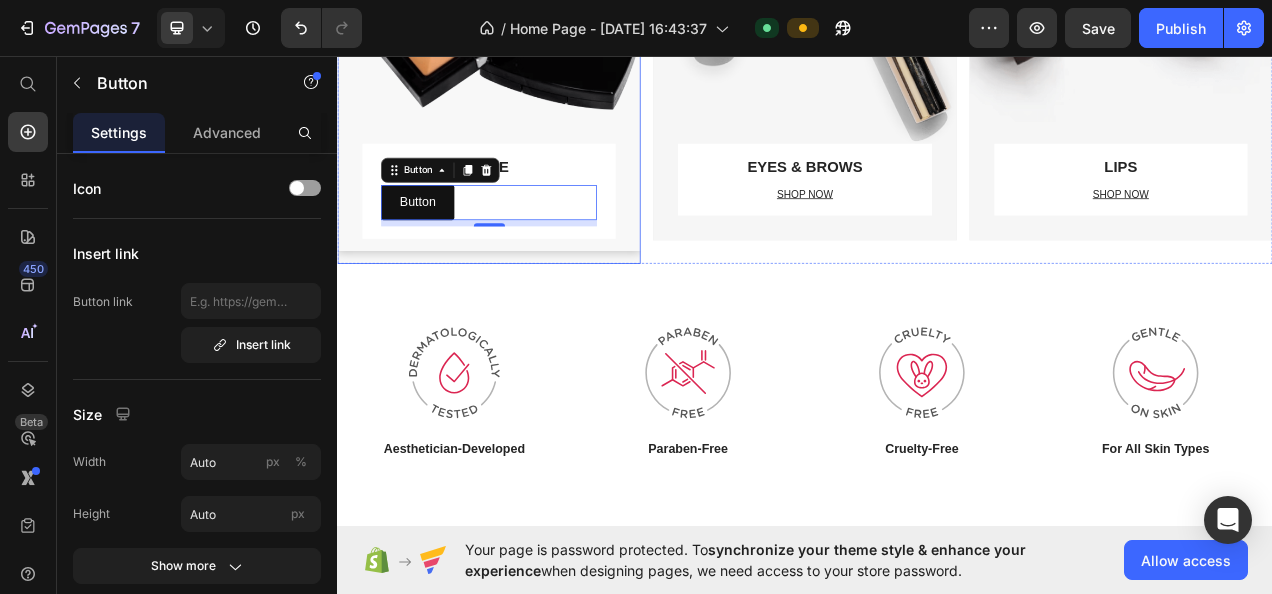 click on "FACE Text block Button Button   8 Row Row" at bounding box center (531, 12) 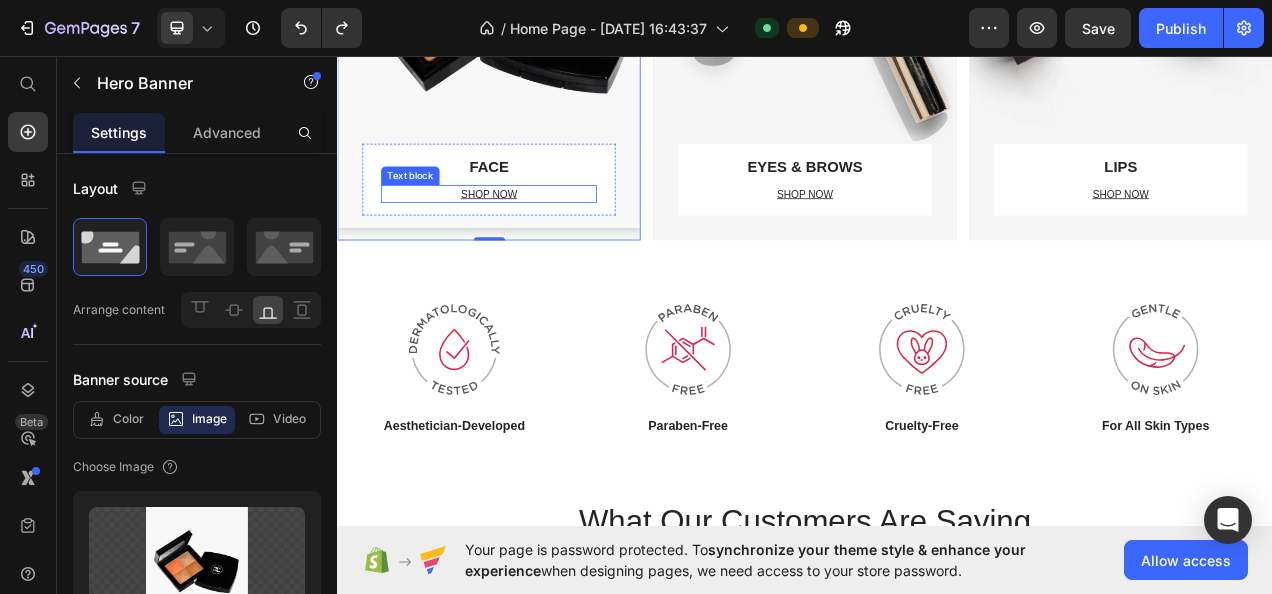 click on "SHOP NOW" at bounding box center [532, 234] 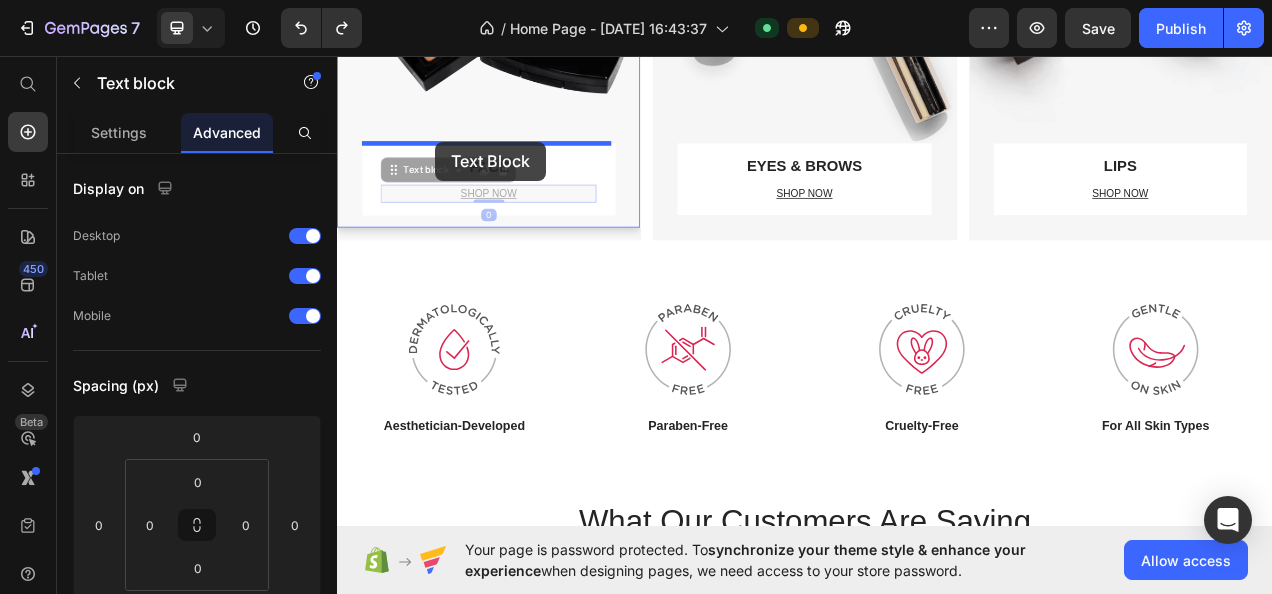 scroll, scrollTop: 2123, scrollLeft: 0, axis: vertical 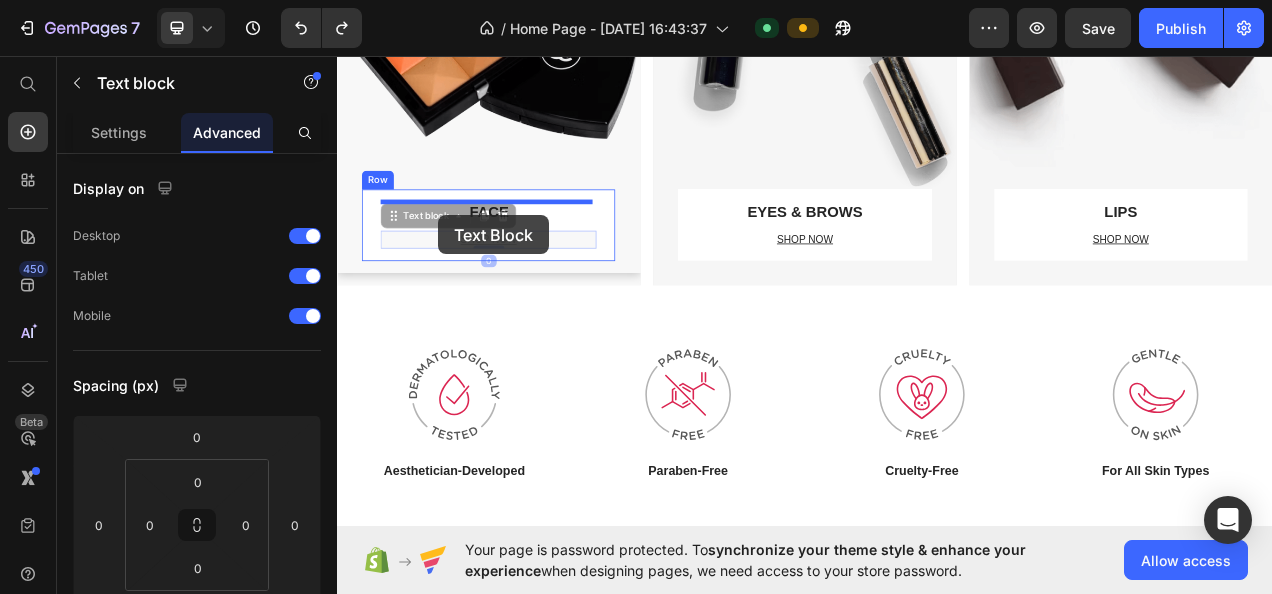 drag, startPoint x: 540, startPoint y: 239, endPoint x: 467, endPoint y: 262, distance: 76.537575 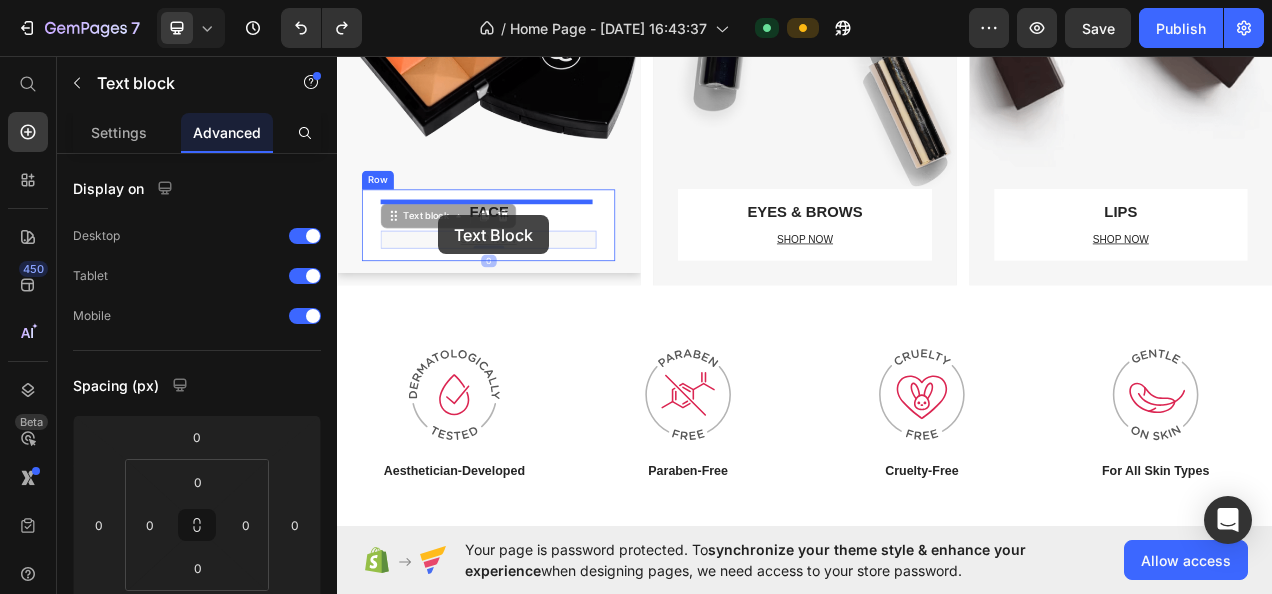 click on "Header True Beauty Doesn’t Need To Be Filtered Heading “We live in a world where there can be lots of pressure to achieve the unachievable when it comes to how we look, so we want to empower you to embrace your true self, because we believe true beauty doesn’t need to be filtered.” Text block [PERSON_NAME] Text block [PERSON_NAME]  | Founder Text block Row Section 4 FACE Text block SHOP NOW Text block   0 SHOP NOW Text block   0 Row Row Hero Banner EYES & BROWS Text block SHOP NOW Text block Row Row Hero Banner LIPS Text block SHOP NOW Text block Row Row Hero Banner Section 5 Image  Aesthetician-Developed Text block Image Paraben-Free Text block Image Cruelty-Free Text block Image For All Skin Types Text block Row Section 6 What Our Customers Are Saying Heading
Icon                Icon                Icon                Icon
Icon Icon List Hoz Perfect concealer, great especially under eyes Text block Text block - [PERSON_NAME] Text block Row                Icon Row" at bounding box center [937, 821] 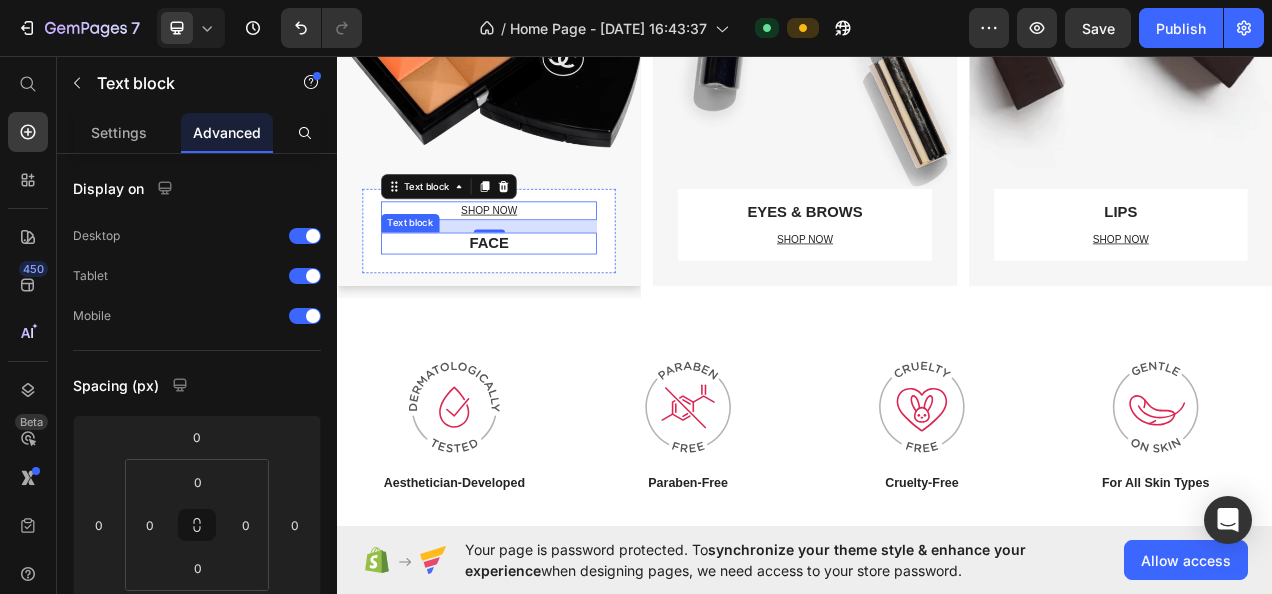 scroll, scrollTop: 2147, scrollLeft: 0, axis: vertical 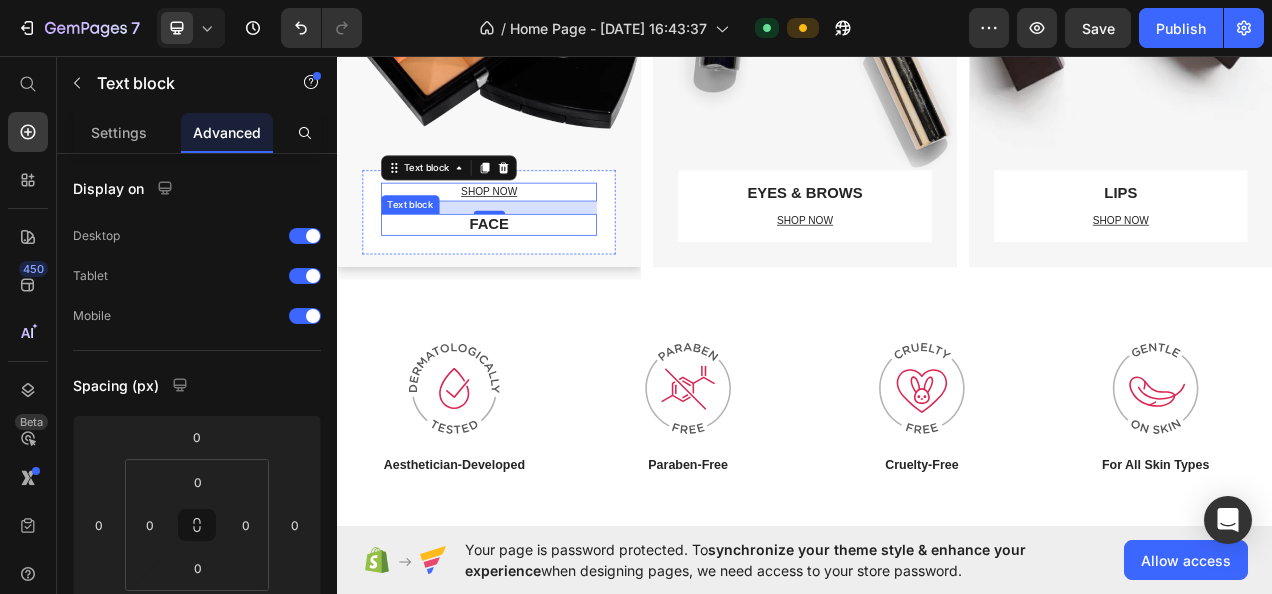 type on "0" 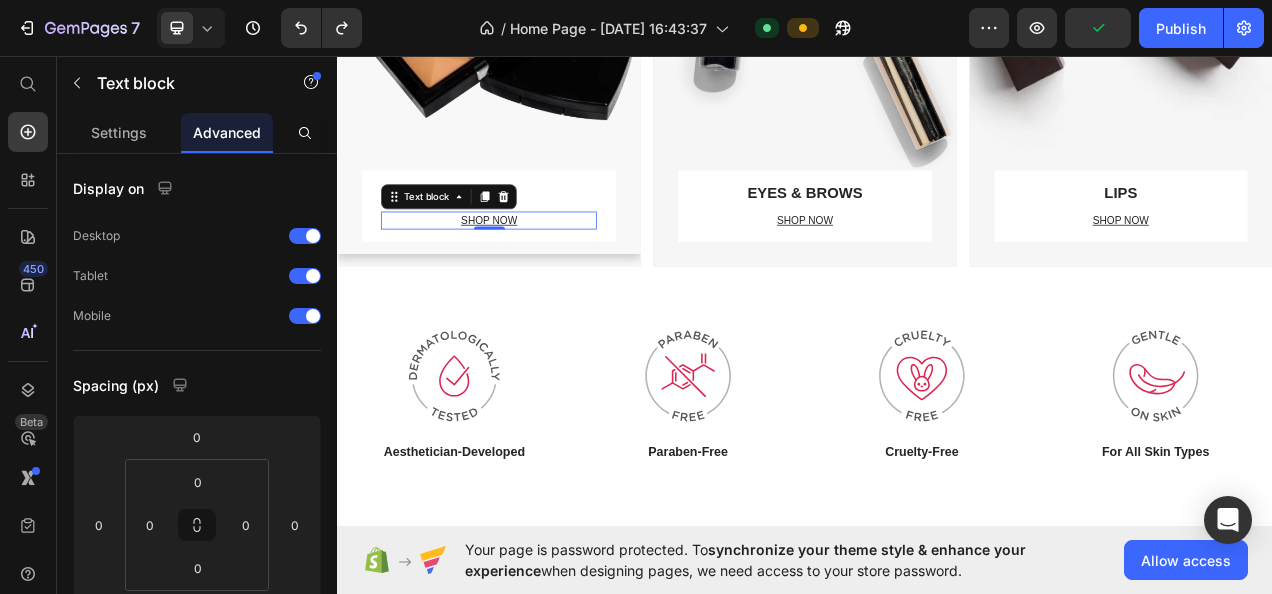 click 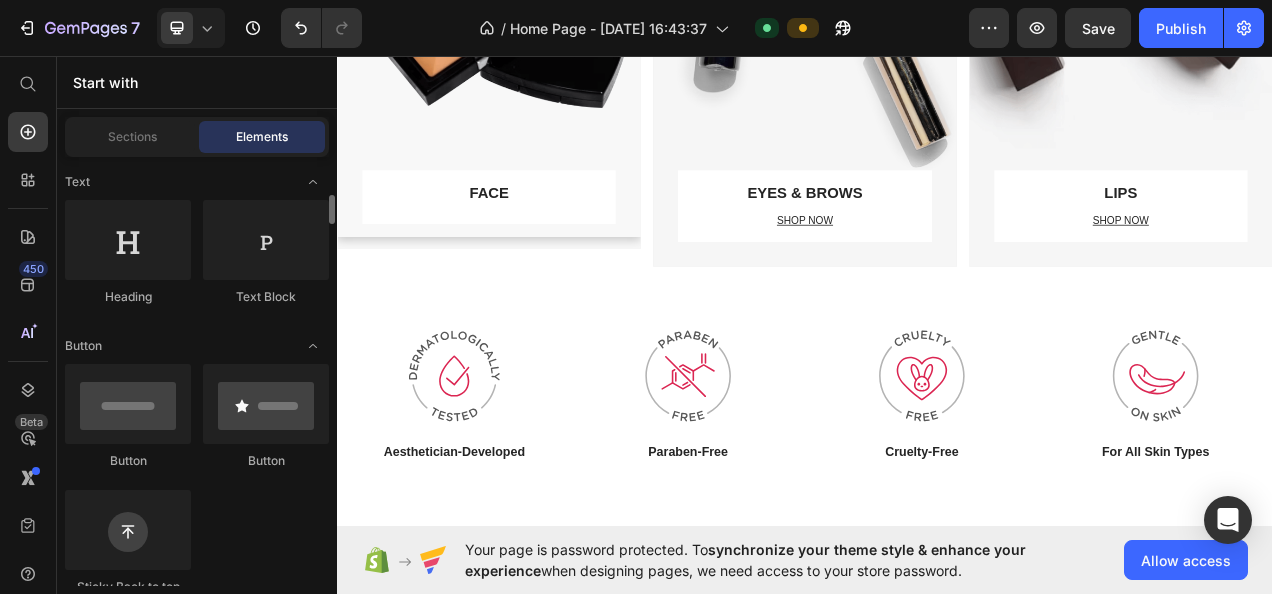 scroll, scrollTop: 329, scrollLeft: 0, axis: vertical 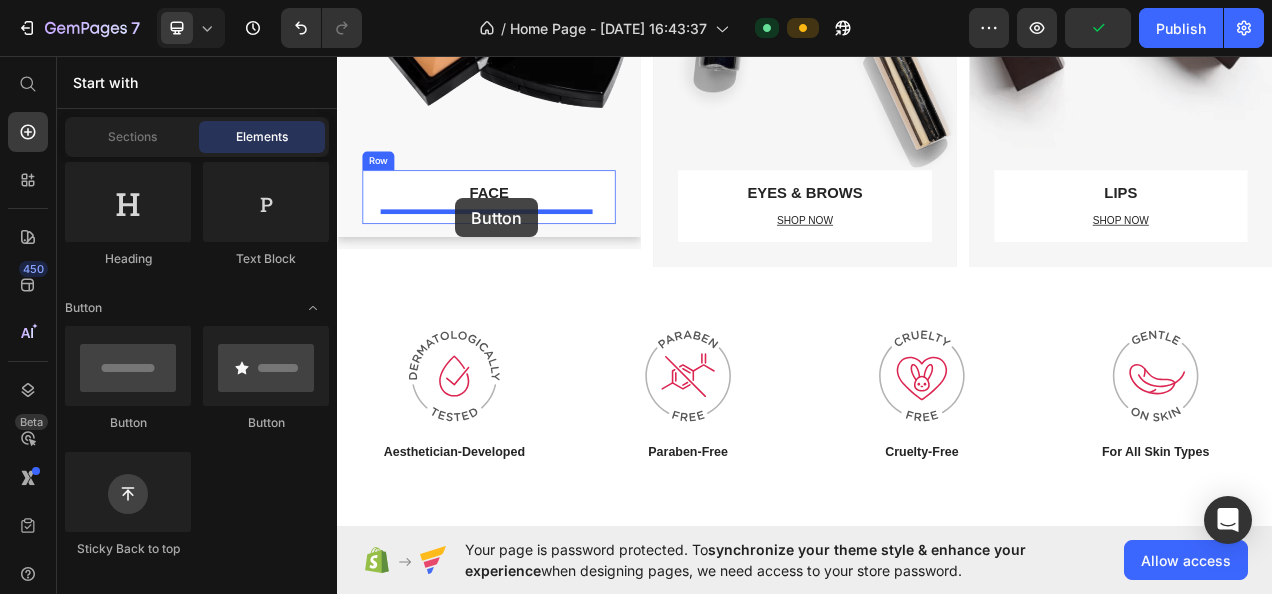 drag, startPoint x: 458, startPoint y: 420, endPoint x: 489, endPoint y: 240, distance: 182.64993 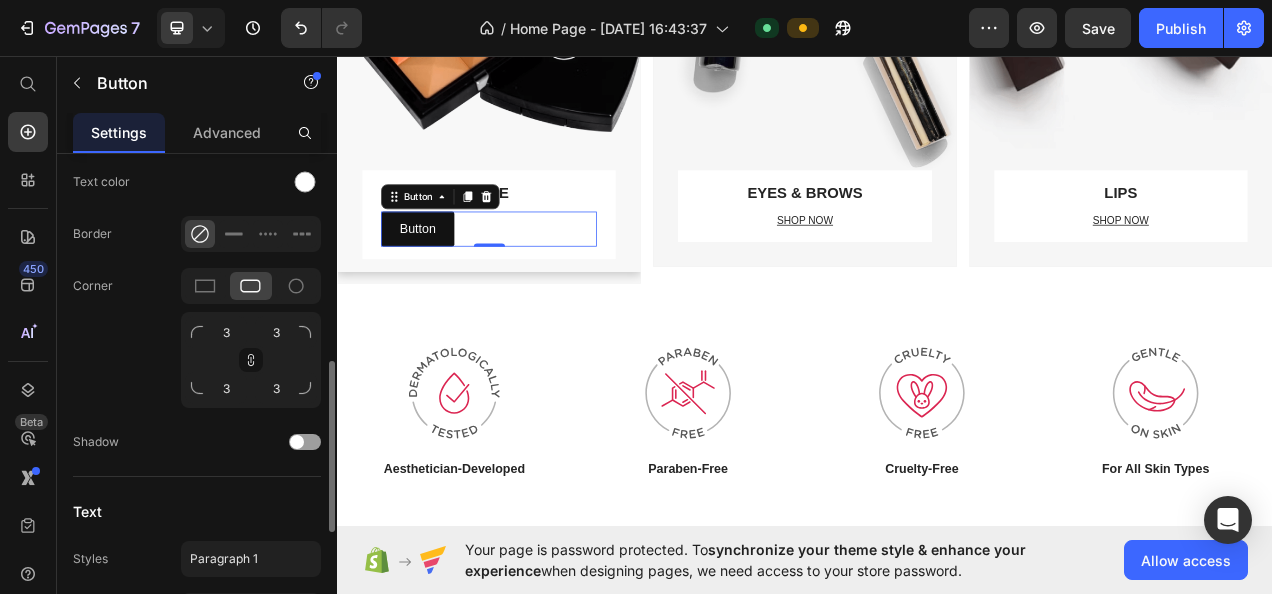 scroll, scrollTop: 592, scrollLeft: 0, axis: vertical 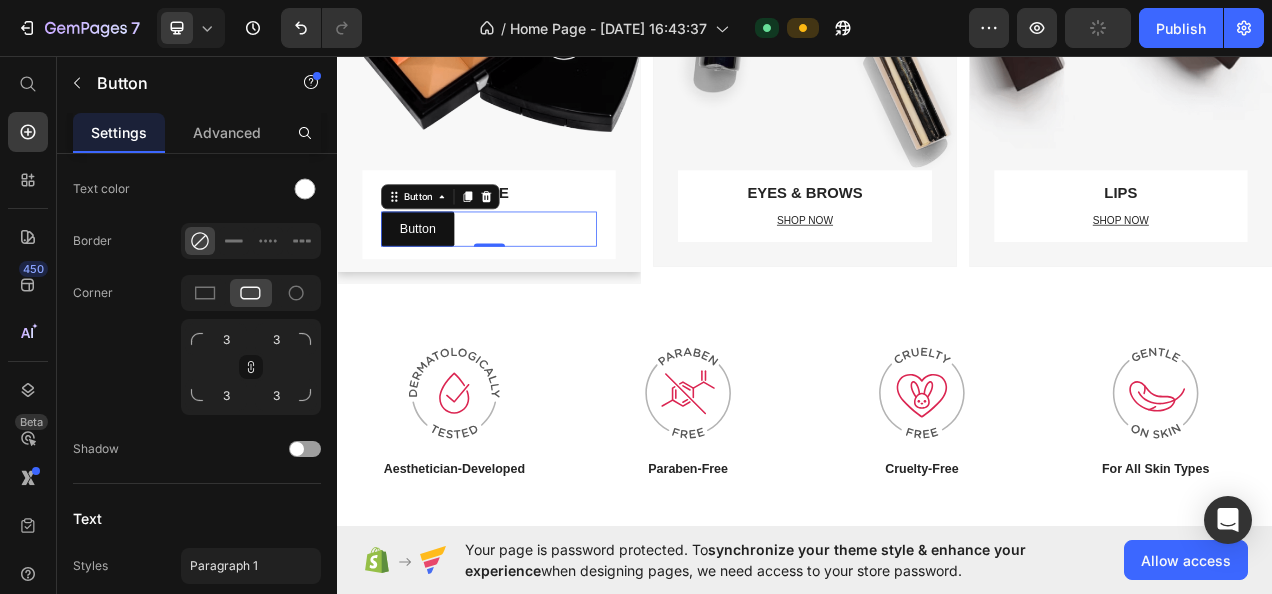 click 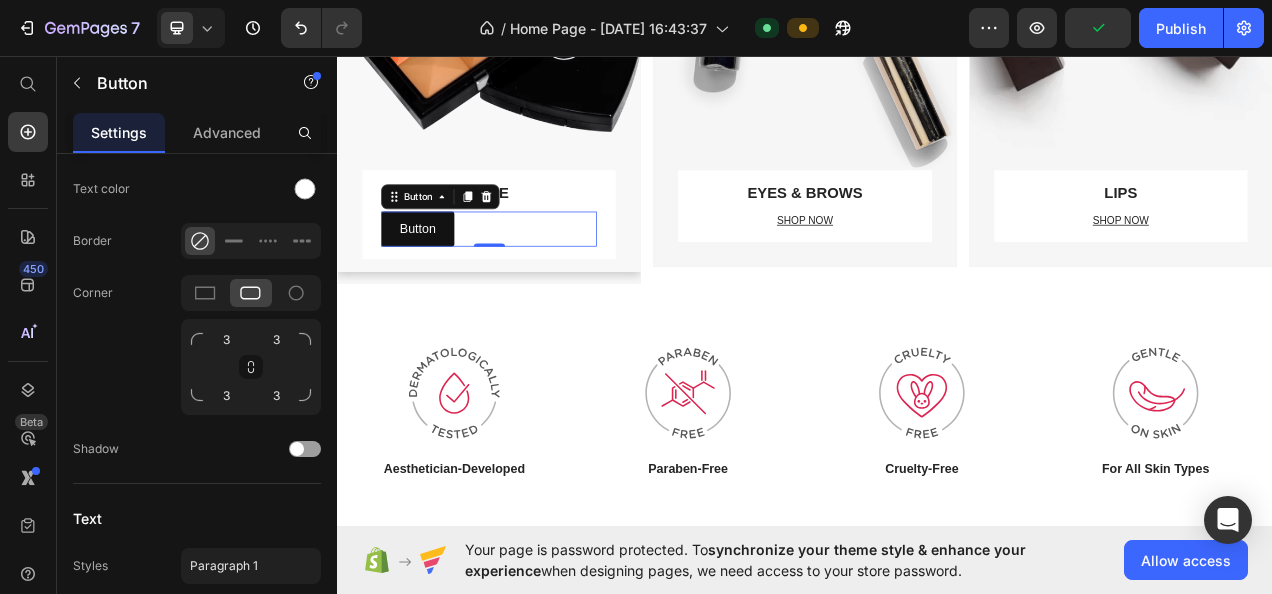 click 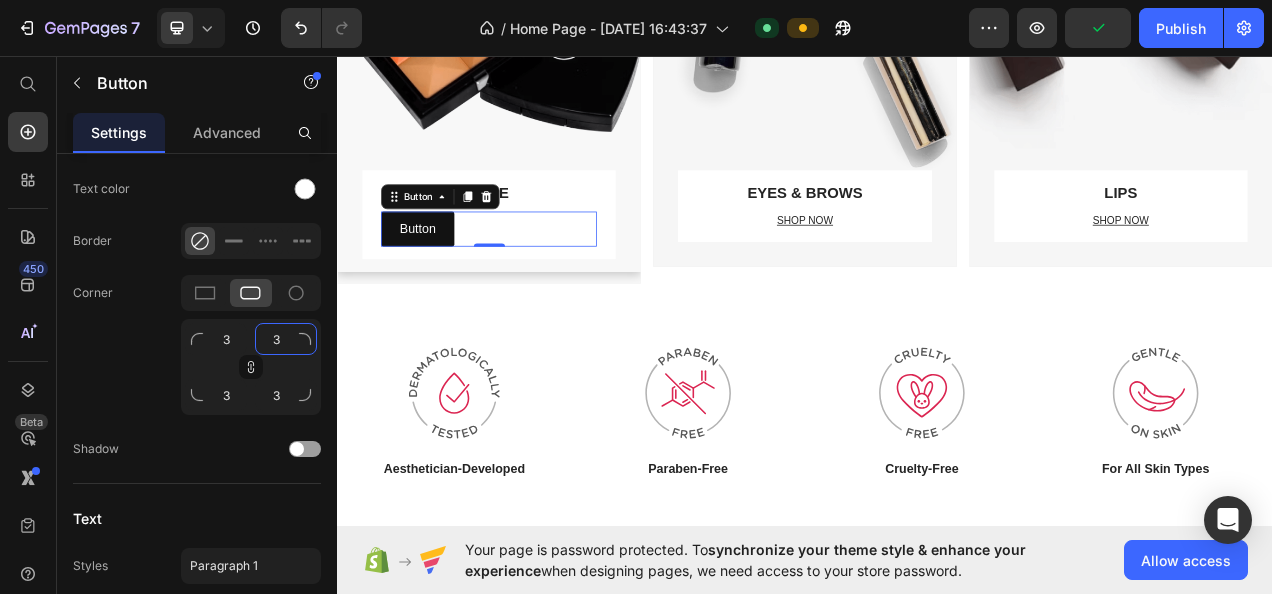 click on "3" 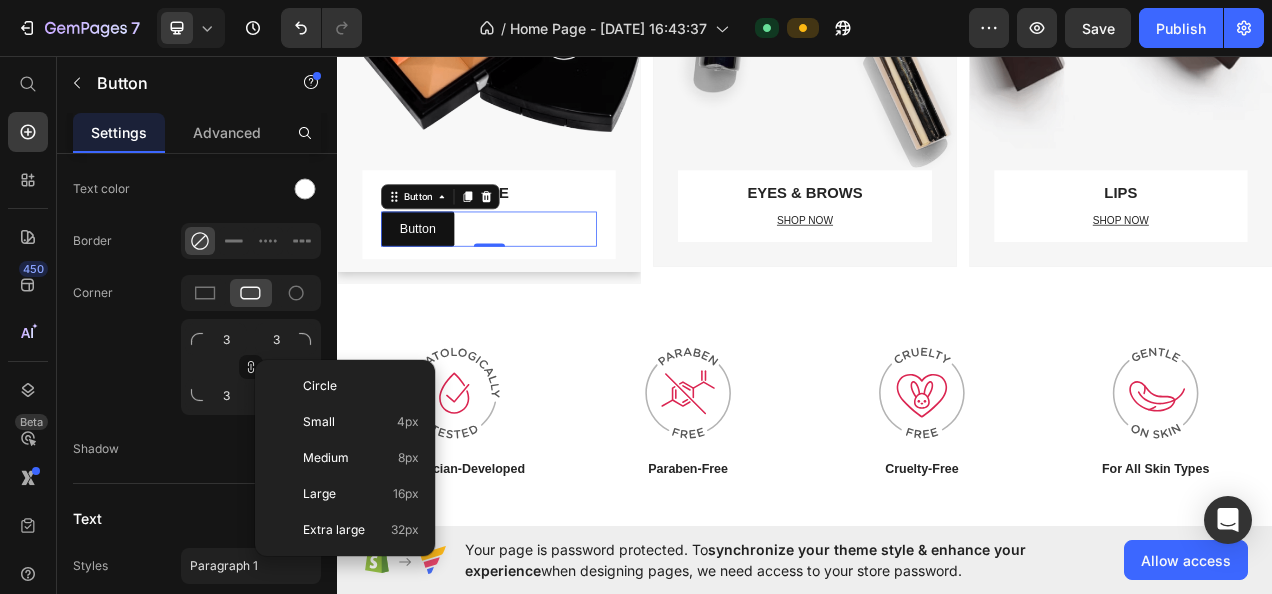 click on "Circle" 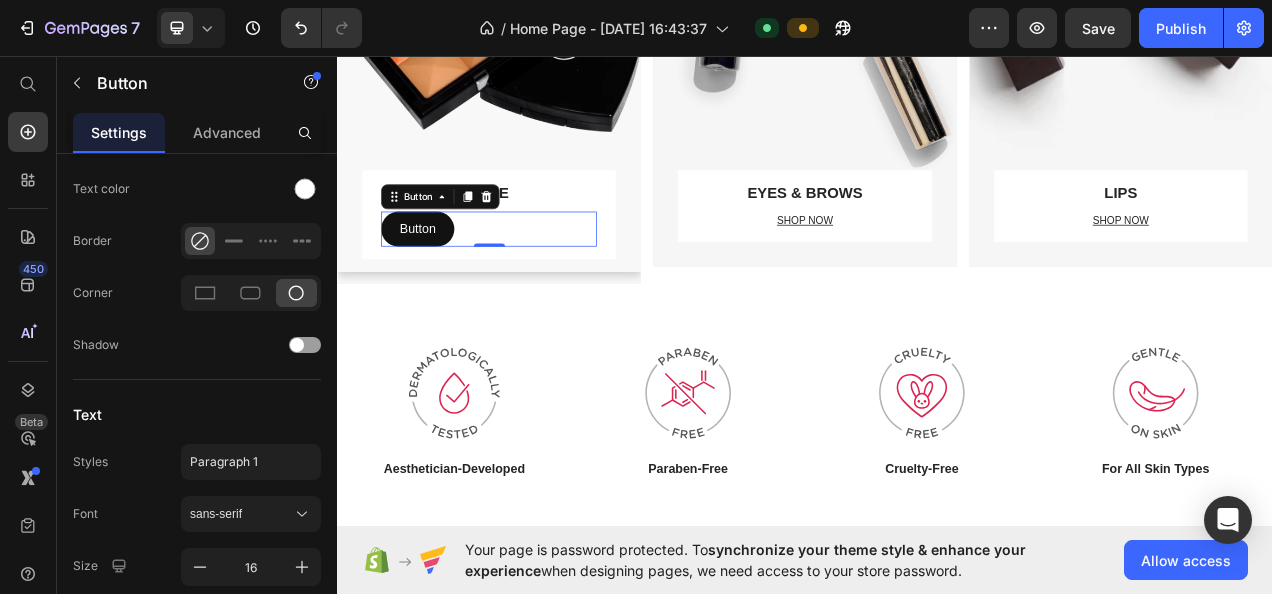 click at bounding box center [305, 345] 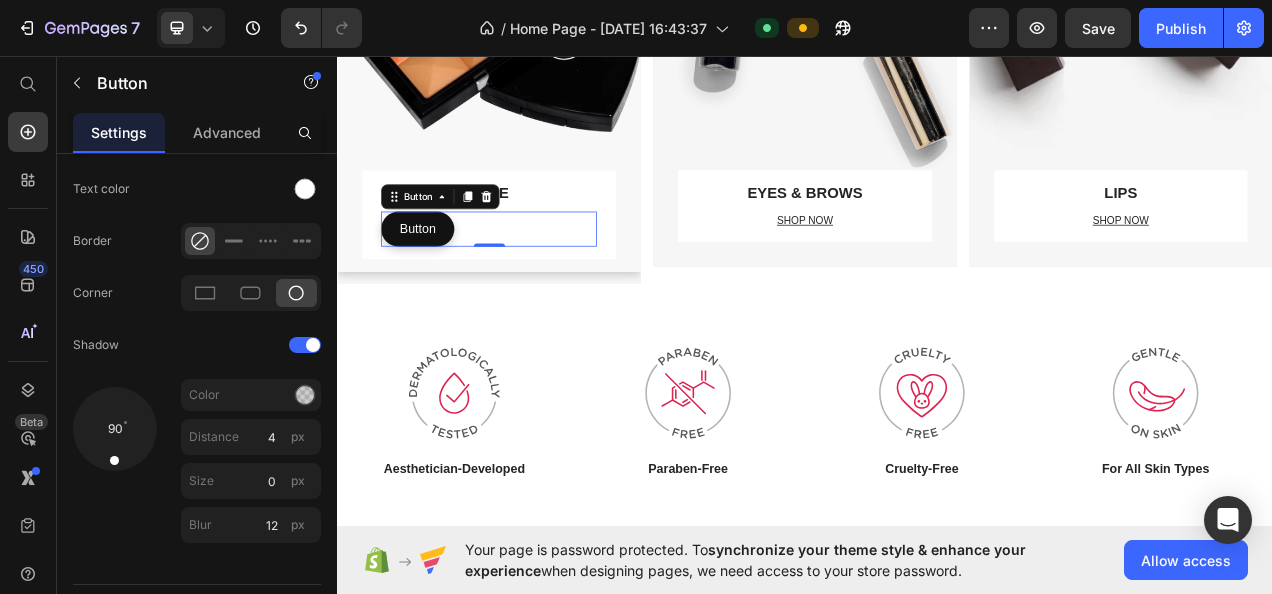 click at bounding box center (313, 345) 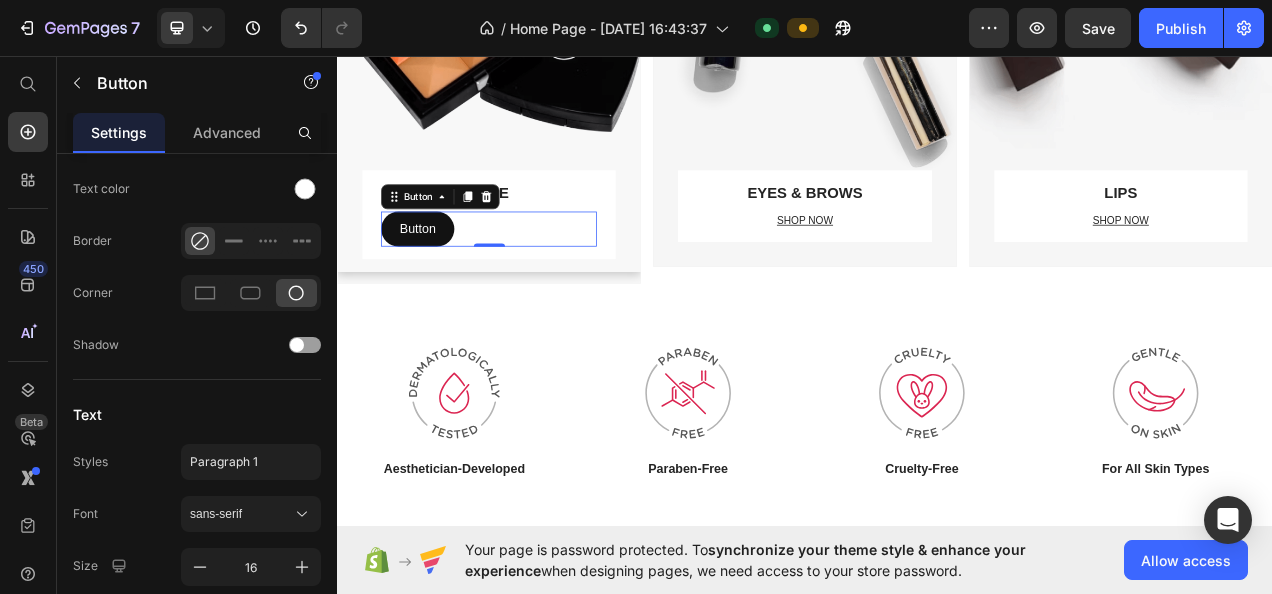 click at bounding box center [305, 345] 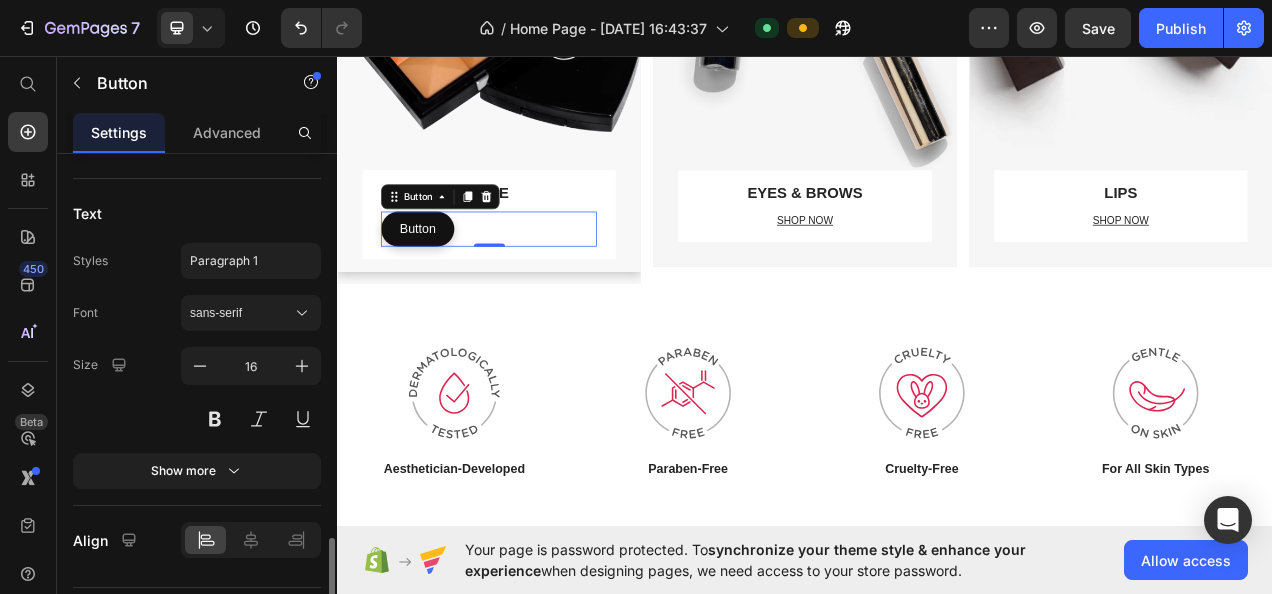 scroll, scrollTop: 1045, scrollLeft: 0, axis: vertical 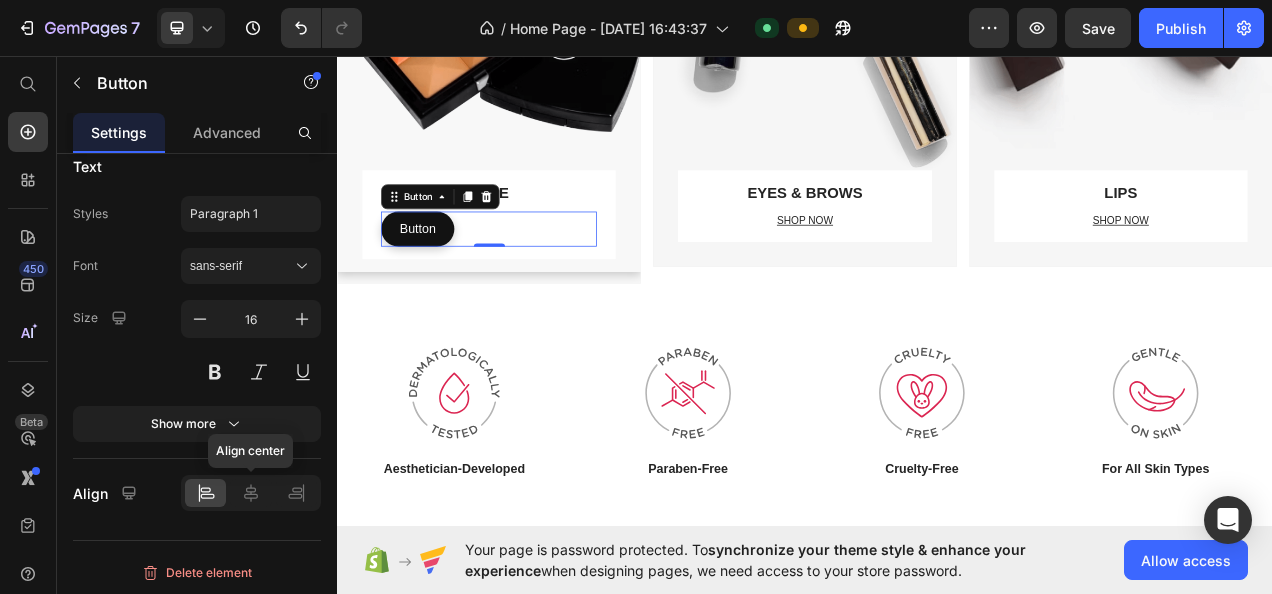 click 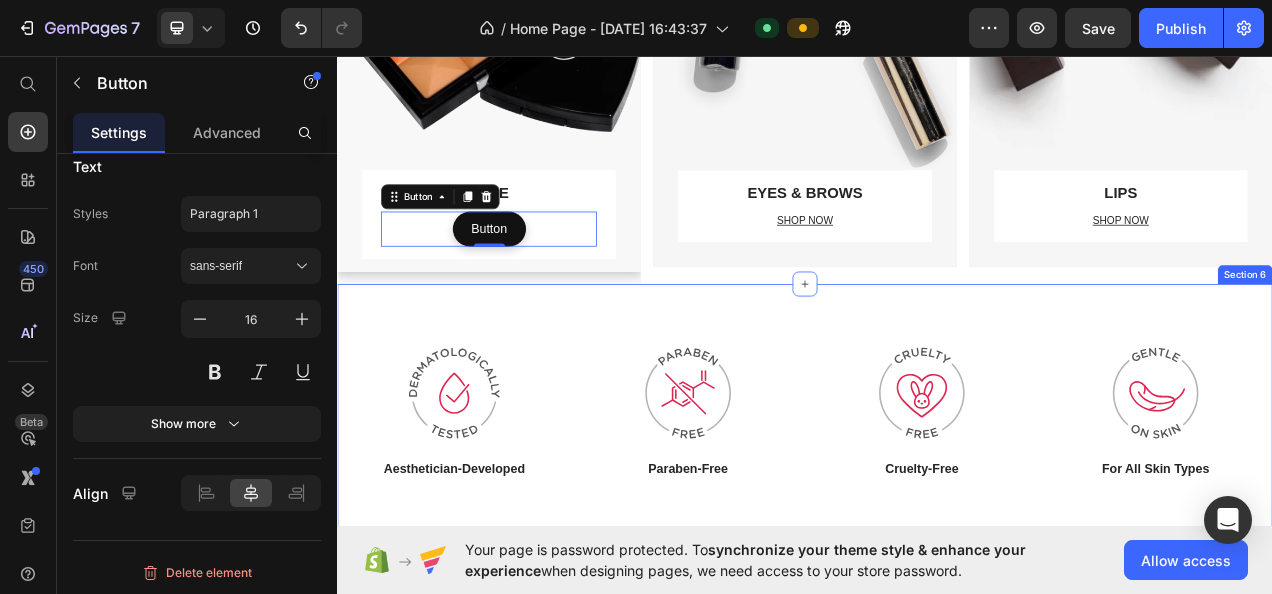 click on "Image  Aesthetician-Developed Text block Image Paraben-Free Text block Image Cruelty-Free Text block Image For All Skin Types Text block Row Section 6" at bounding box center (937, 516) 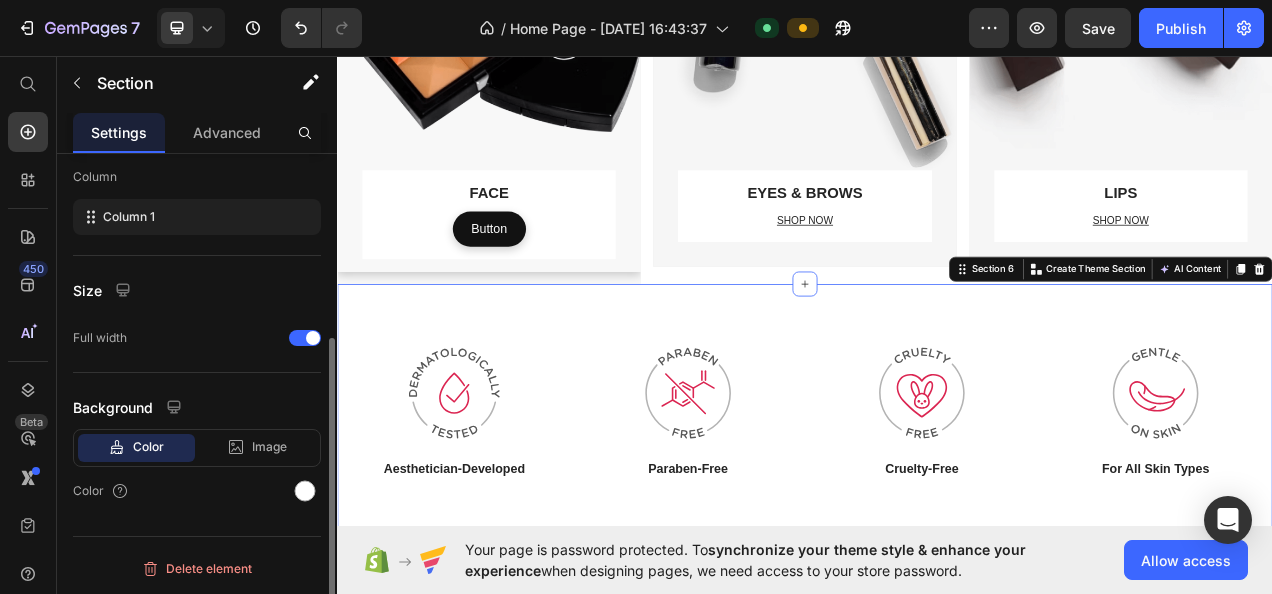 scroll, scrollTop: 0, scrollLeft: 0, axis: both 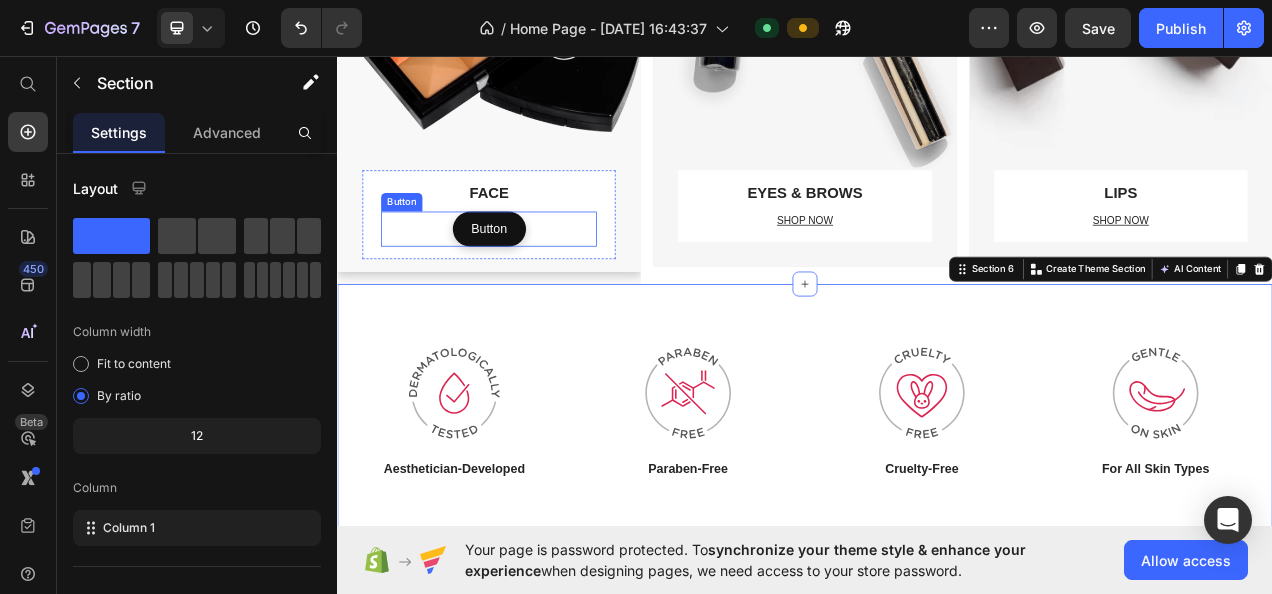 click on "Button" at bounding box center (532, 279) 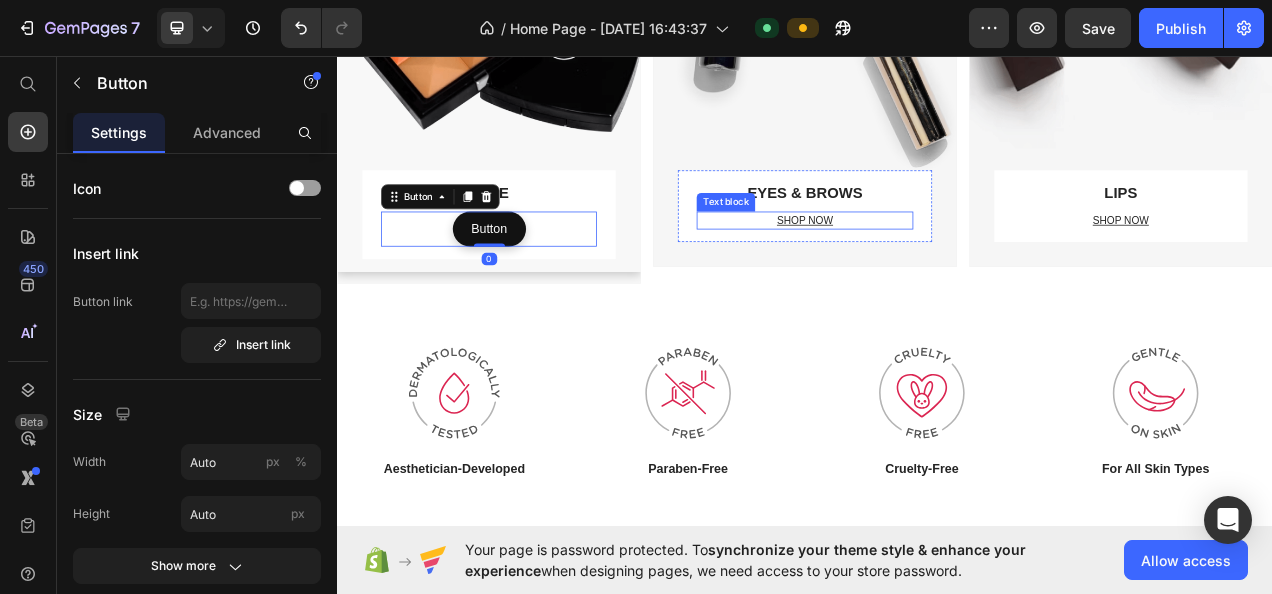 click on "SHOP NOW" at bounding box center [937, 268] 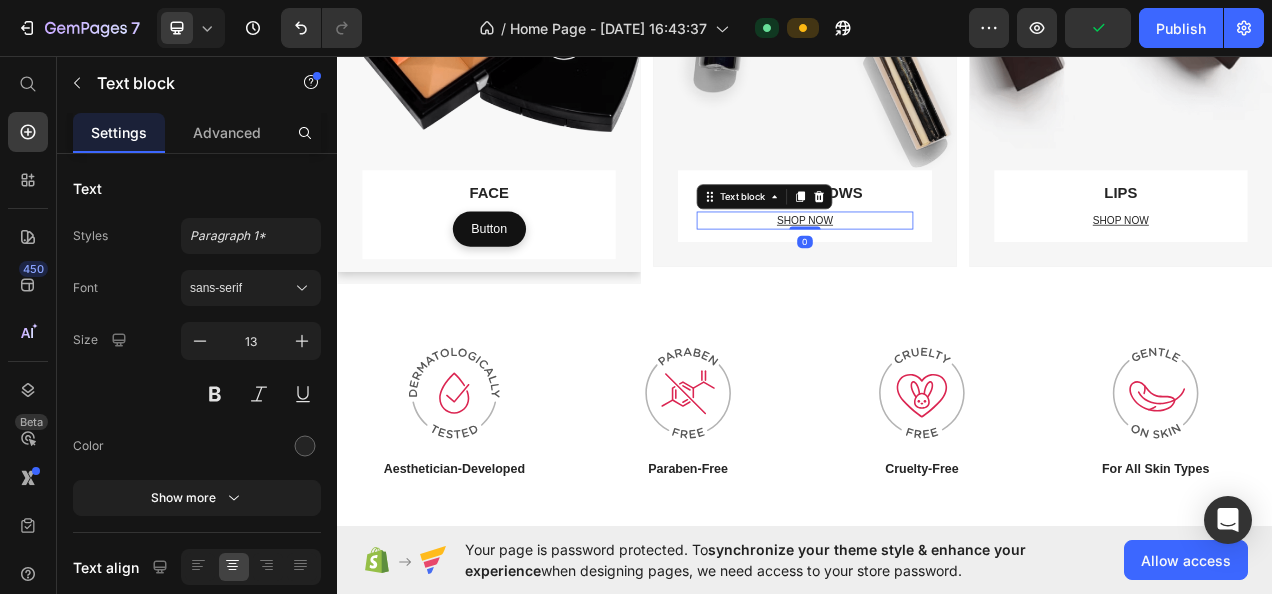 click 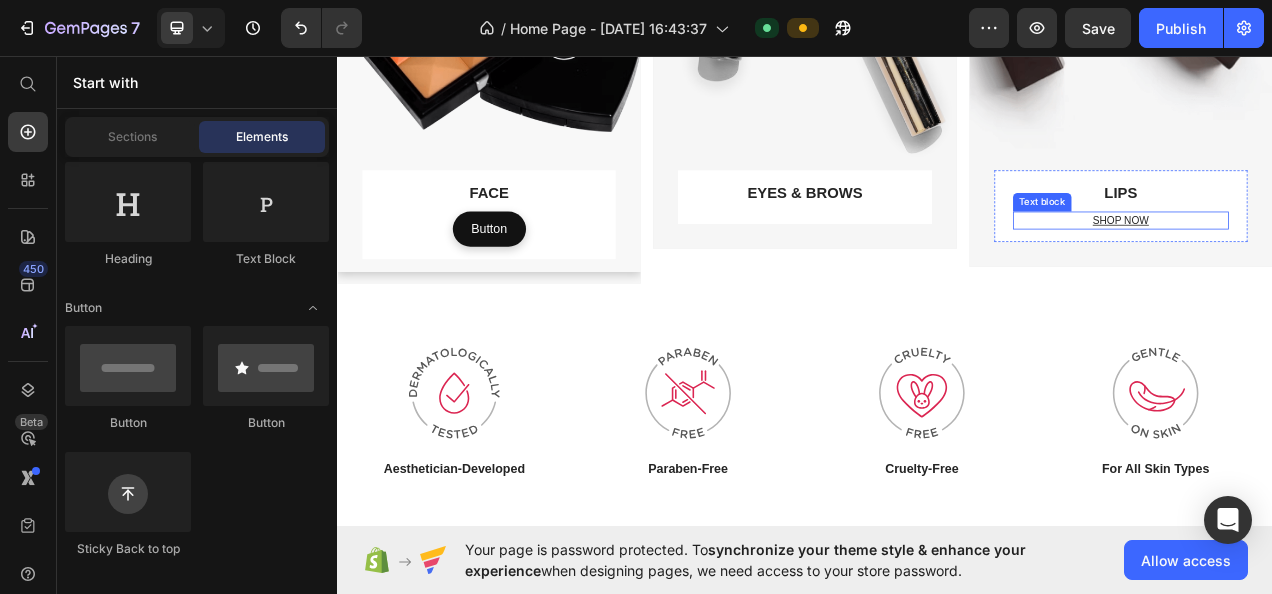 click on "SHOP NOW" at bounding box center (1342, 269) 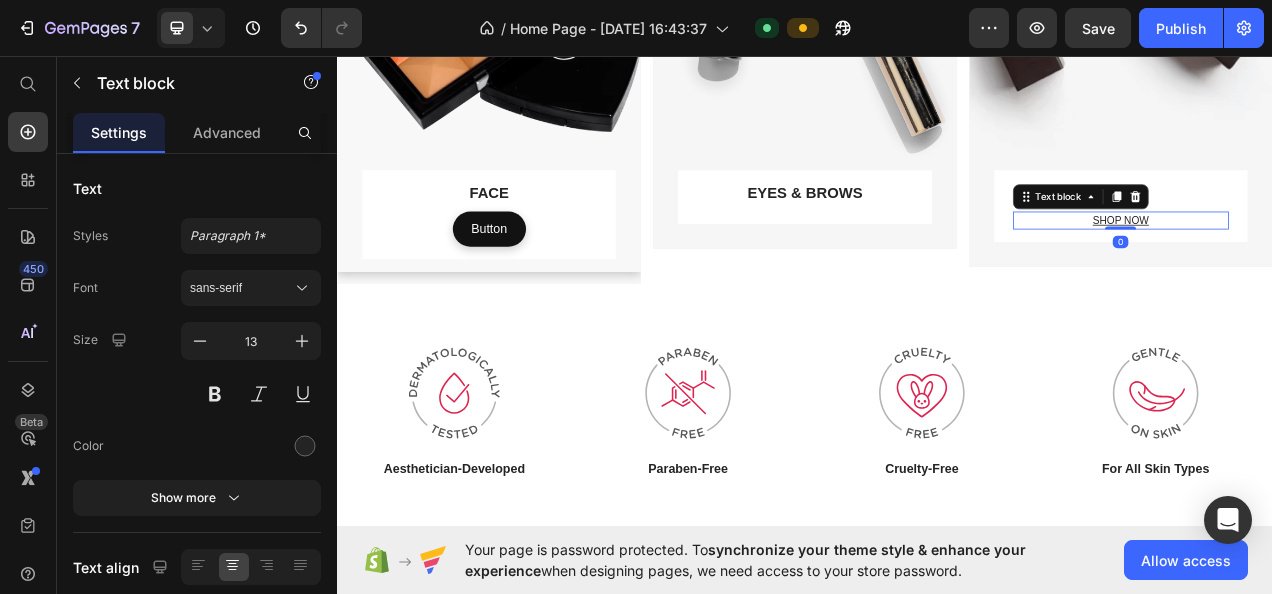 click 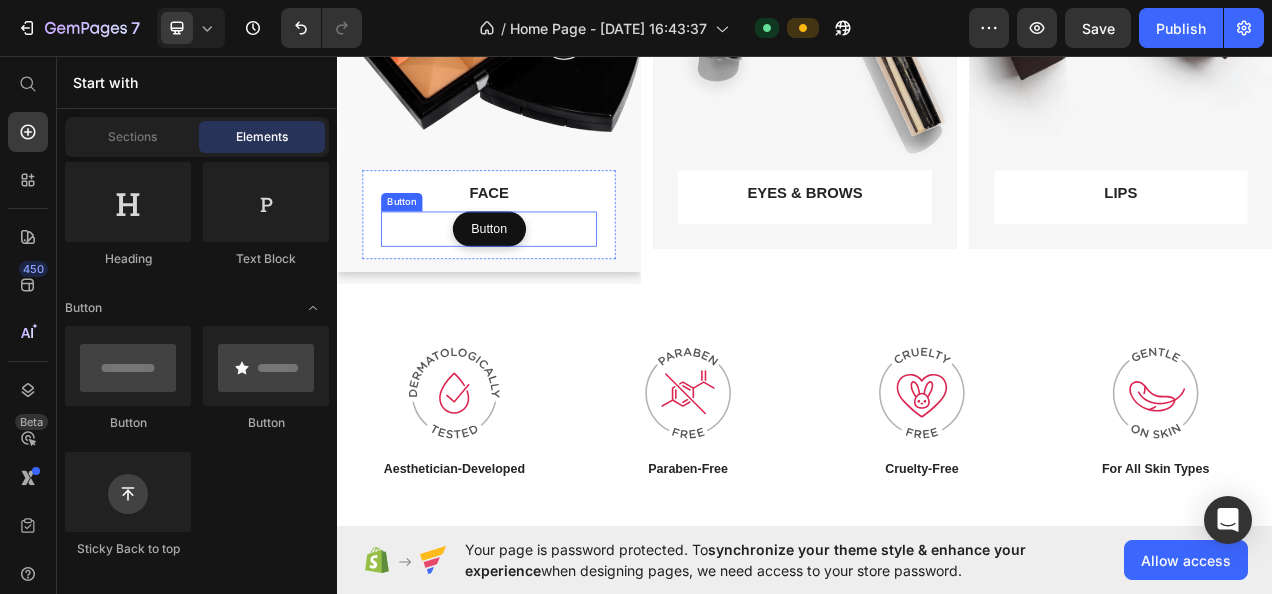 click on "Button" at bounding box center (532, 279) 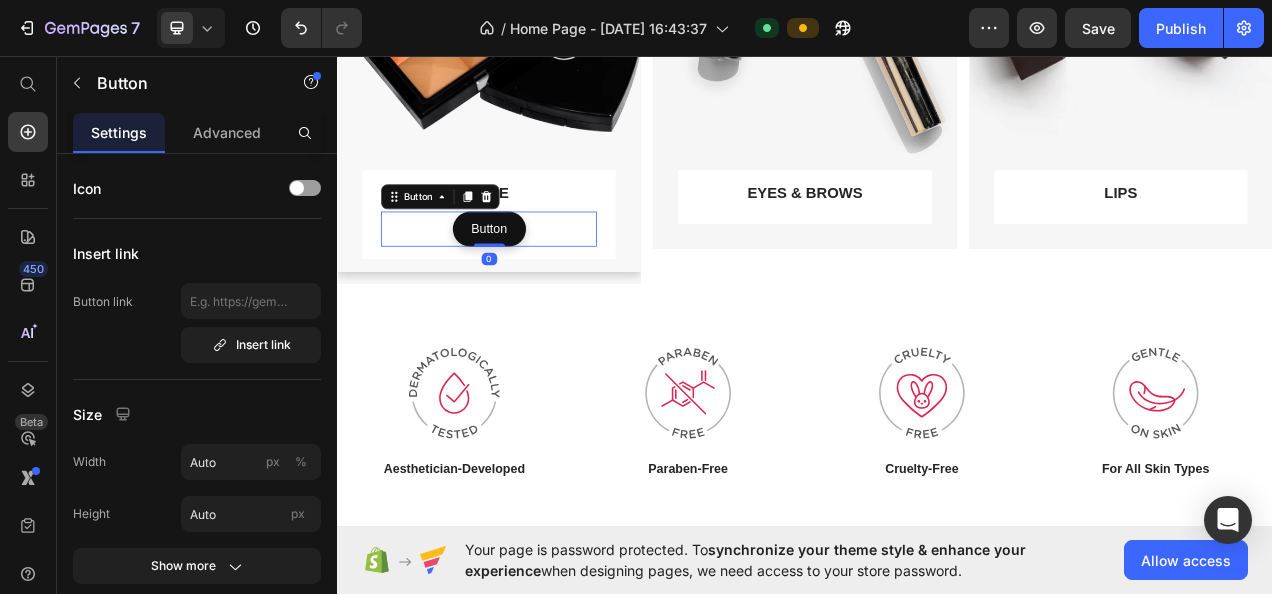click 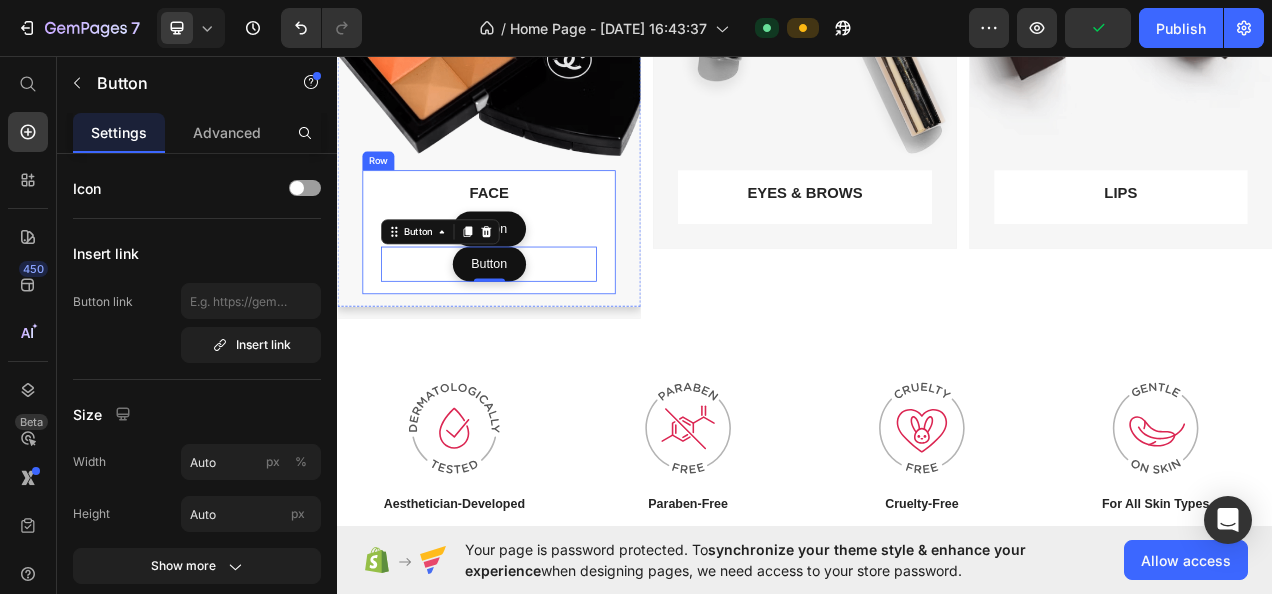 click on "FACE Text block Button Button Button Button   0" at bounding box center [531, 283] 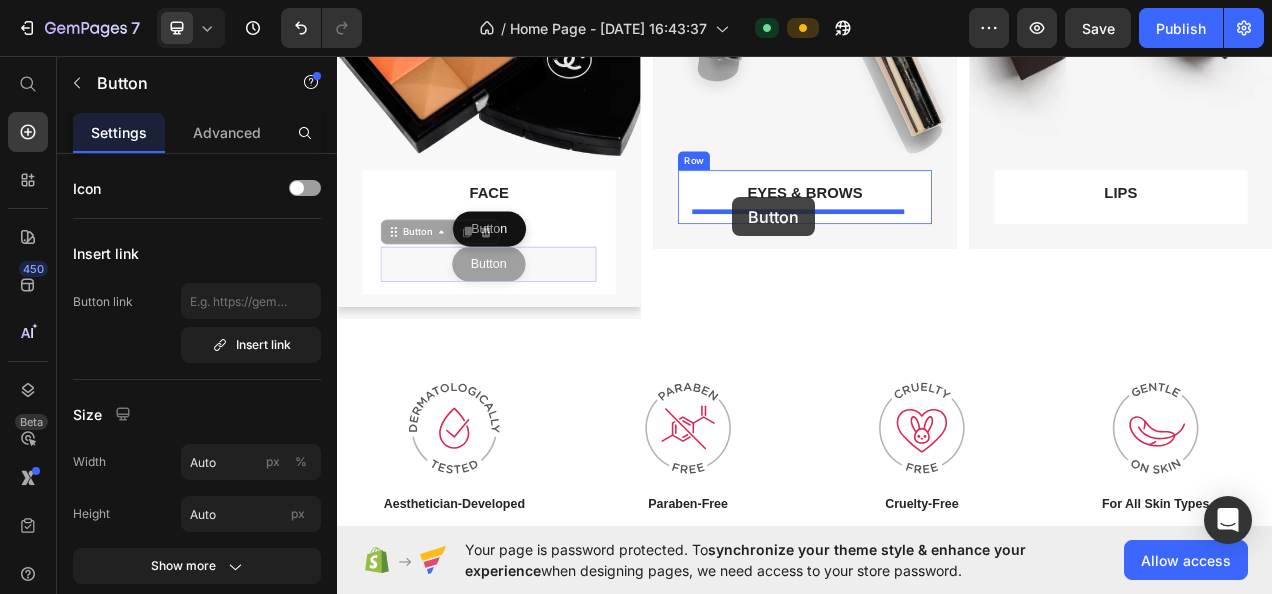 drag, startPoint x: 528, startPoint y: 319, endPoint x: 844, endPoint y: 239, distance: 325.96933 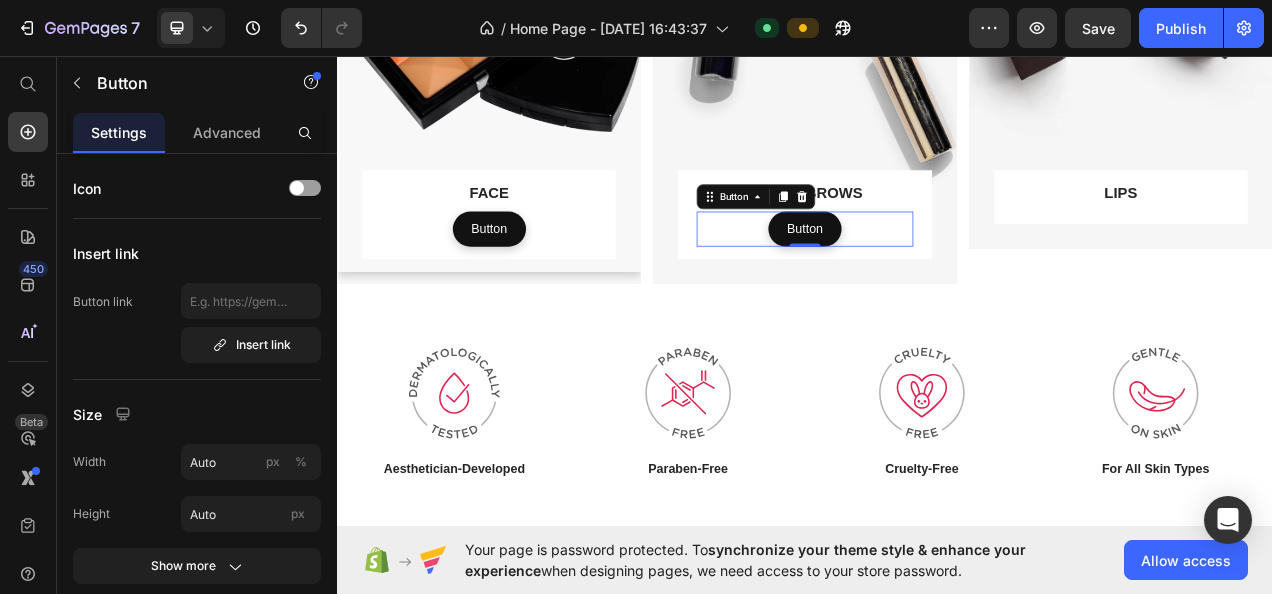 click 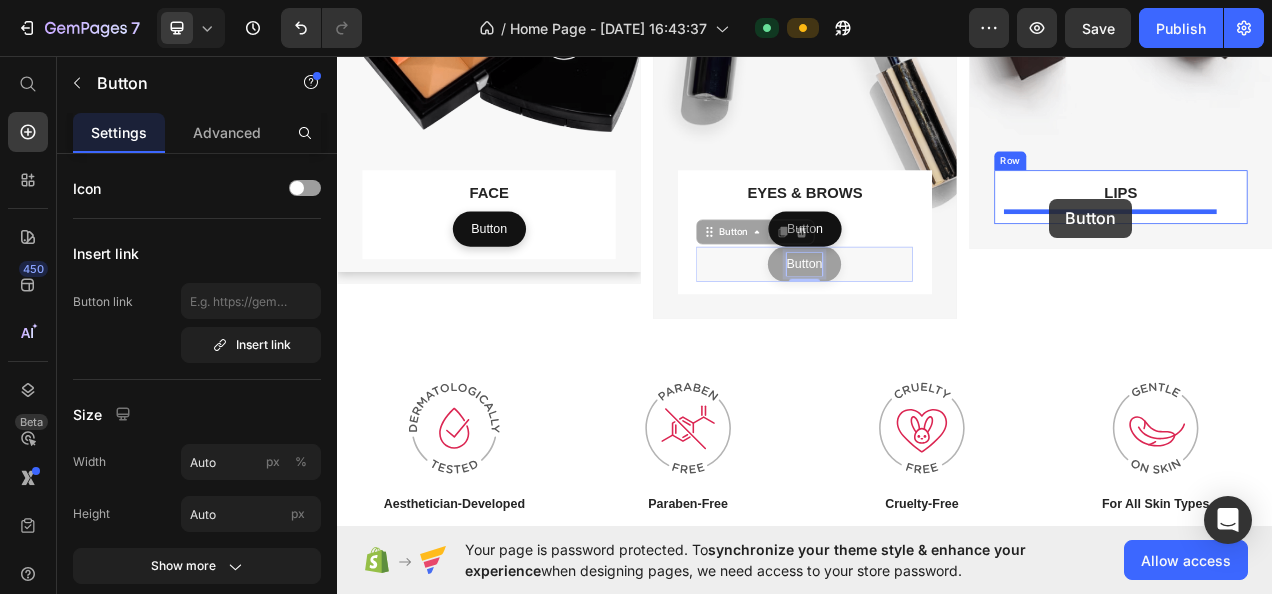 drag, startPoint x: 911, startPoint y: 326, endPoint x: 1251, endPoint y: 241, distance: 350.464 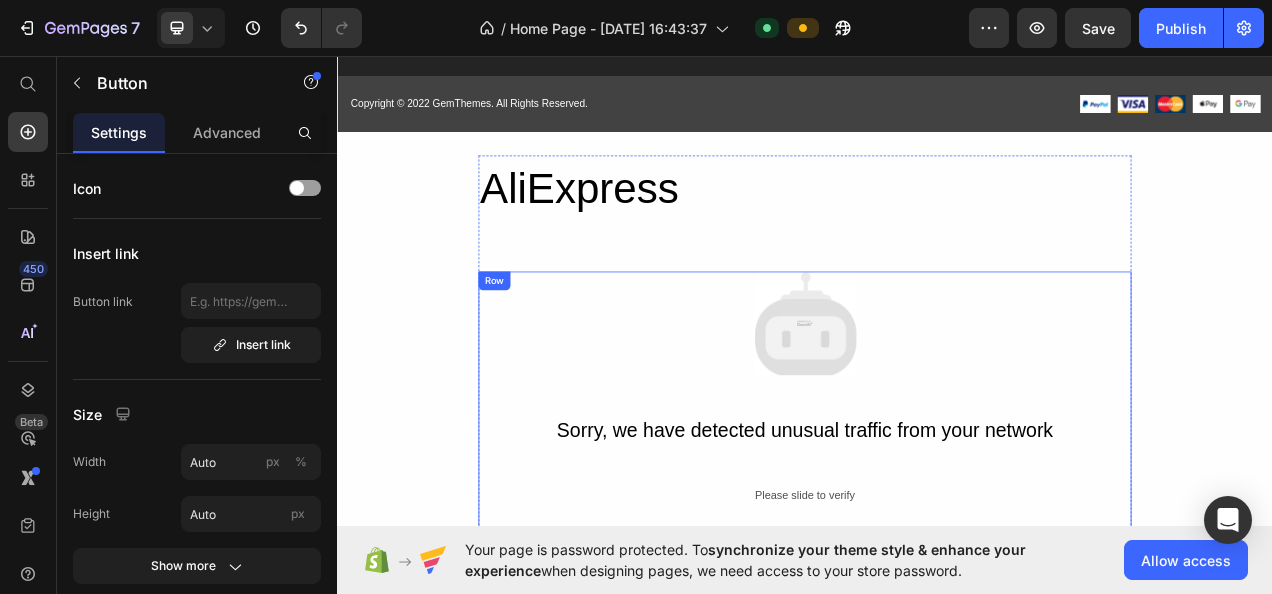 scroll, scrollTop: 5118, scrollLeft: 0, axis: vertical 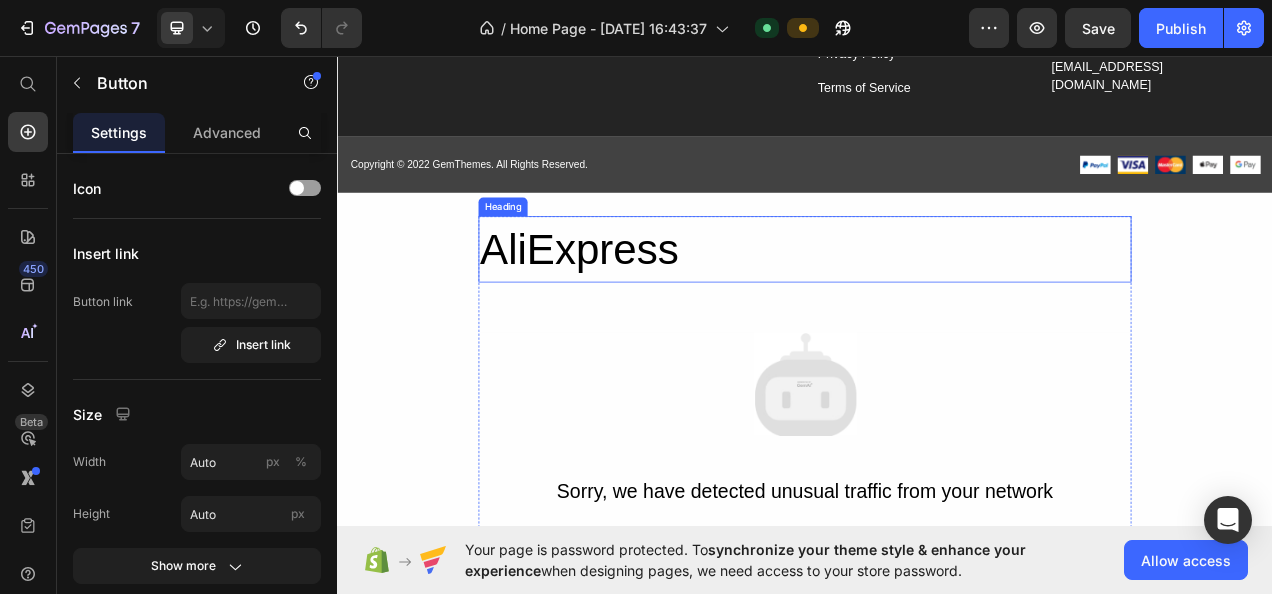click on "AliExpress" at bounding box center [937, 305] 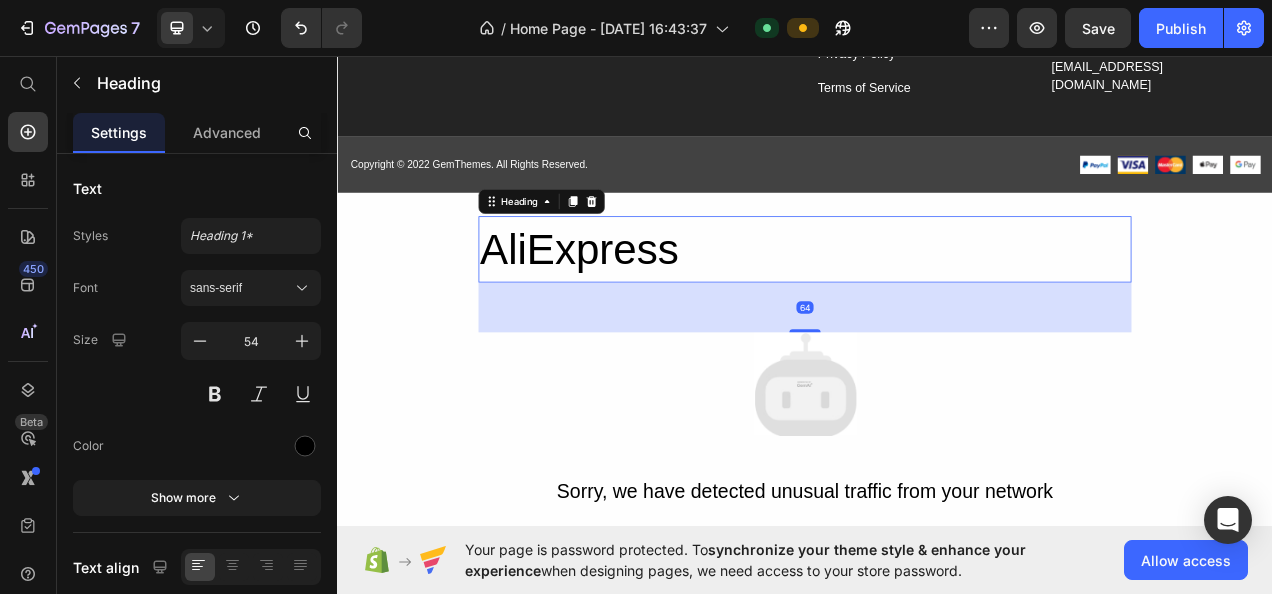 click 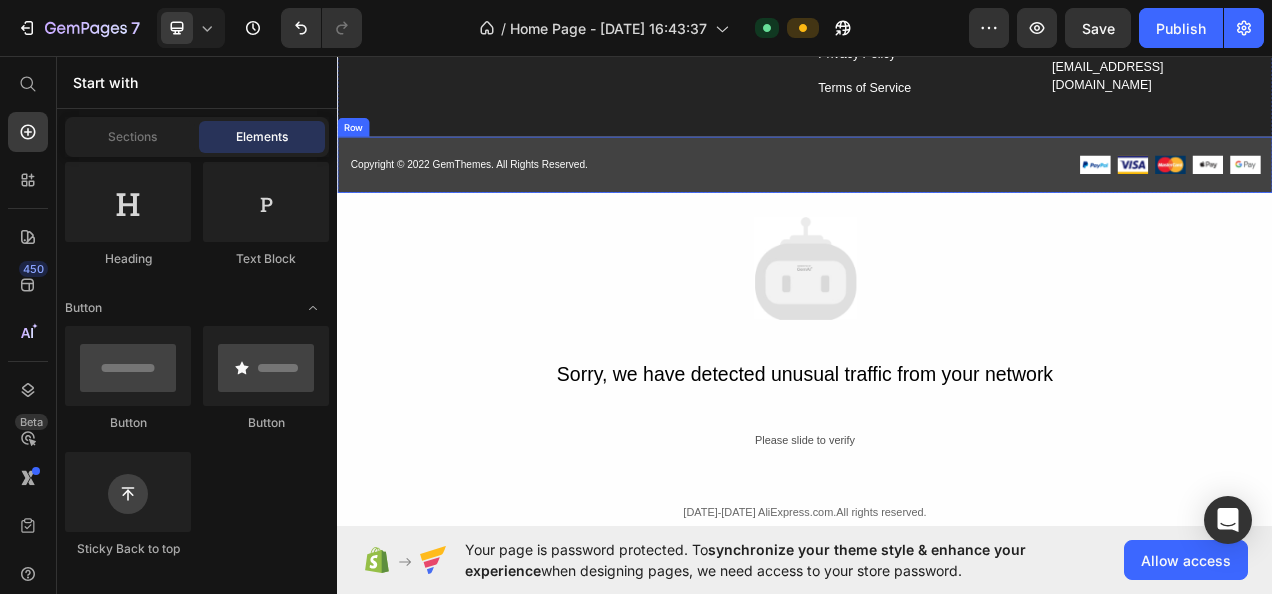 click on "Copyright © 2022 GemThemes. All Rights Reserved. Text block Image Image Image Image Image Icon List Hoz Row Row" at bounding box center [937, 197] 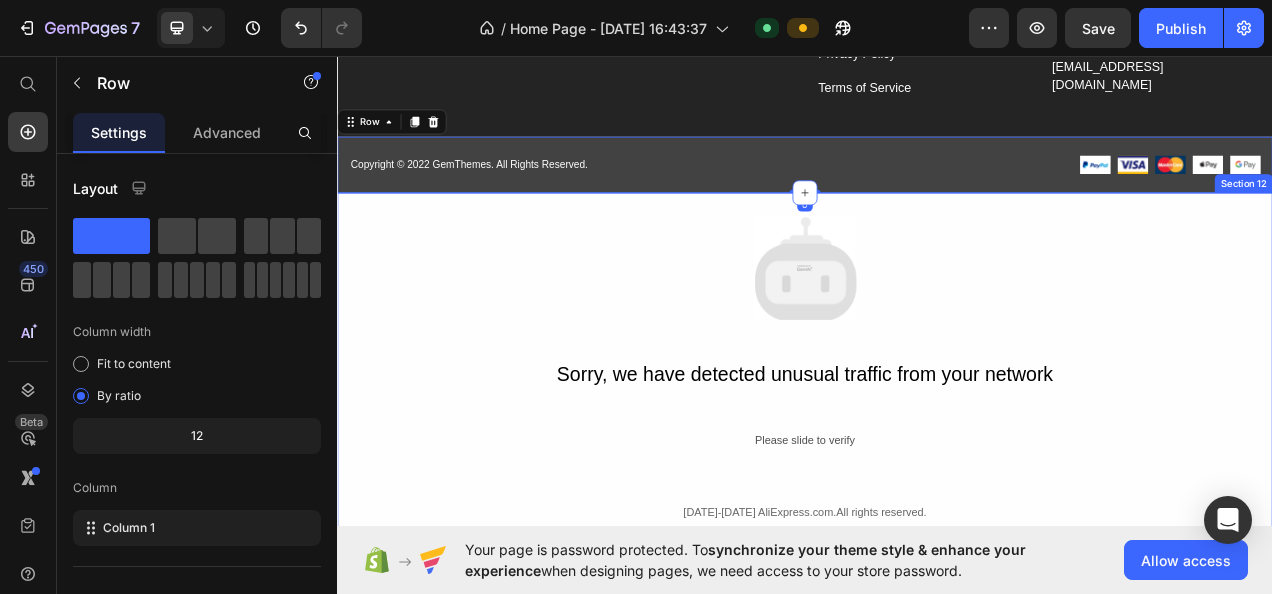 click on "Image Sorry, we have detected unusual traffic from your network Text Block Please slide to verify Text Block [DATE]-[DATE] AliExpress.com.All rights reserved. Text Block Row Row Section 12" at bounding box center [937, 461] 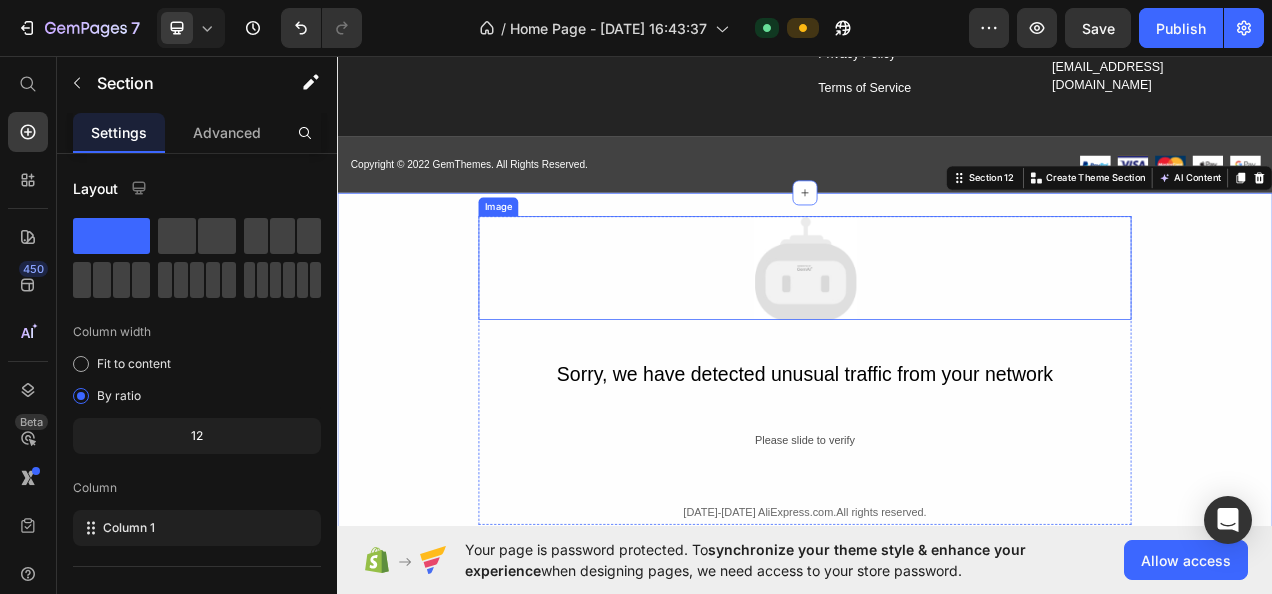 click at bounding box center (937, 329) 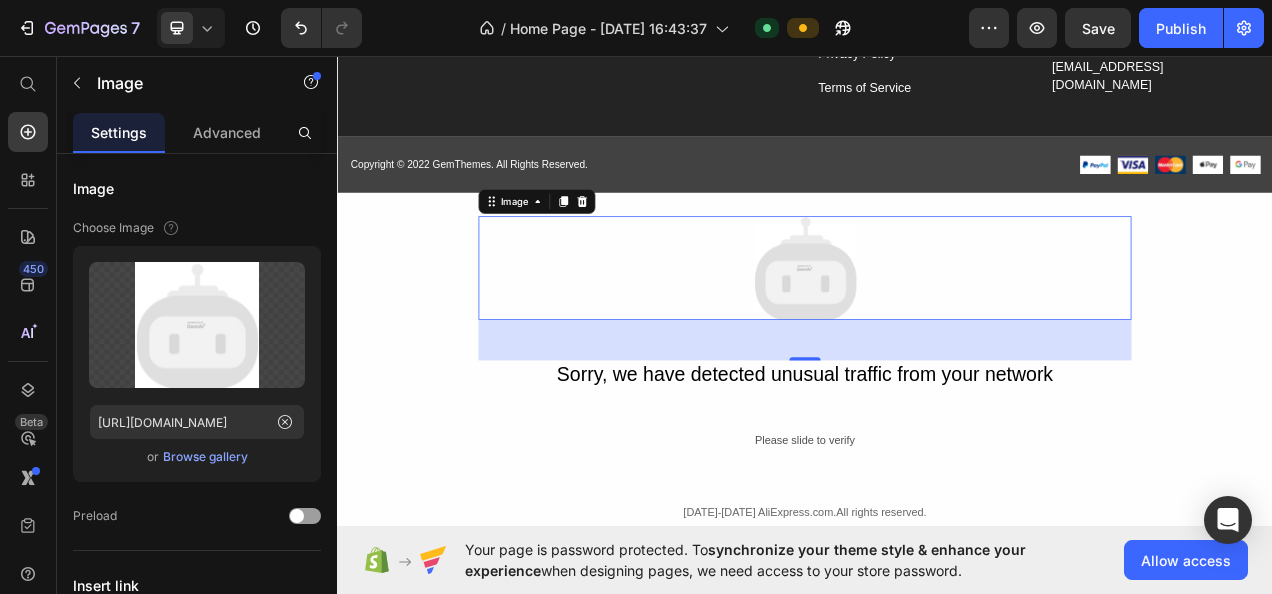 click 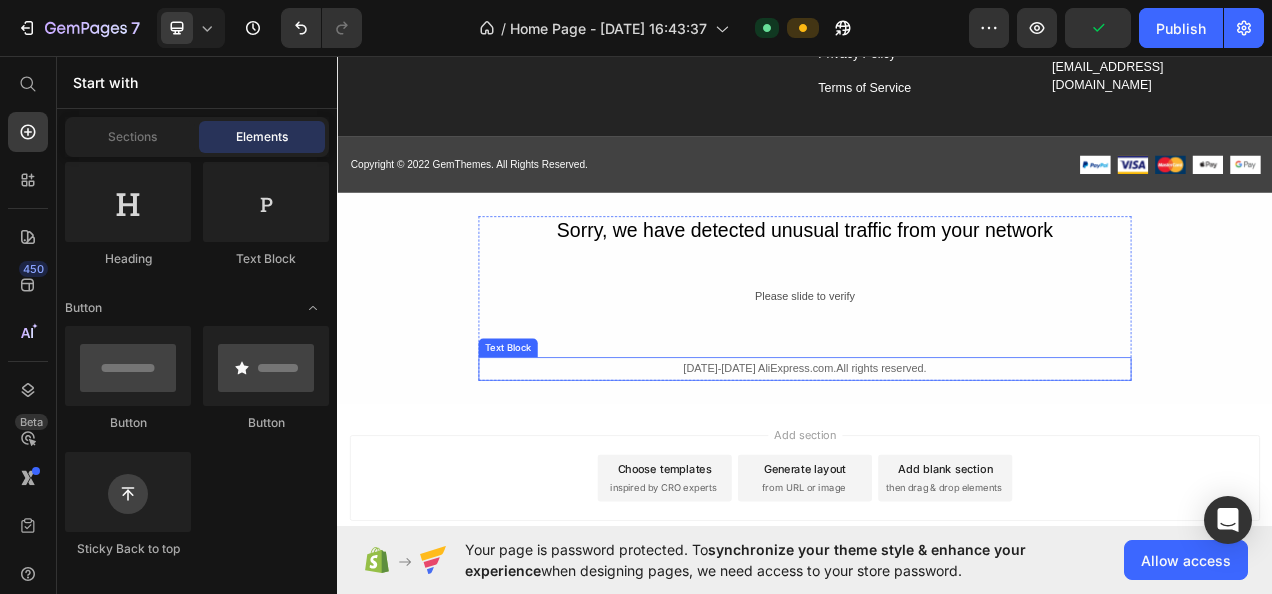 click on "[DATE]-[DATE] AliExpress.com.All rights reserved." at bounding box center (937, 458) 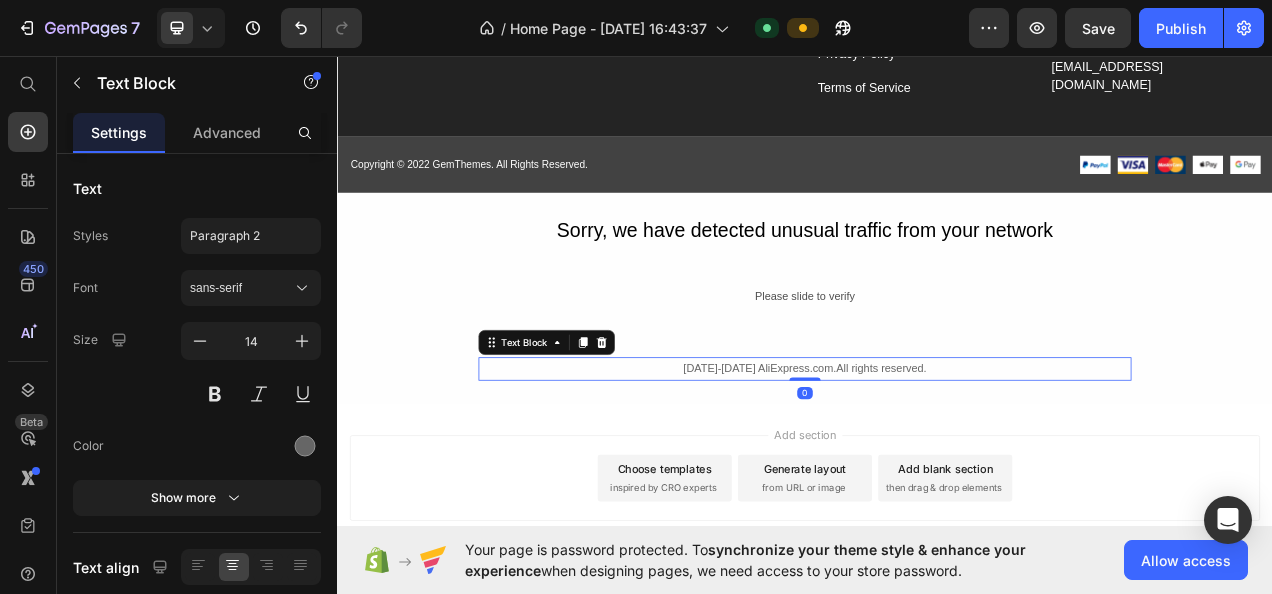 click 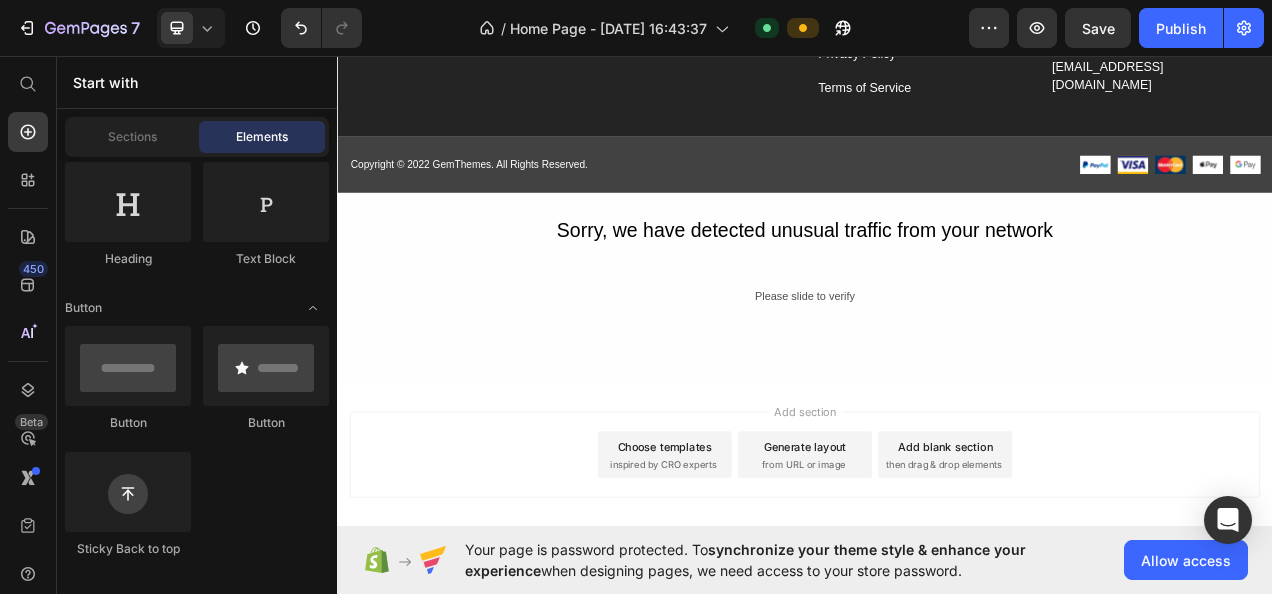 click on "Add section Choose templates inspired by CRO experts Generate layout from URL or image Add blank section then drag & drop elements" at bounding box center (937, 597) 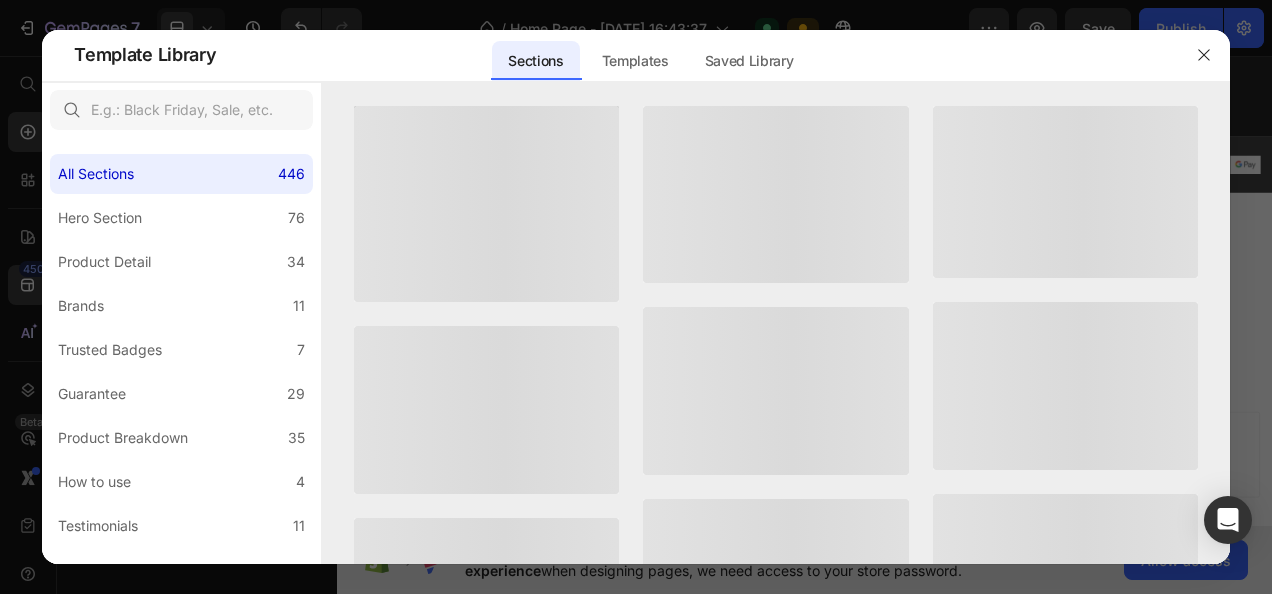 click at bounding box center (486, 410) 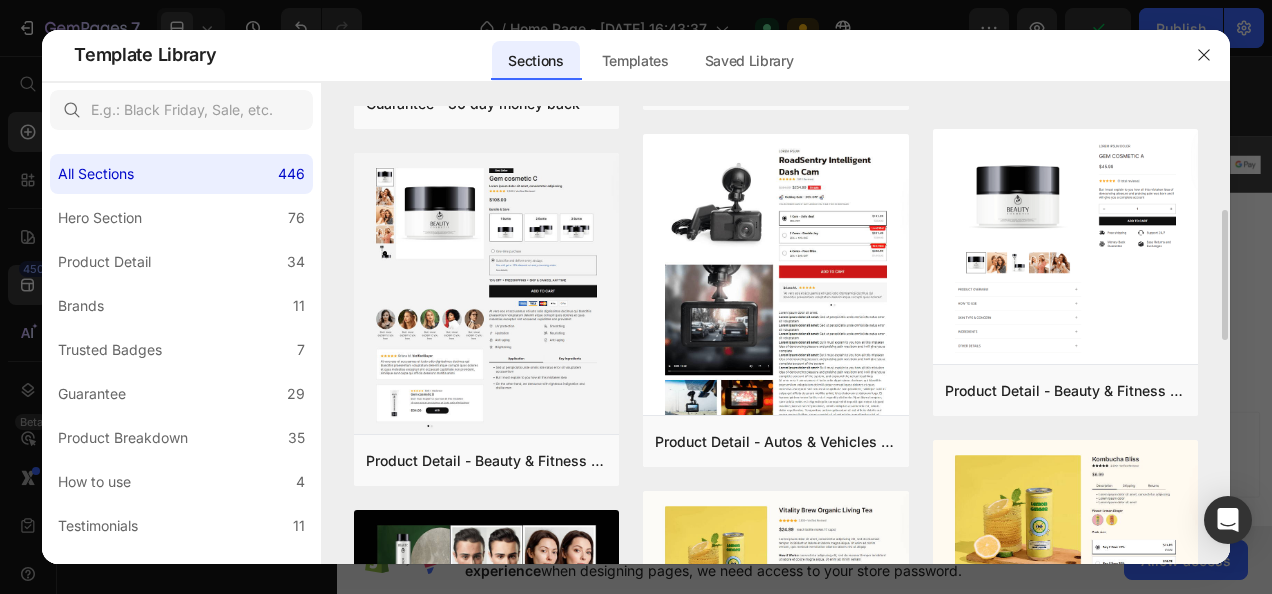 scroll, scrollTop: 364, scrollLeft: 0, axis: vertical 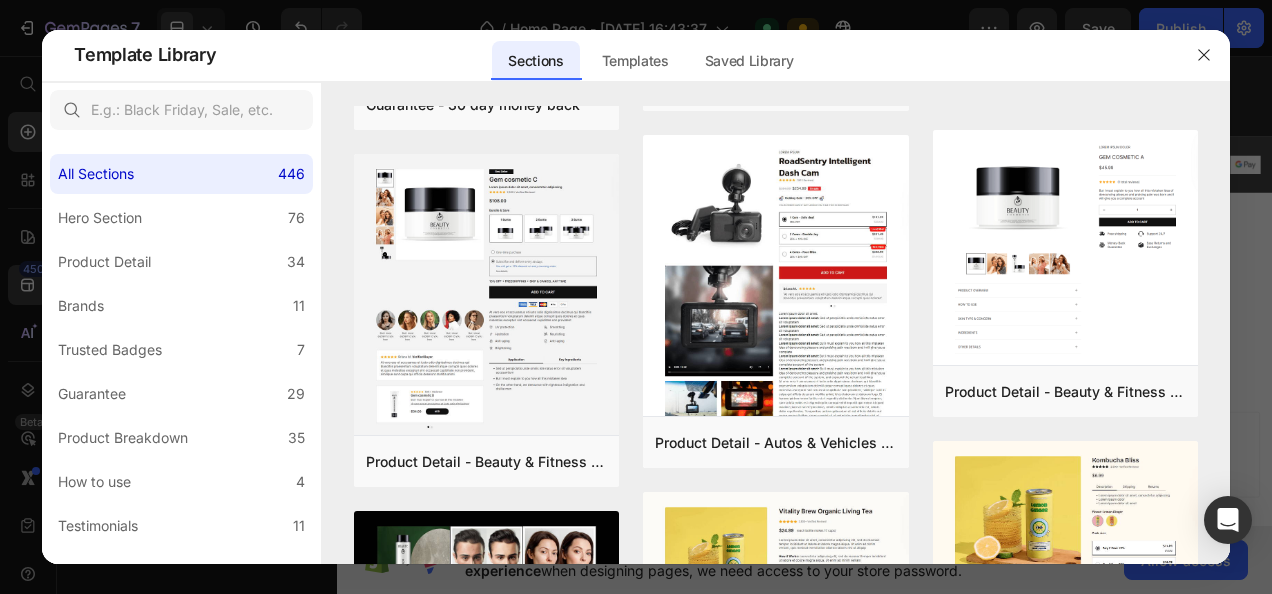 click on "Add to page" at bounding box center [0, 0] 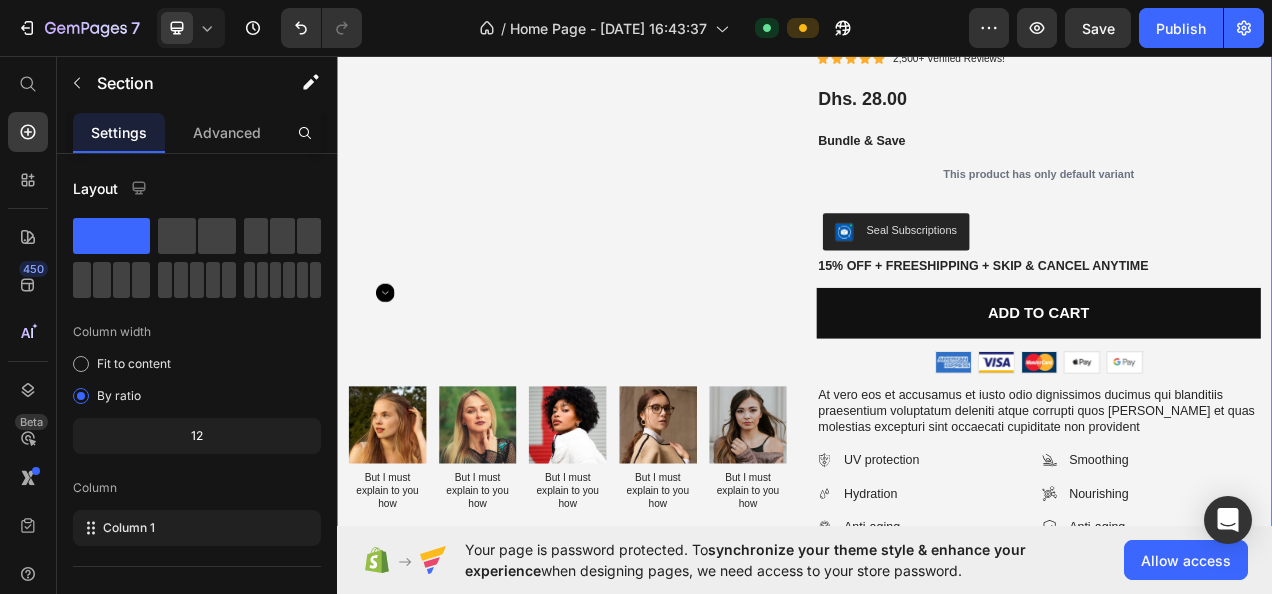 scroll, scrollTop: 5016, scrollLeft: 0, axis: vertical 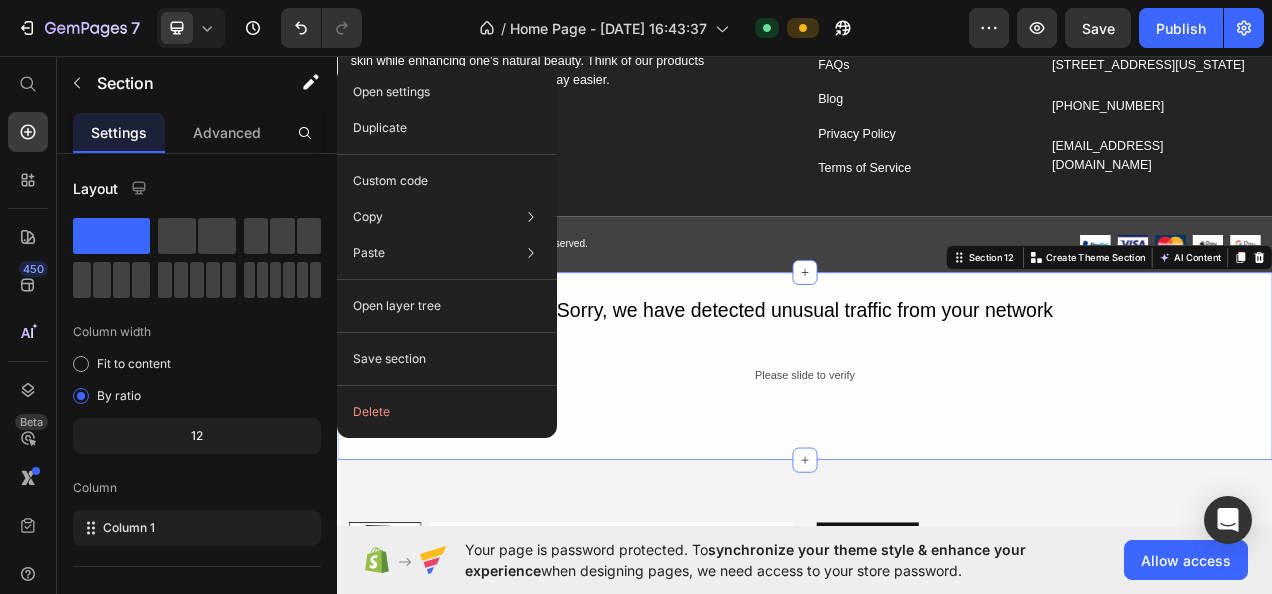 click on "Delete" 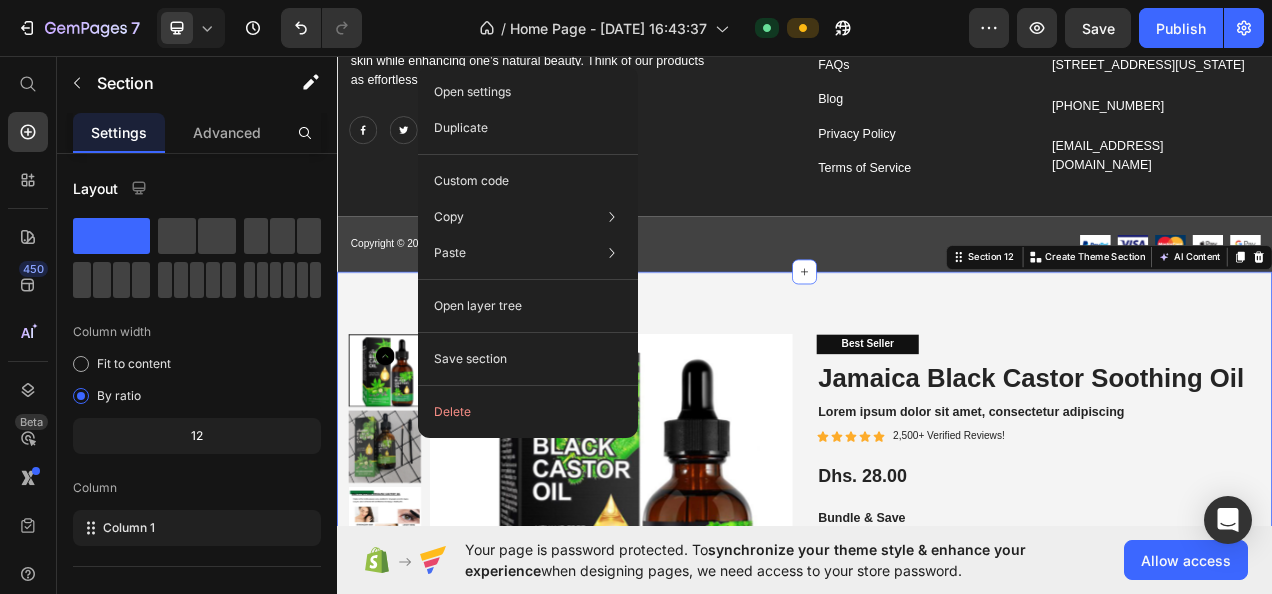 click on "Delete" 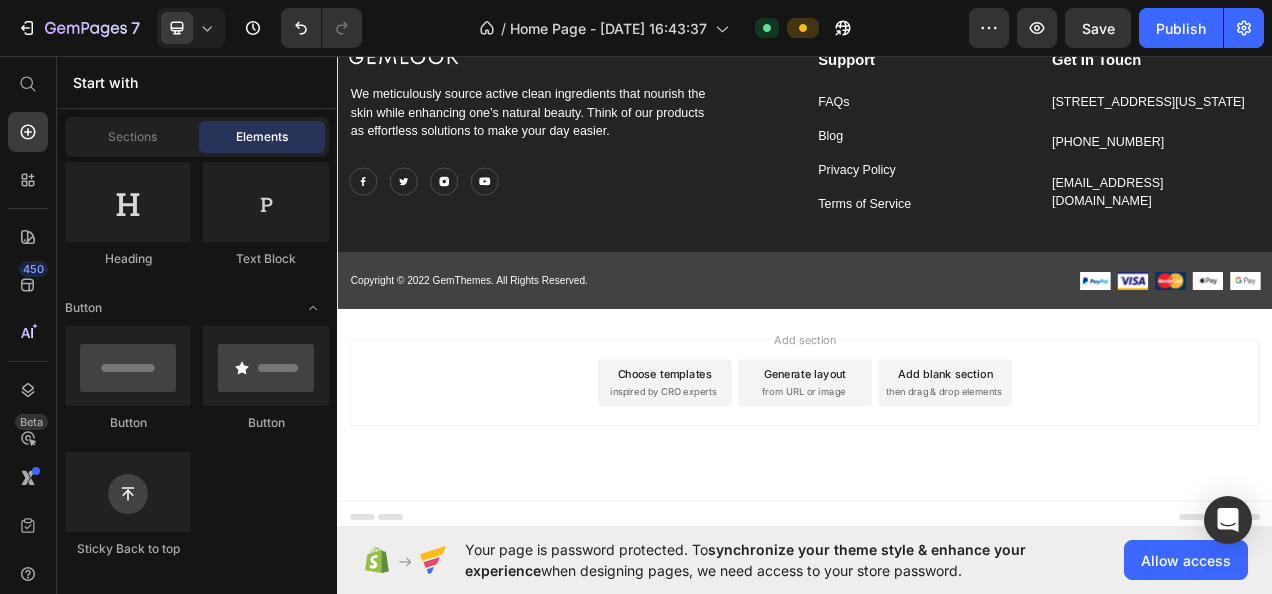 scroll, scrollTop: 4958, scrollLeft: 0, axis: vertical 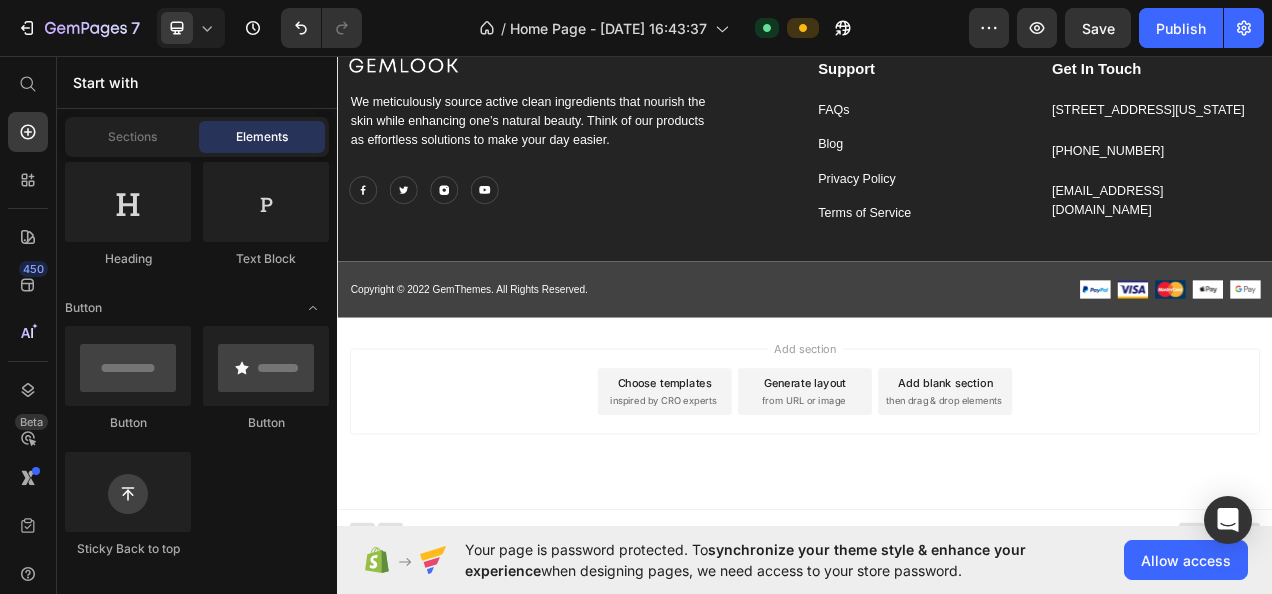 drag, startPoint x: 529, startPoint y: 428, endPoint x: 381, endPoint y: 411, distance: 148.97314 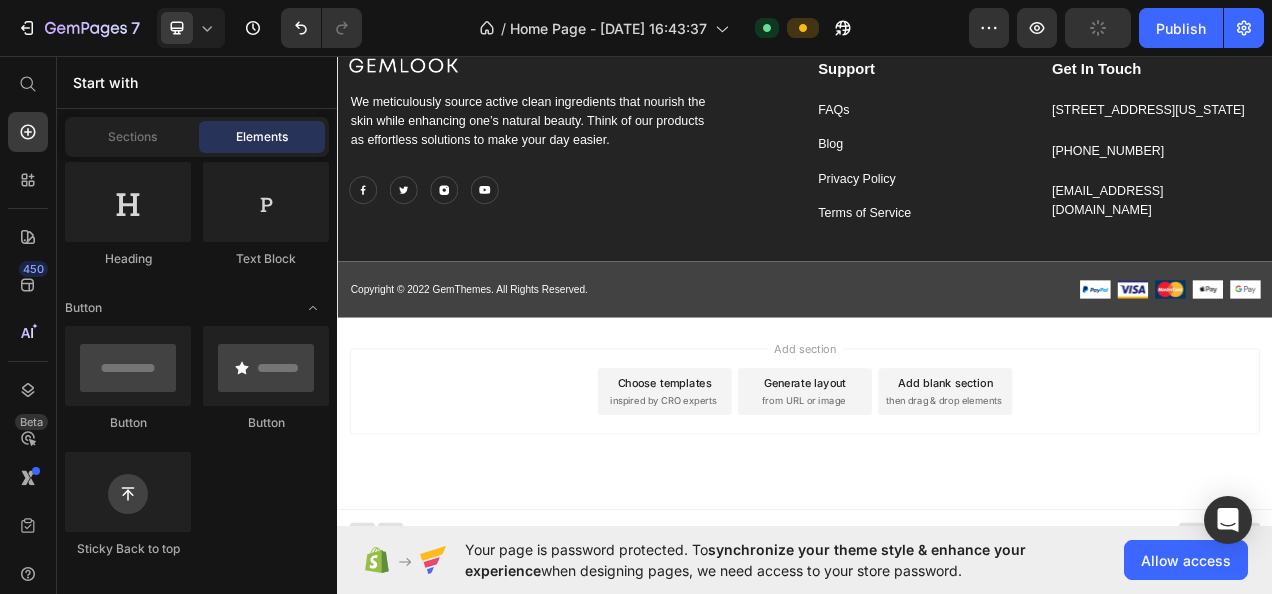 drag, startPoint x: 381, startPoint y: 411, endPoint x: 354, endPoint y: 584, distance: 175.09425 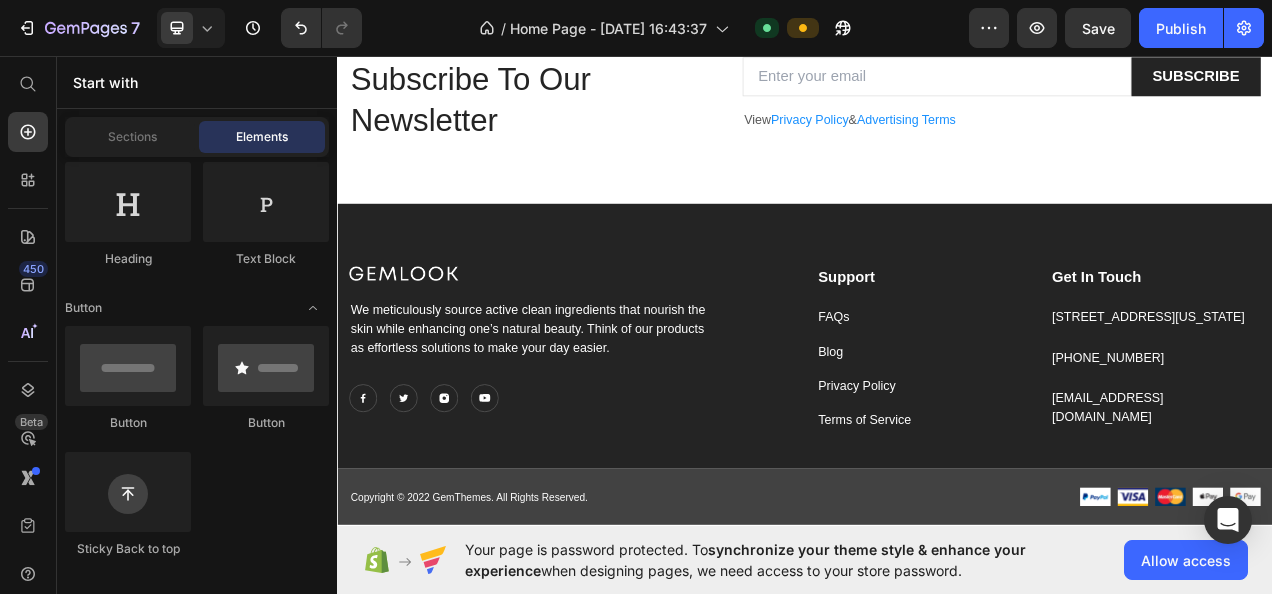 scroll, scrollTop: 4318, scrollLeft: 0, axis: vertical 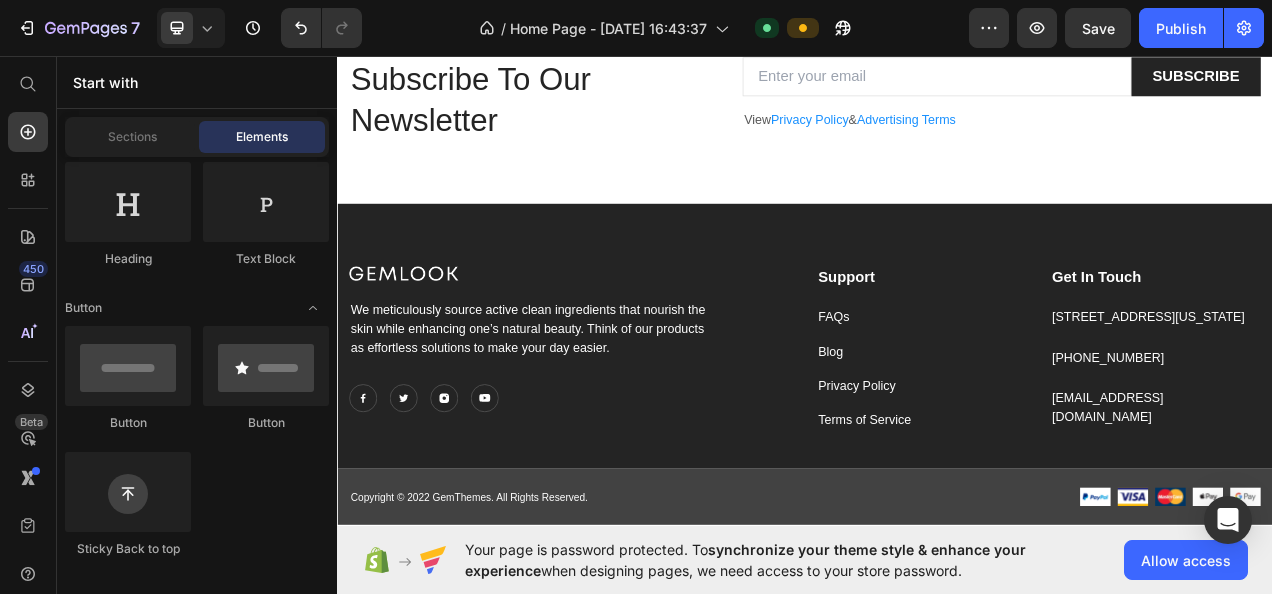 click at bounding box center [637, -306] 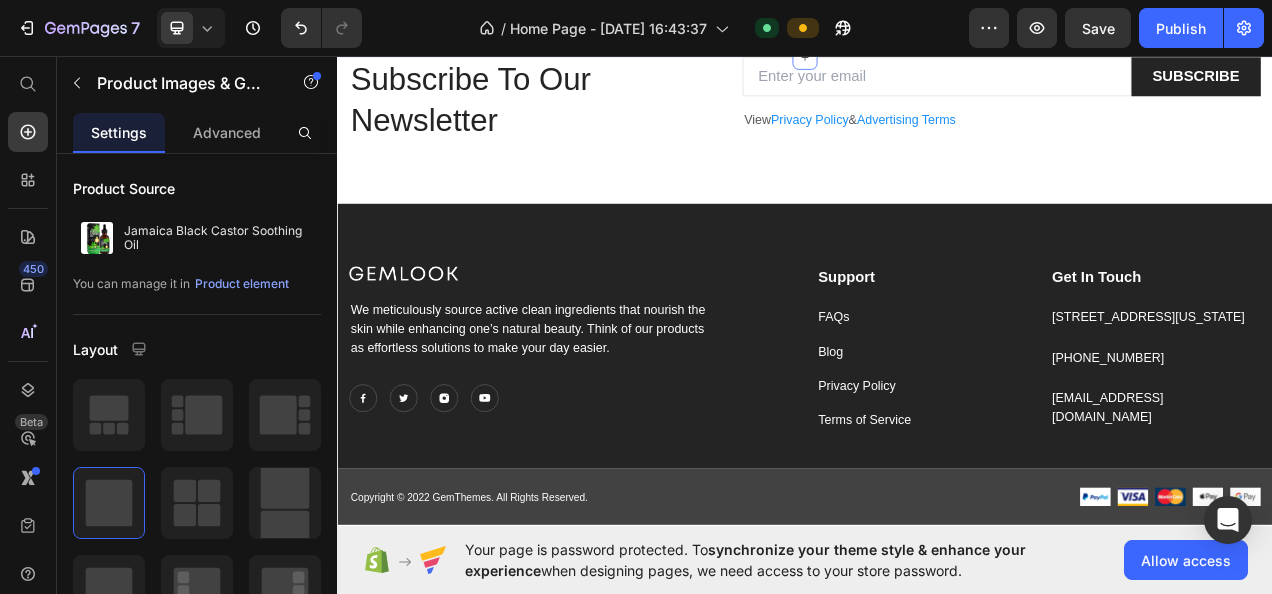 click 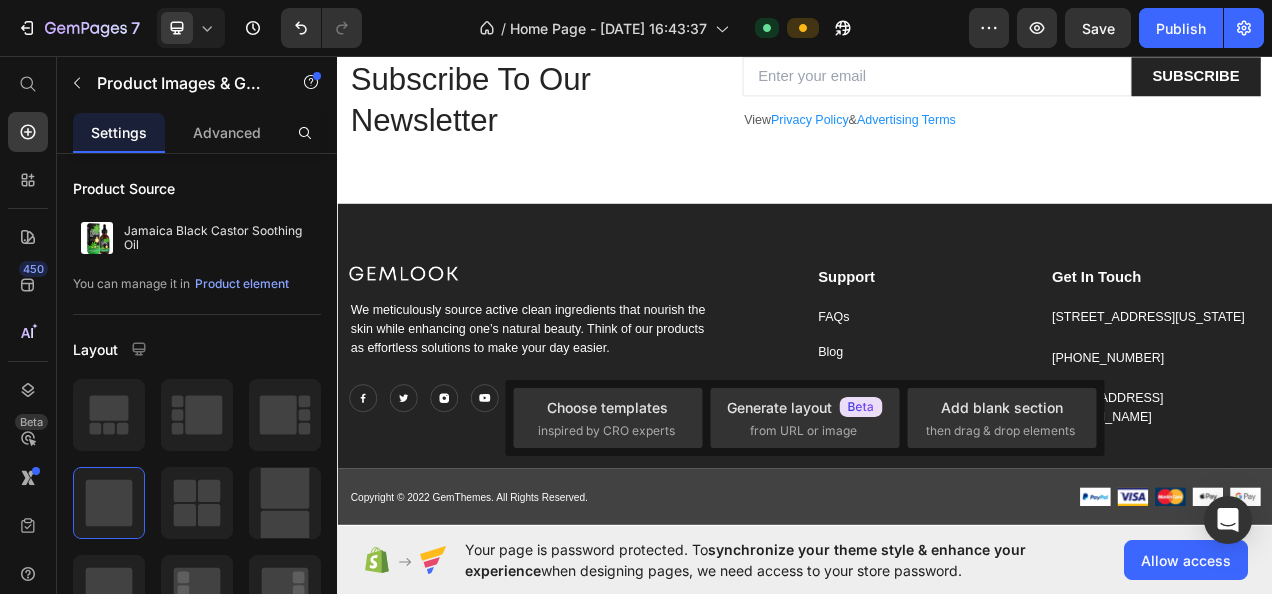 click on "Choose templates" at bounding box center (607, 407) 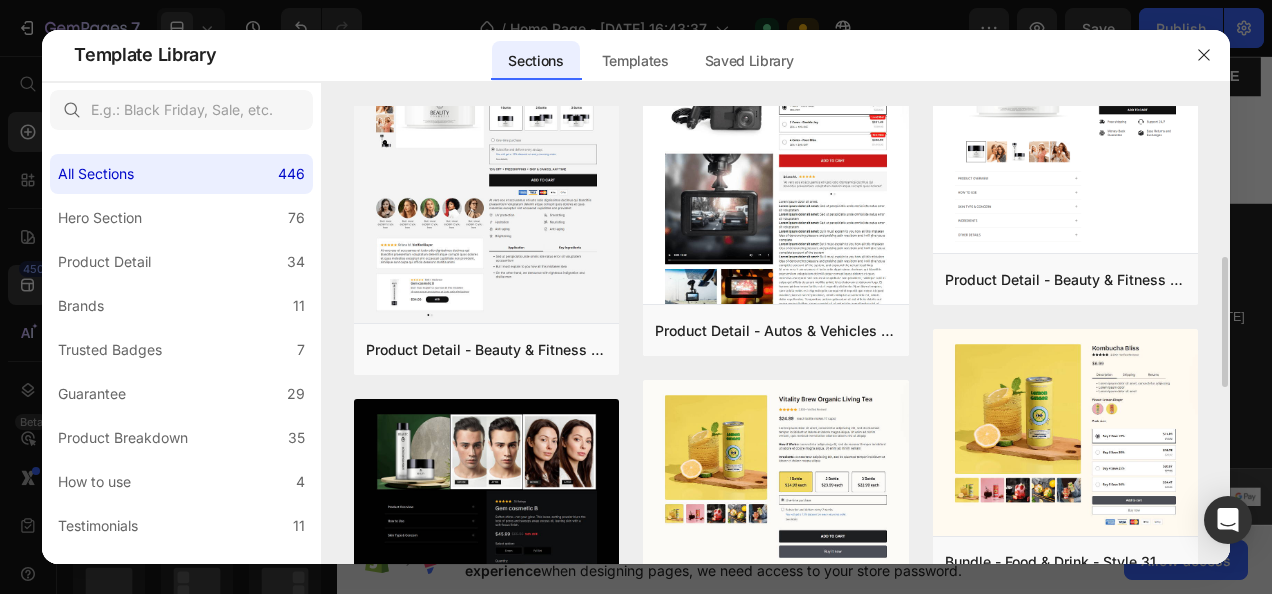 scroll, scrollTop: 468, scrollLeft: 0, axis: vertical 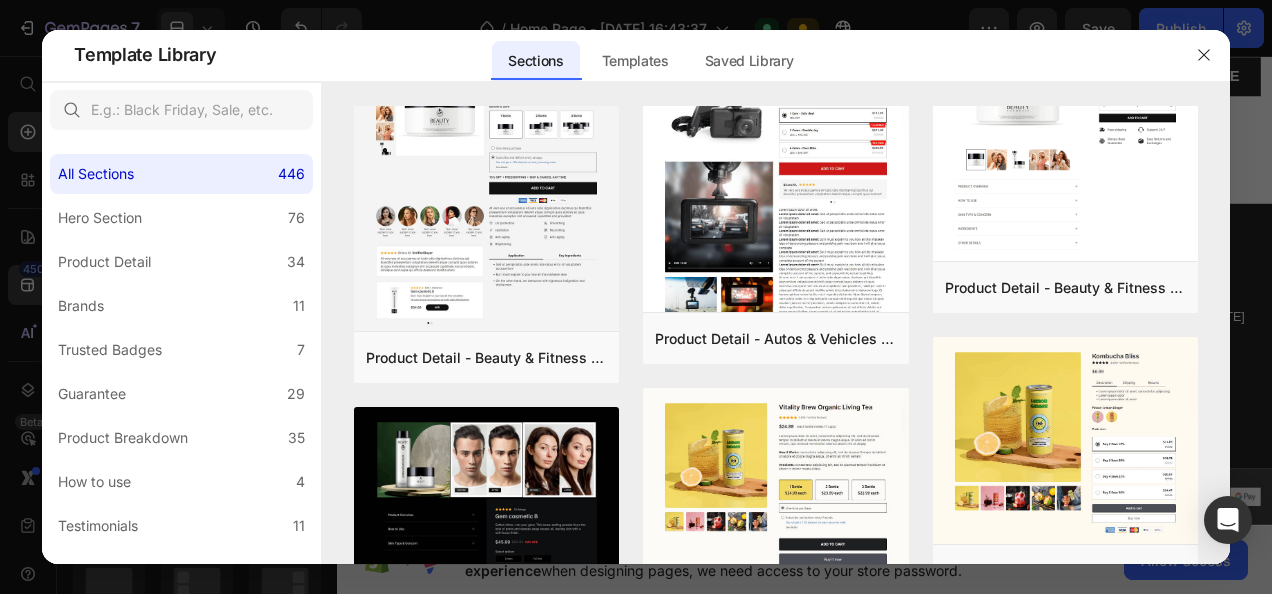 click on "Add to page" at bounding box center [0, 0] 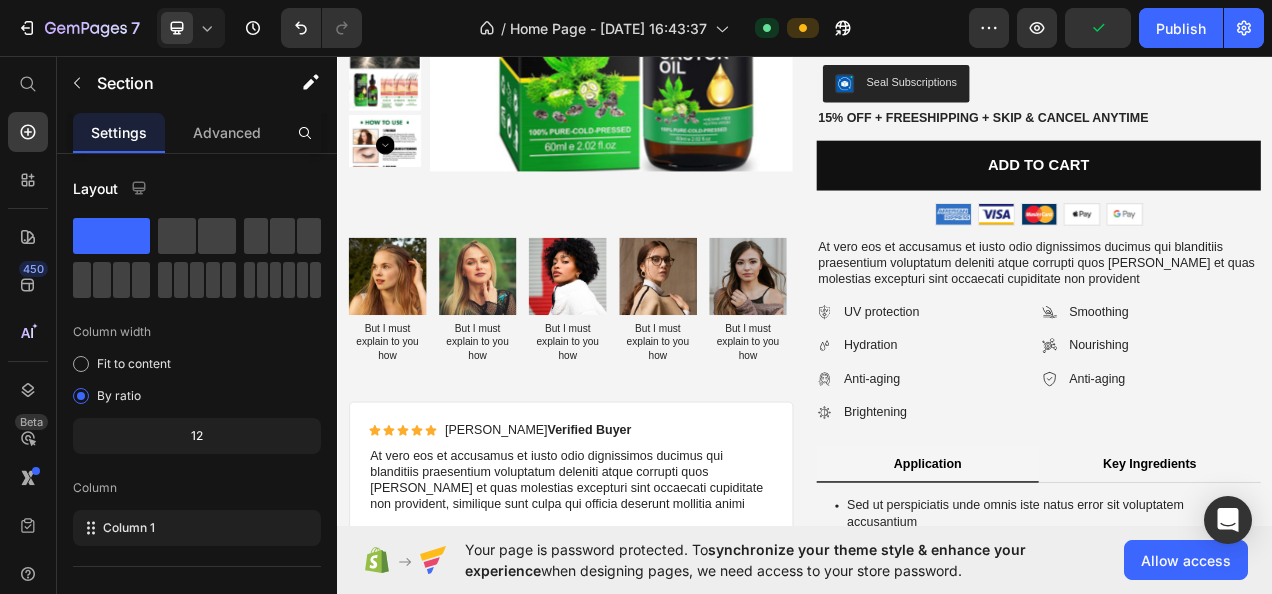 scroll, scrollTop: 3550, scrollLeft: 0, axis: vertical 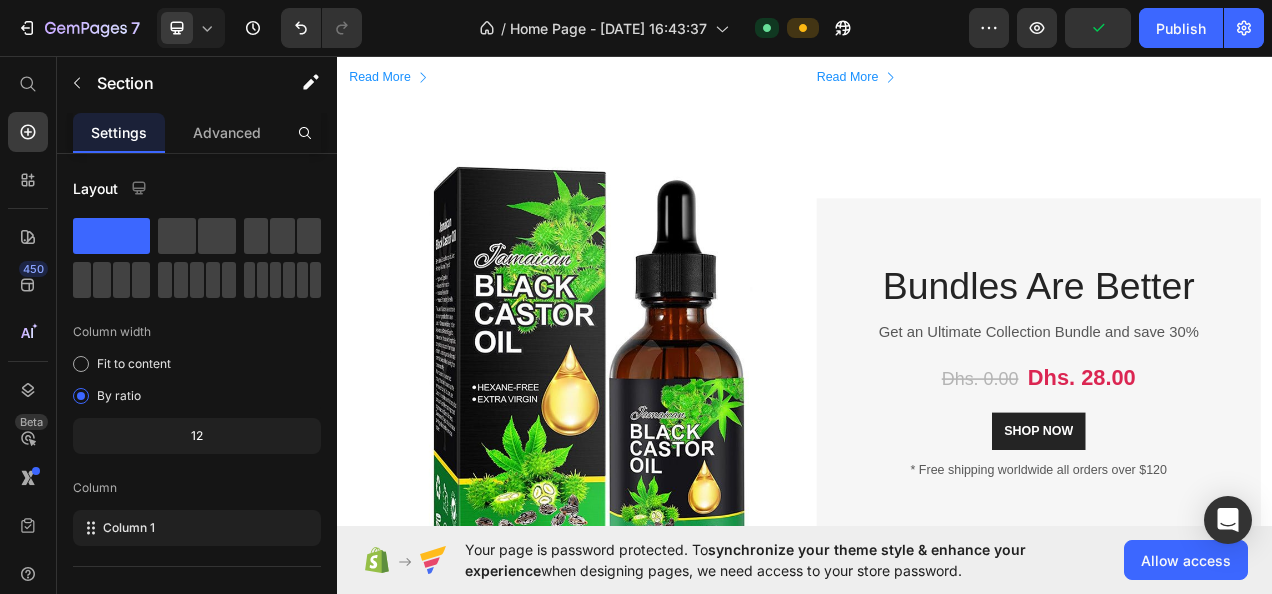click on "Our Beauty Blog Heading Row Image Reasons Why You Need GemLook Lasting Concealer Text block
Icon [DATE] Text block Icon List
Icon [PERSON_NAME] Text block Icon List Row Welcome back to our Beauty Feed, if you haven’t already heard the news, we gave the trusty Lasting Concealer a makeover... Text block
Read More Button Image Introducing Our All New Makeup Powder Range Text block
Icon [DATE] Text block Icon List
Icon [PERSON_NAME] Text block Icon List Row Face powders are one of our fave summer essentials, helping to mattify, smooth down and blur out uneven skin textures... Text block
Read More Button Row Section 8" at bounding box center [937, -7] 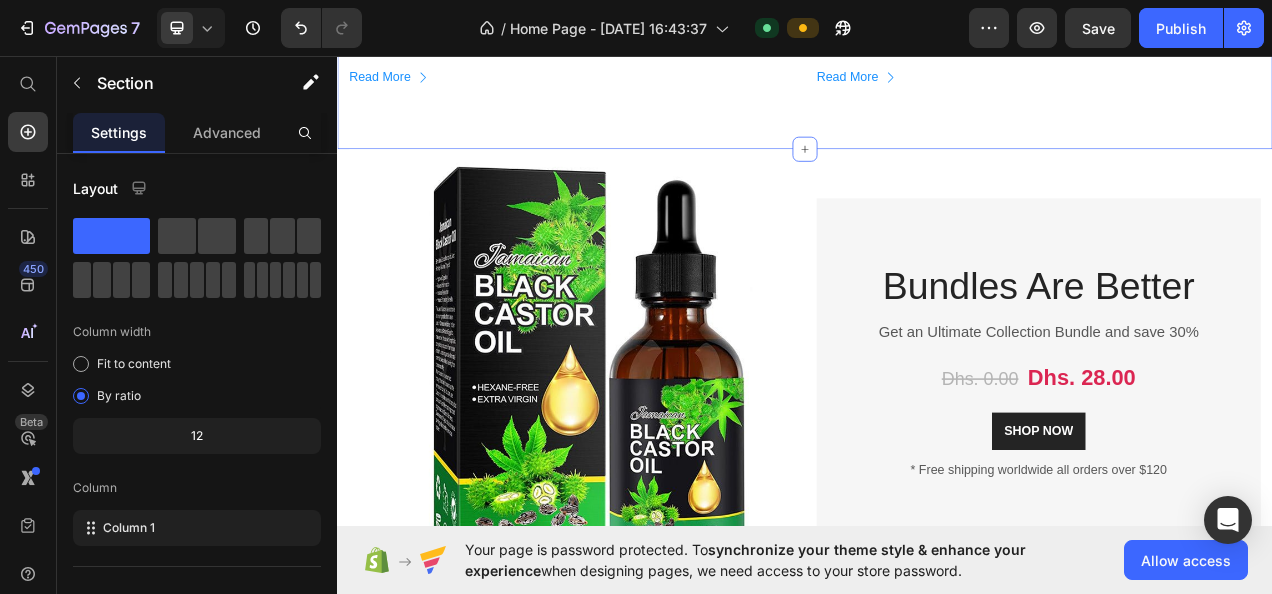scroll, scrollTop: 3635, scrollLeft: 0, axis: vertical 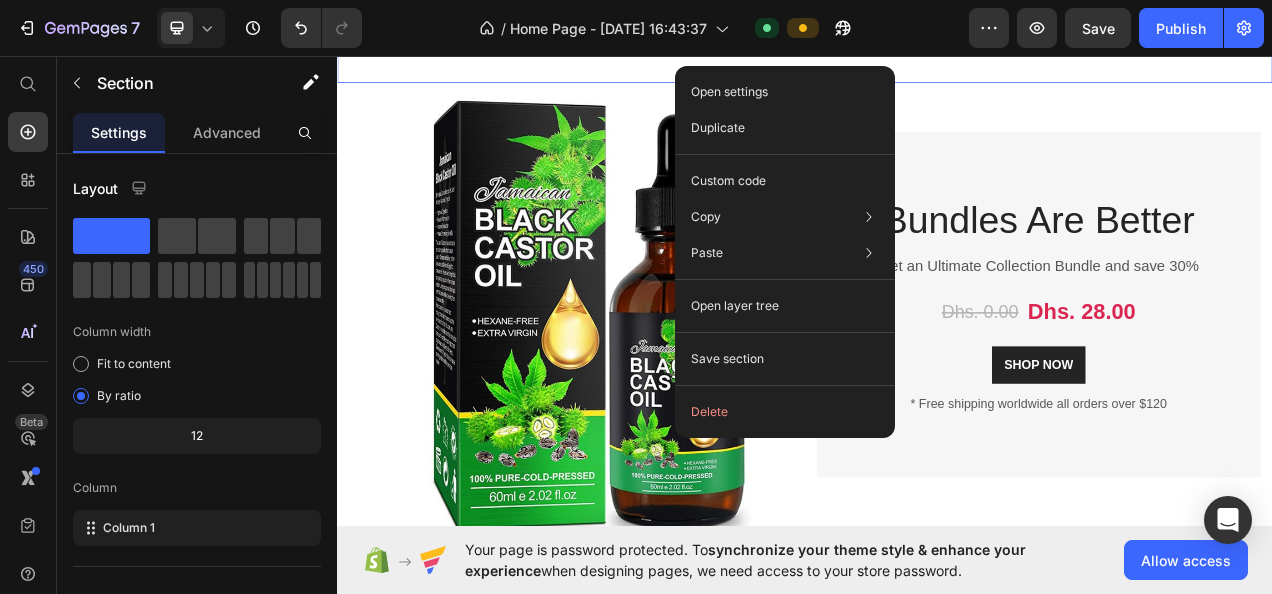 click on "Delete" 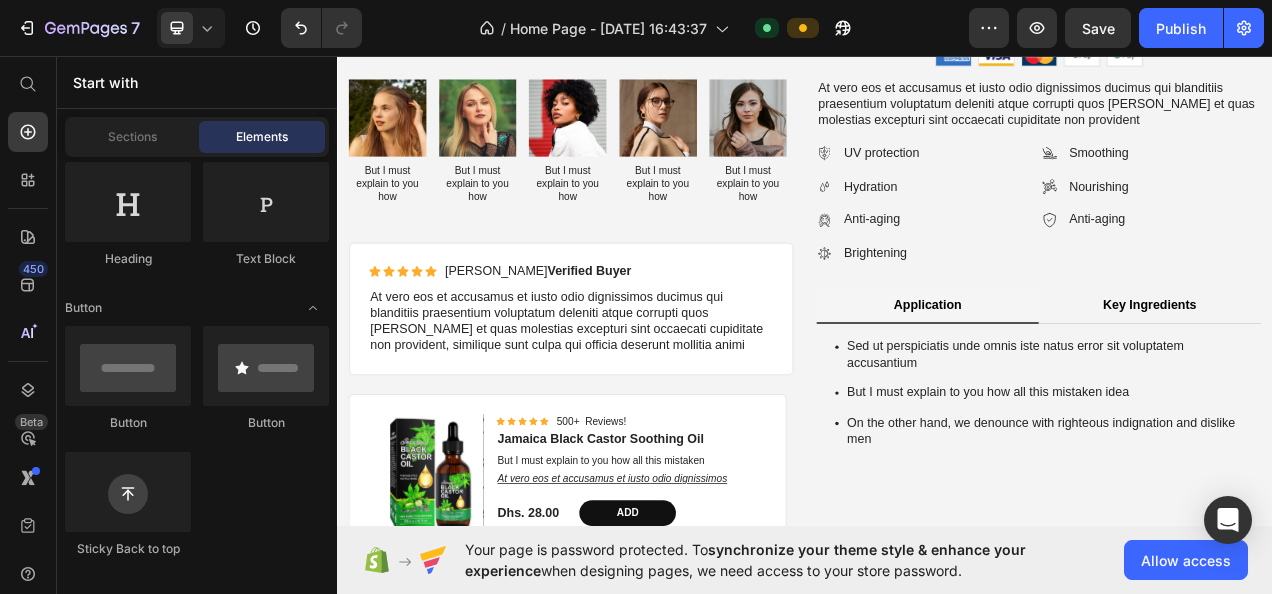 scroll, scrollTop: 6404, scrollLeft: 0, axis: vertical 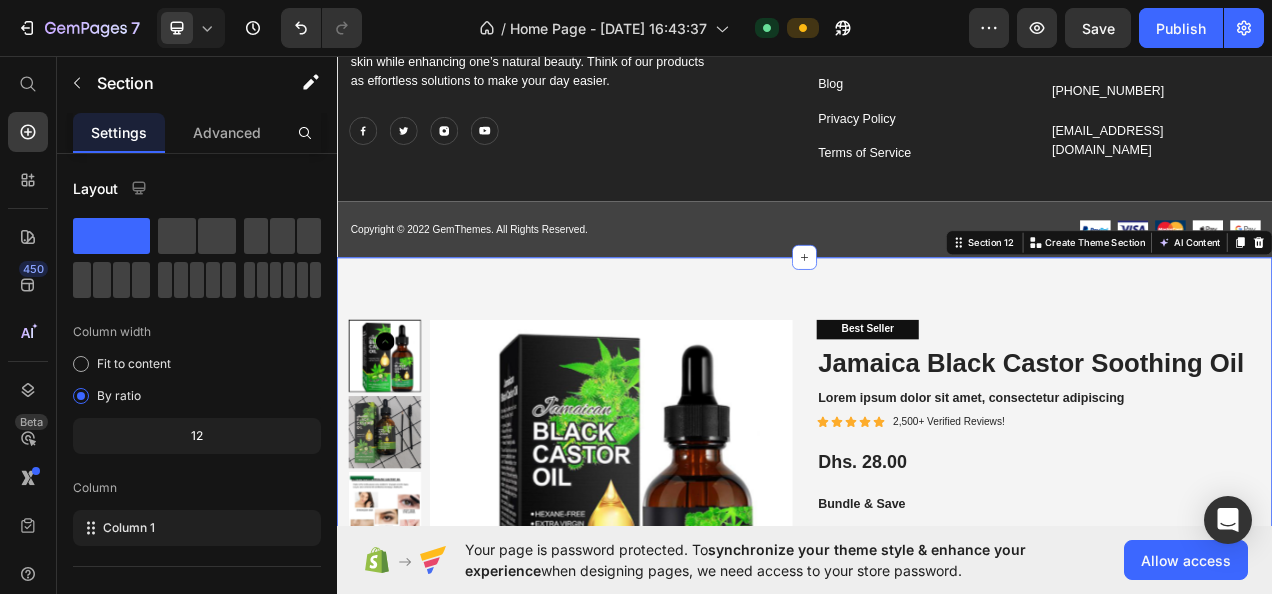 click at bounding box center (937, 316) 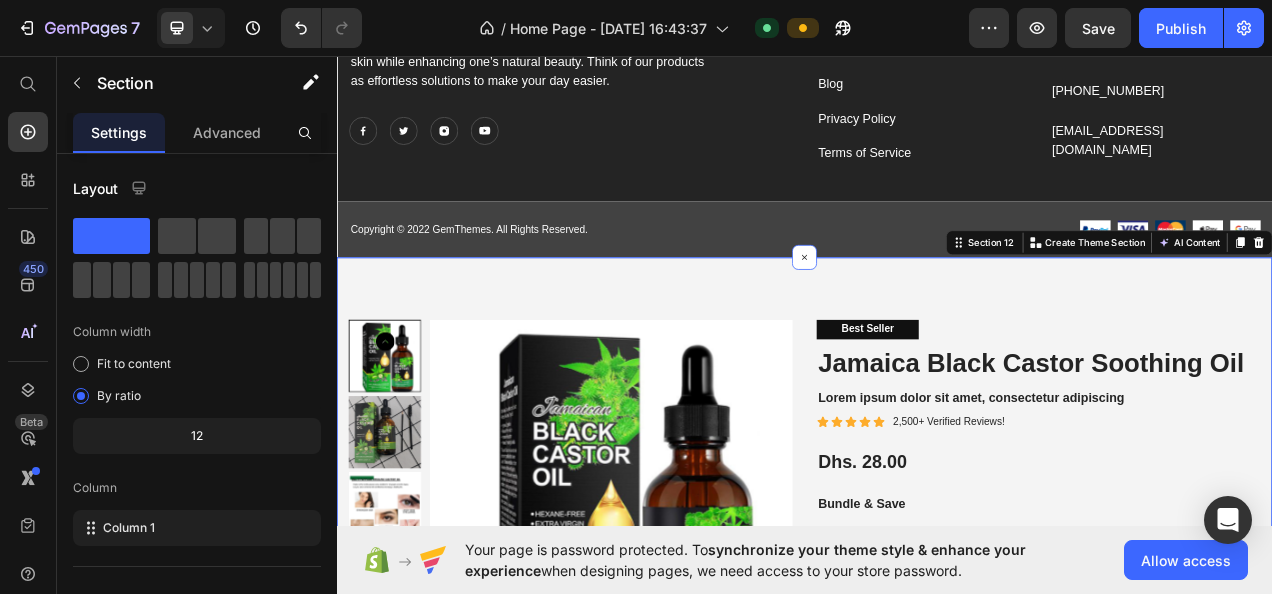click on "Product Images Best Seller Text Block [GEOGRAPHIC_DATA] Black Castor Soothing Oil Product Title Lorem ipsum dolor sit amet, consectetur adipiscing Text Block Icon Icon Icon Icon Icon Icon List 2,500+ Verified Reviews! Text Block Row Dhs. 28.00 Product Price Bundle & Save Text Block This product has only default variant Product Variants & Swatches Seal Subscriptions Seal Subscriptions 15% off + Freeshipping + Skip & Cancel Anytime Text Block Add to cart Add to Cart Image Image Image Image Image Row Row Product Image But I must explain to you how  Text Block Image But I must explain to you how  Text Block Image But I must explain to you how  Text Block Image But I must explain to you how  Text Block Image But I must explain to you how  Text Block Carousel Icon Icon Icon Icon Icon Icon List [PERSON_NAME]  Verified Buyer Text Block Row Text Block Row Product Images Icon Icon Icon Icon Icon Icon List 500+  Reviews! Text Block Row Jamaica Black Castor Soothing Oil Product Title Text Block Text Block" at bounding box center [937, 977] 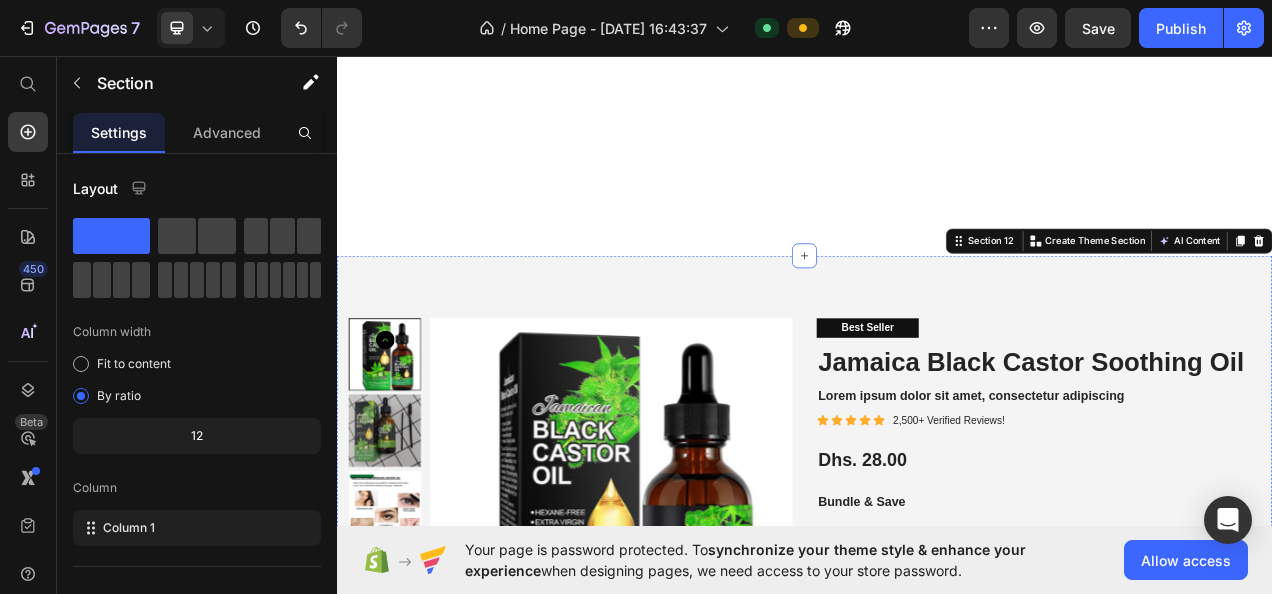 scroll, scrollTop: 6858, scrollLeft: 0, axis: vertical 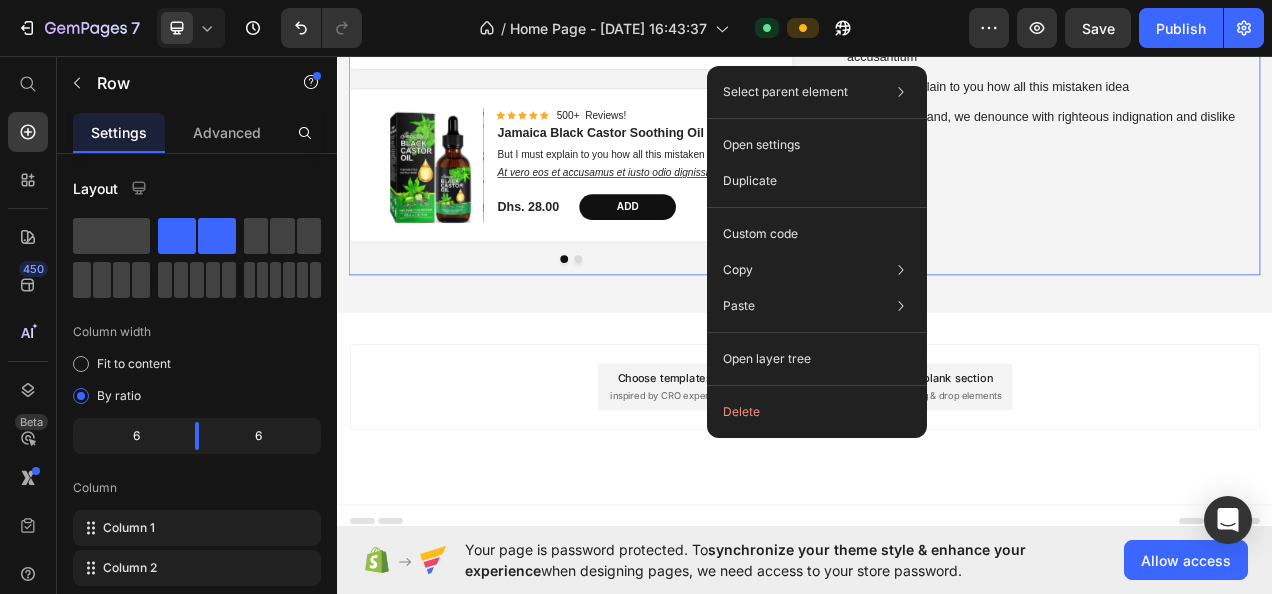click on "Delete" 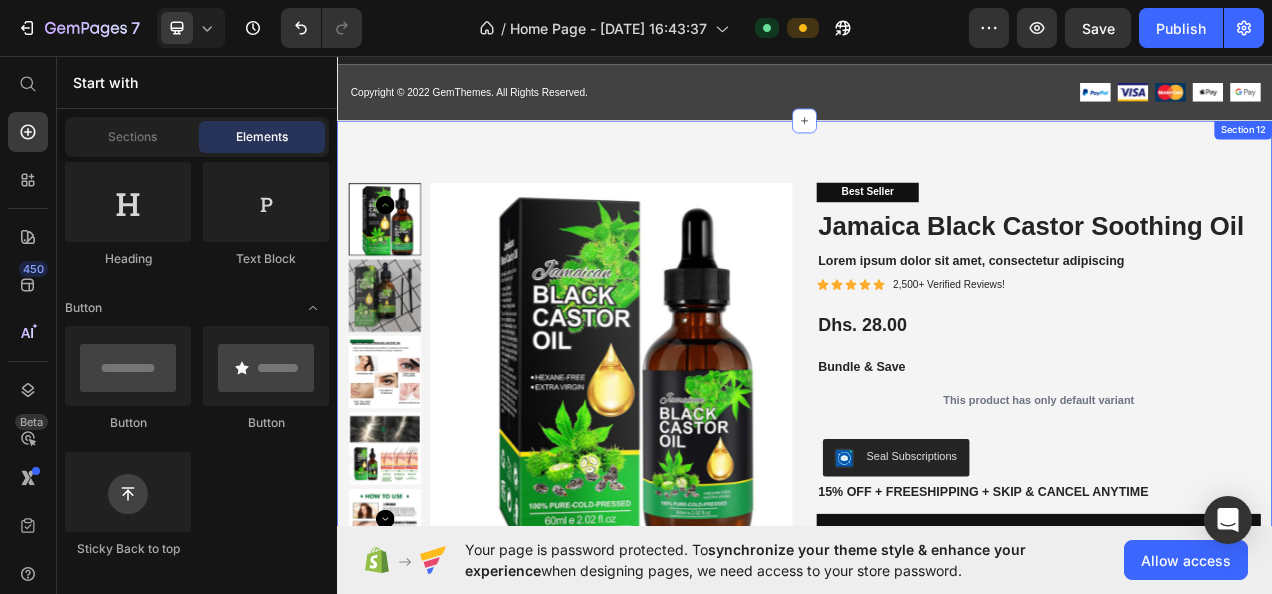 scroll, scrollTop: 6199, scrollLeft: 0, axis: vertical 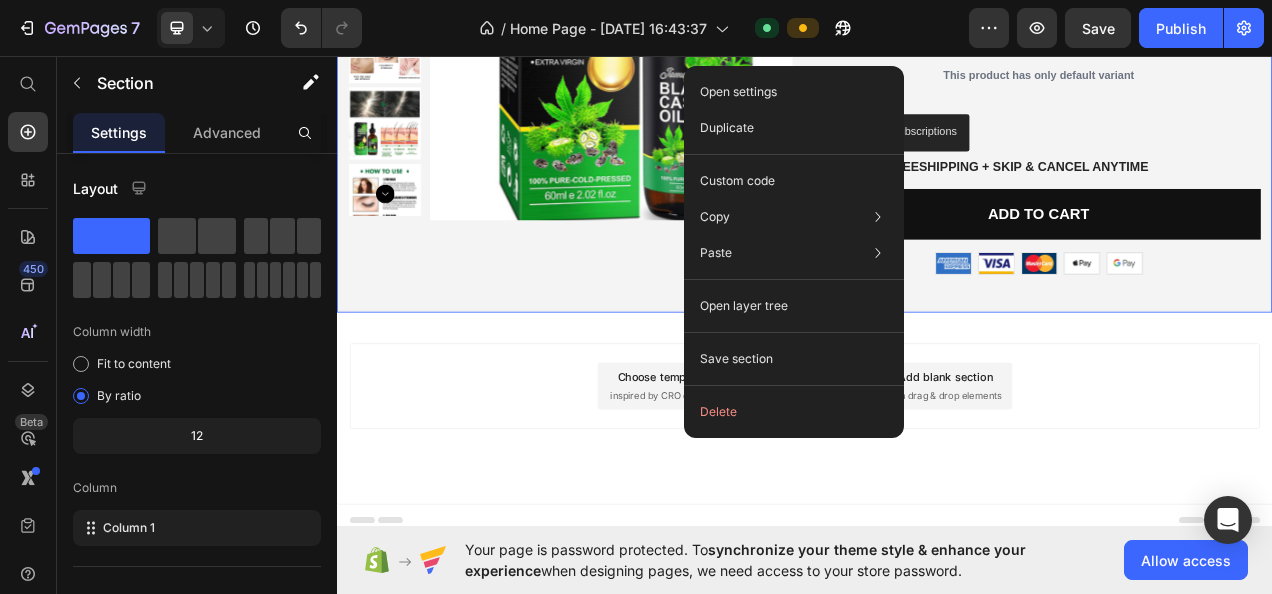 drag, startPoint x: 758, startPoint y: 407, endPoint x: 69, endPoint y: 143, distance: 737.8462 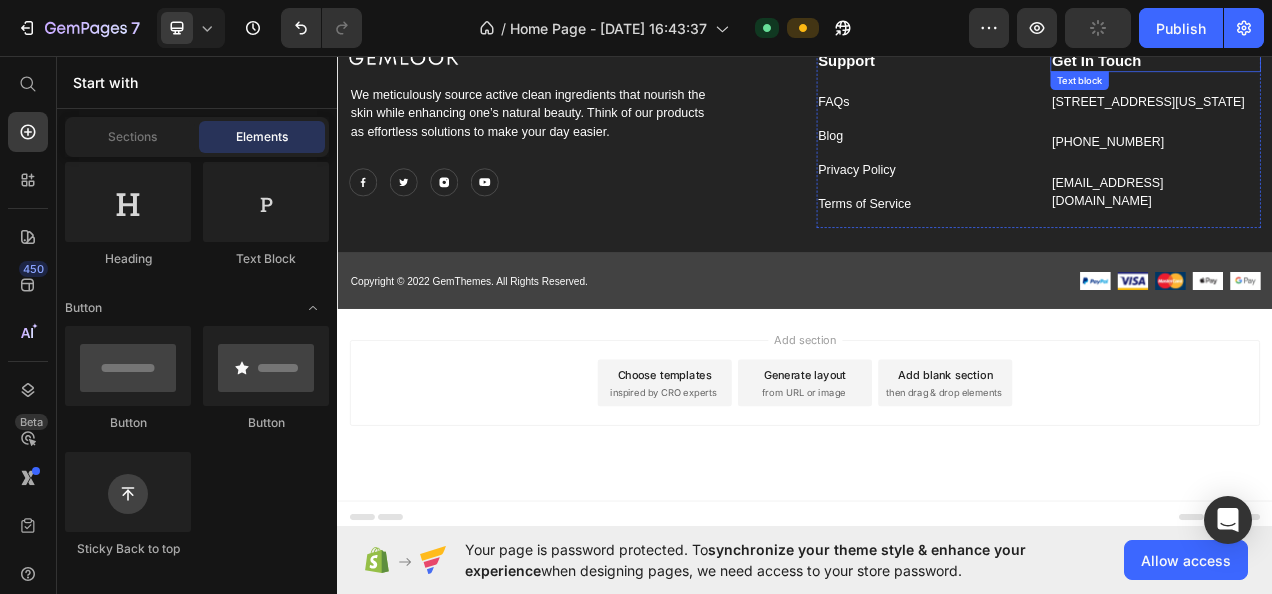 scroll, scrollTop: 5538, scrollLeft: 0, axis: vertical 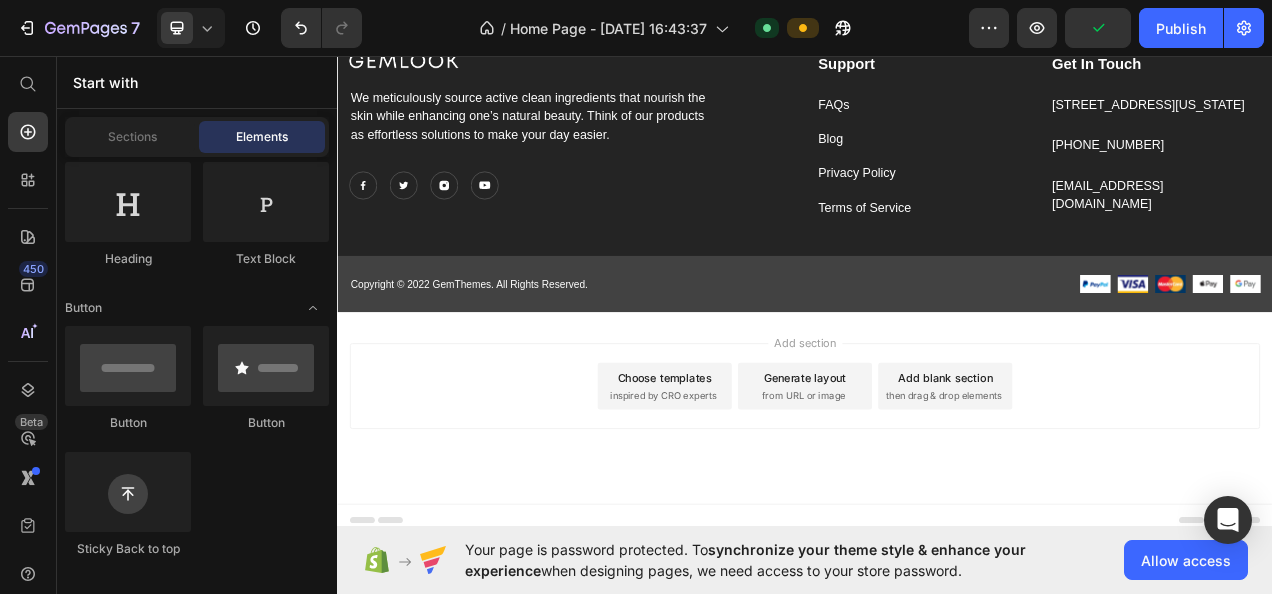 click on "Publish" at bounding box center (1181, 28) 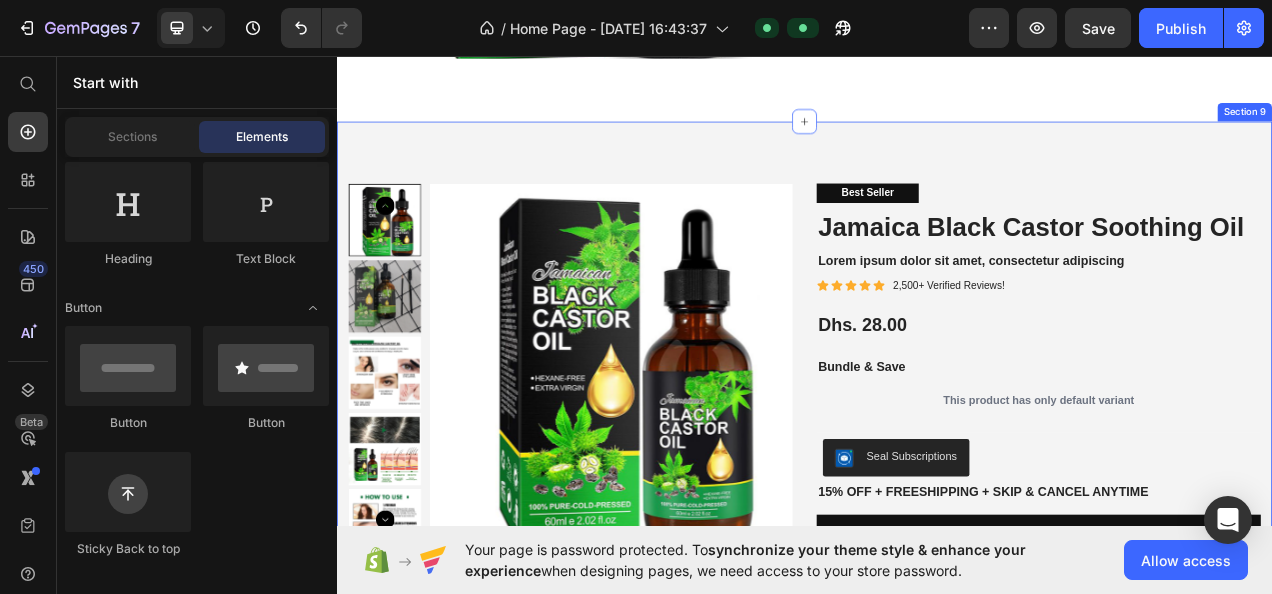 scroll, scrollTop: 1981, scrollLeft: 0, axis: vertical 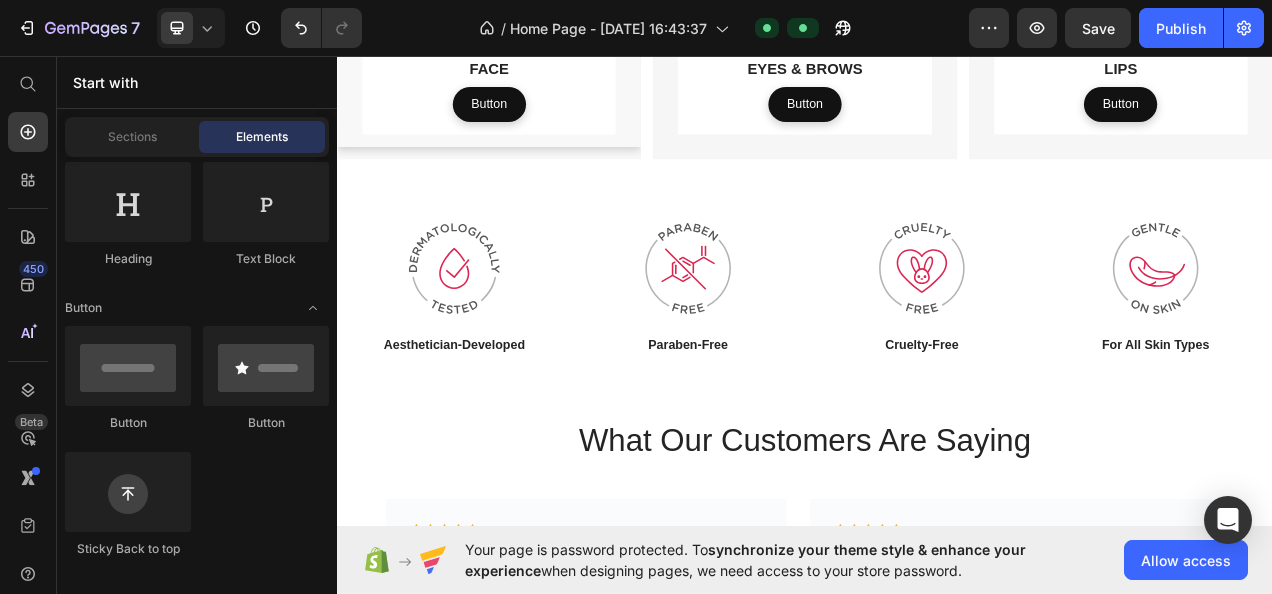 click on "Publish" at bounding box center (1181, 28) 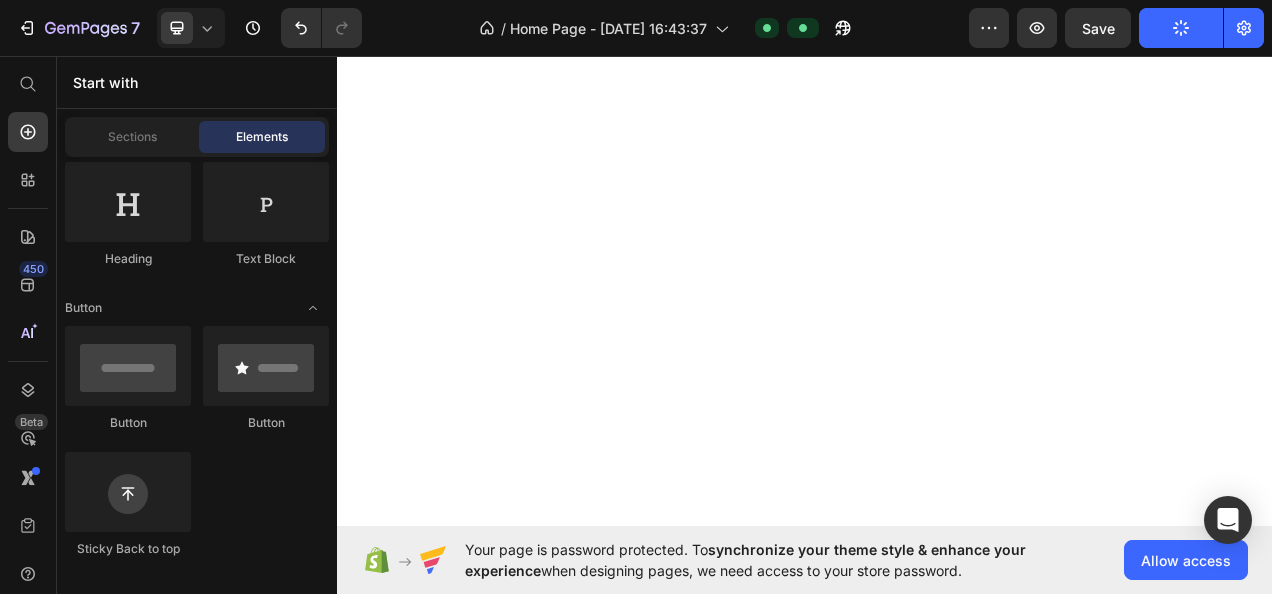 scroll, scrollTop: 0, scrollLeft: 0, axis: both 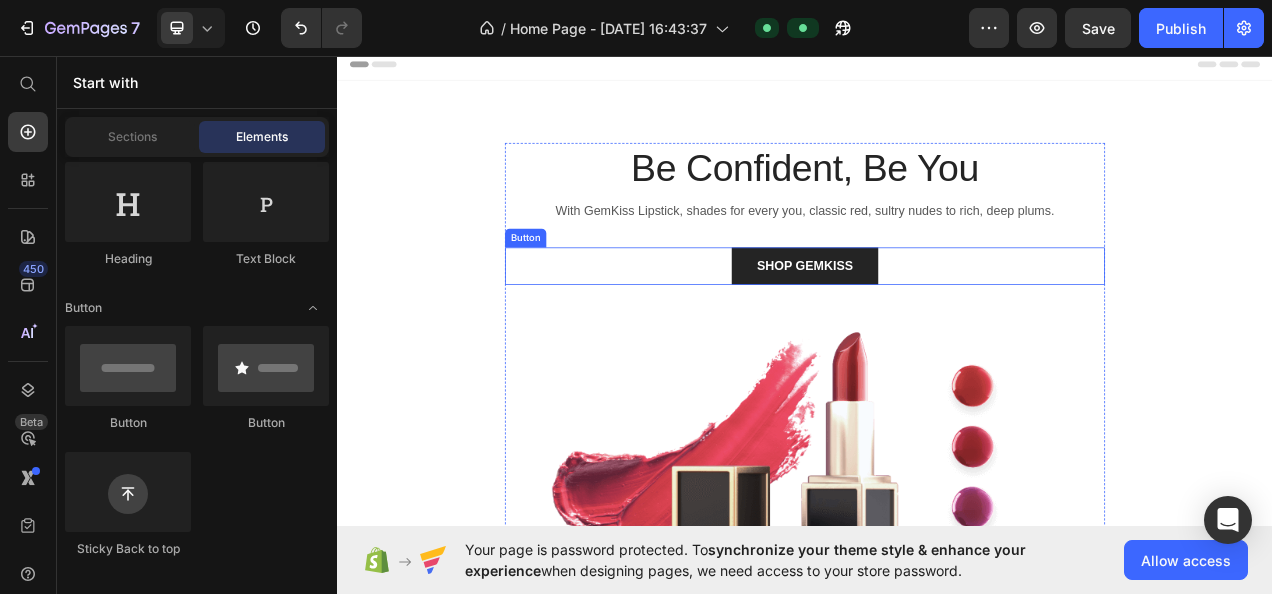 click on "SHOP GEMKISS" at bounding box center (936, 327) 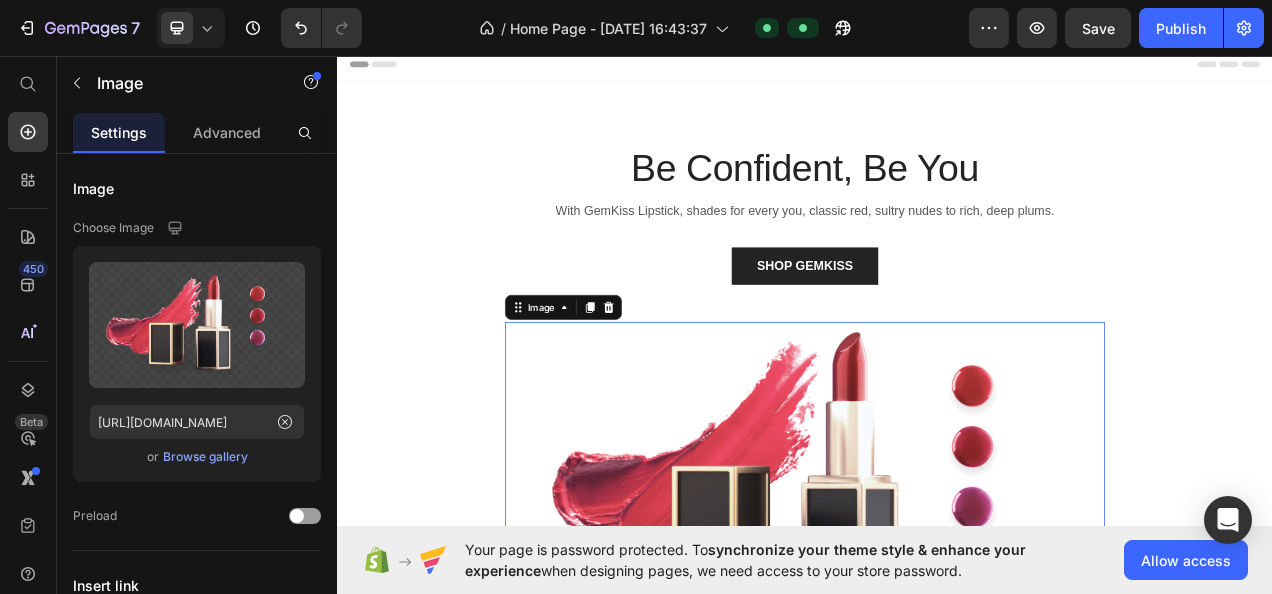 click 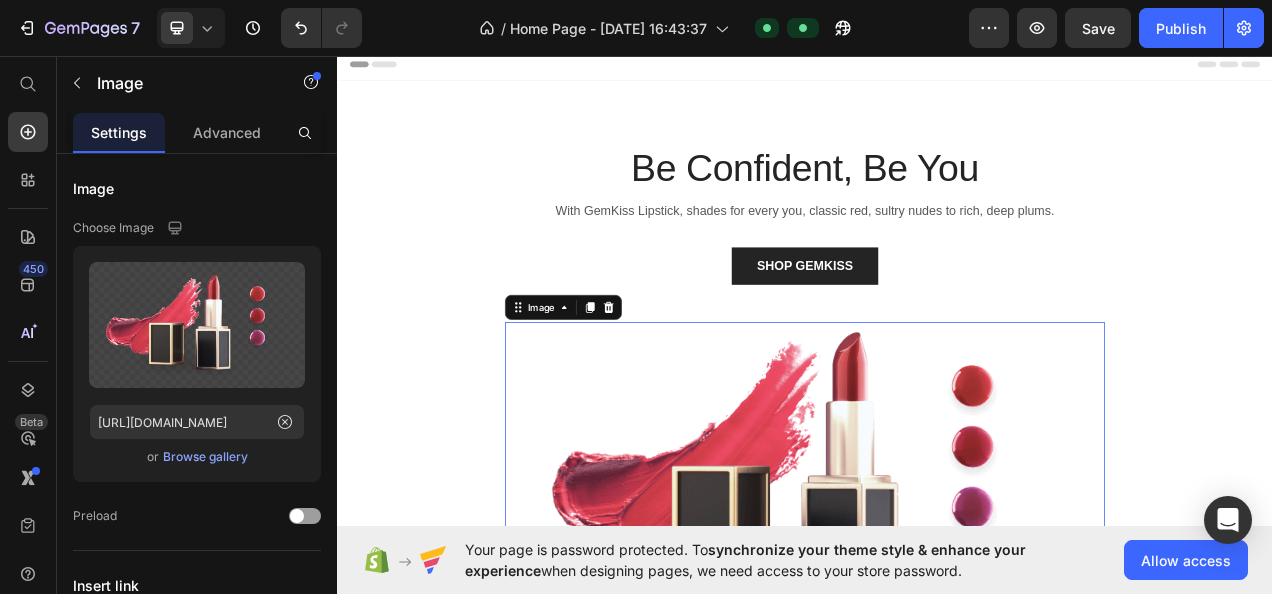click 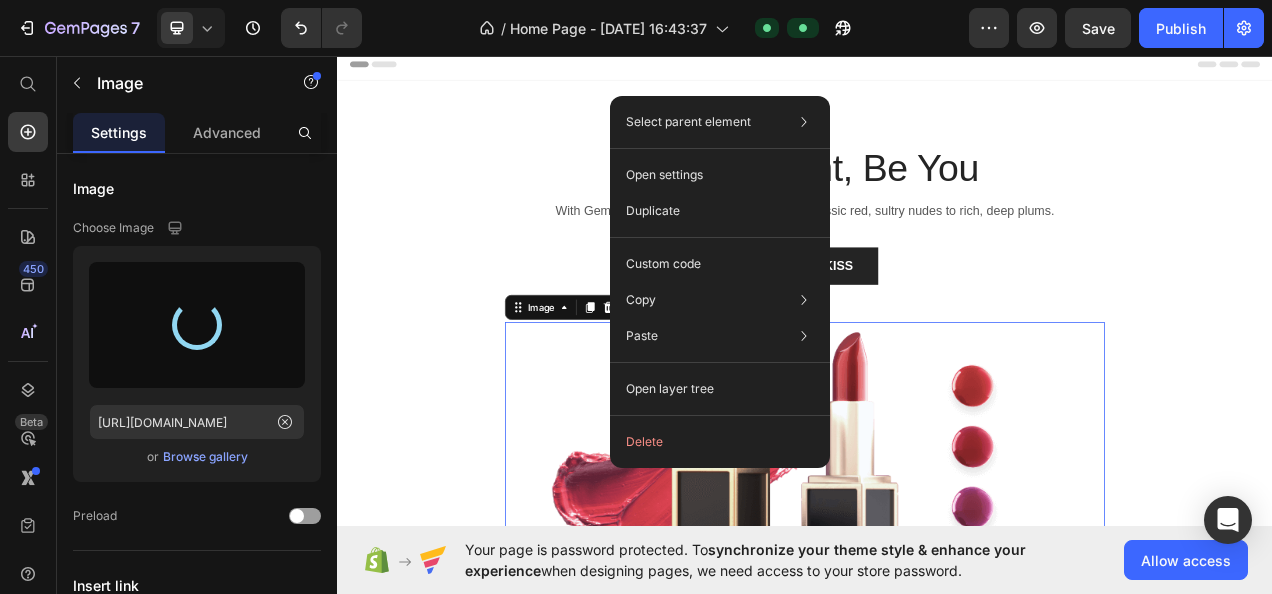 type on "[URL][DOMAIN_NAME]" 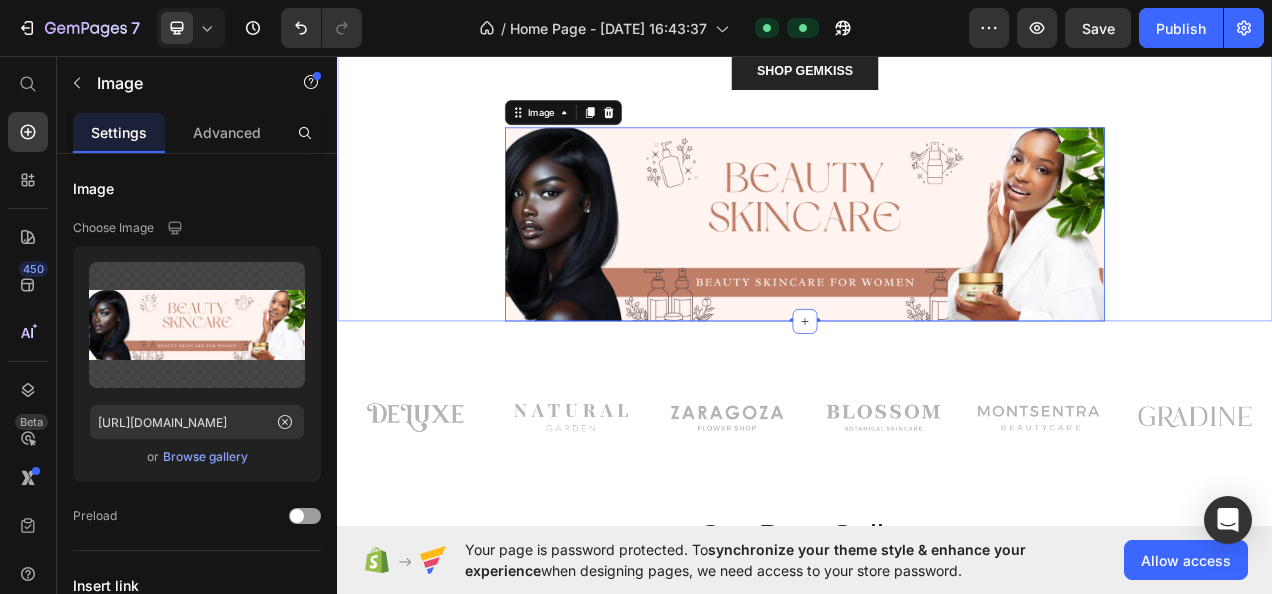 scroll, scrollTop: 255, scrollLeft: 0, axis: vertical 